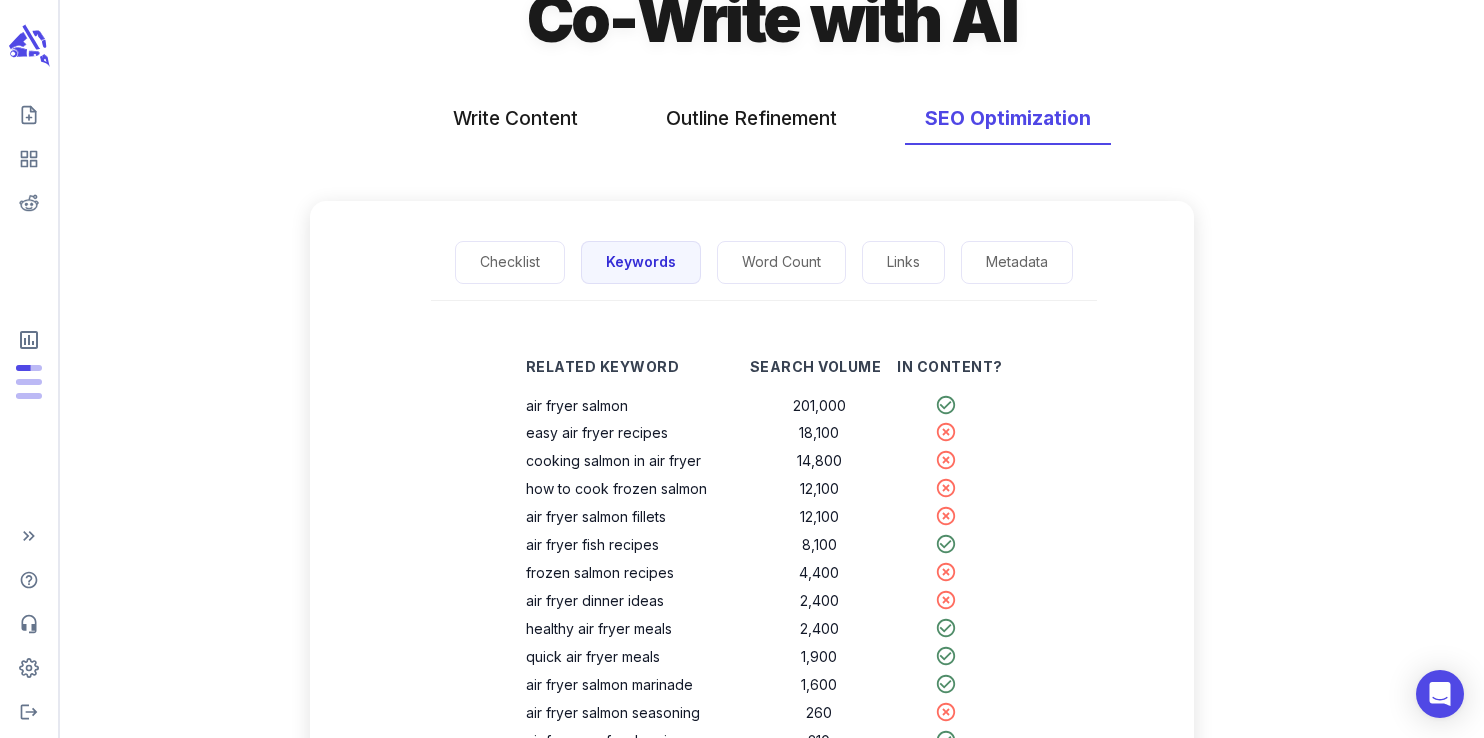 scroll, scrollTop: 0, scrollLeft: 0, axis: both 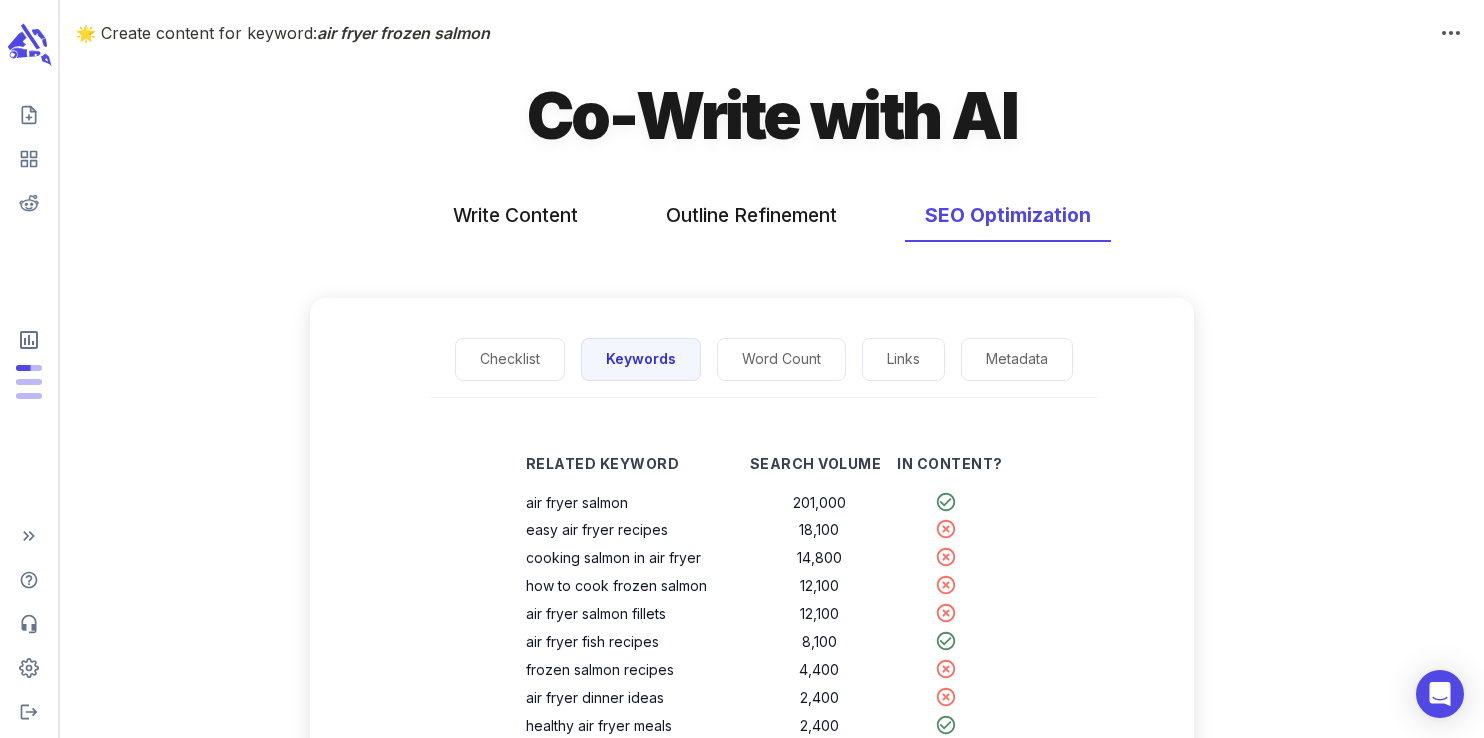 click 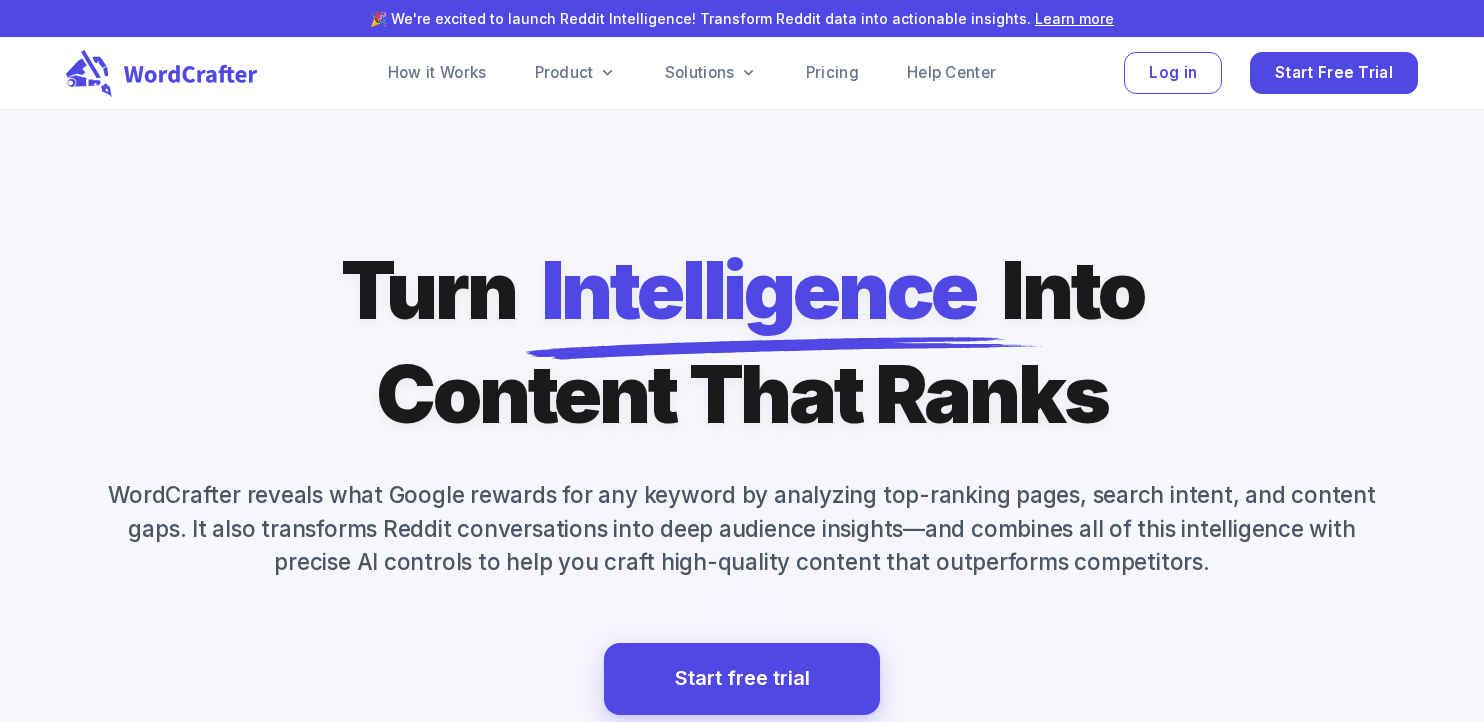 scroll, scrollTop: 0, scrollLeft: 0, axis: both 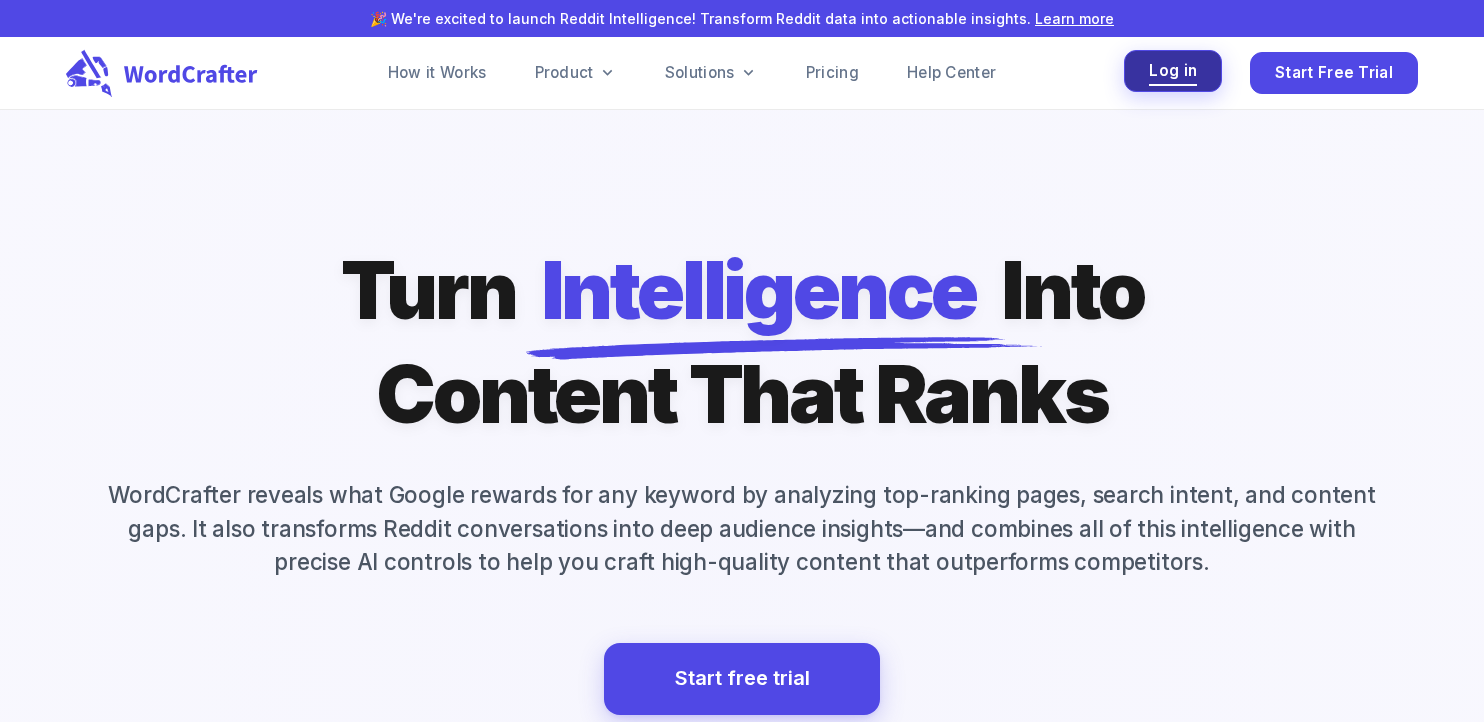 click on "Log in" at bounding box center (1173, 71) 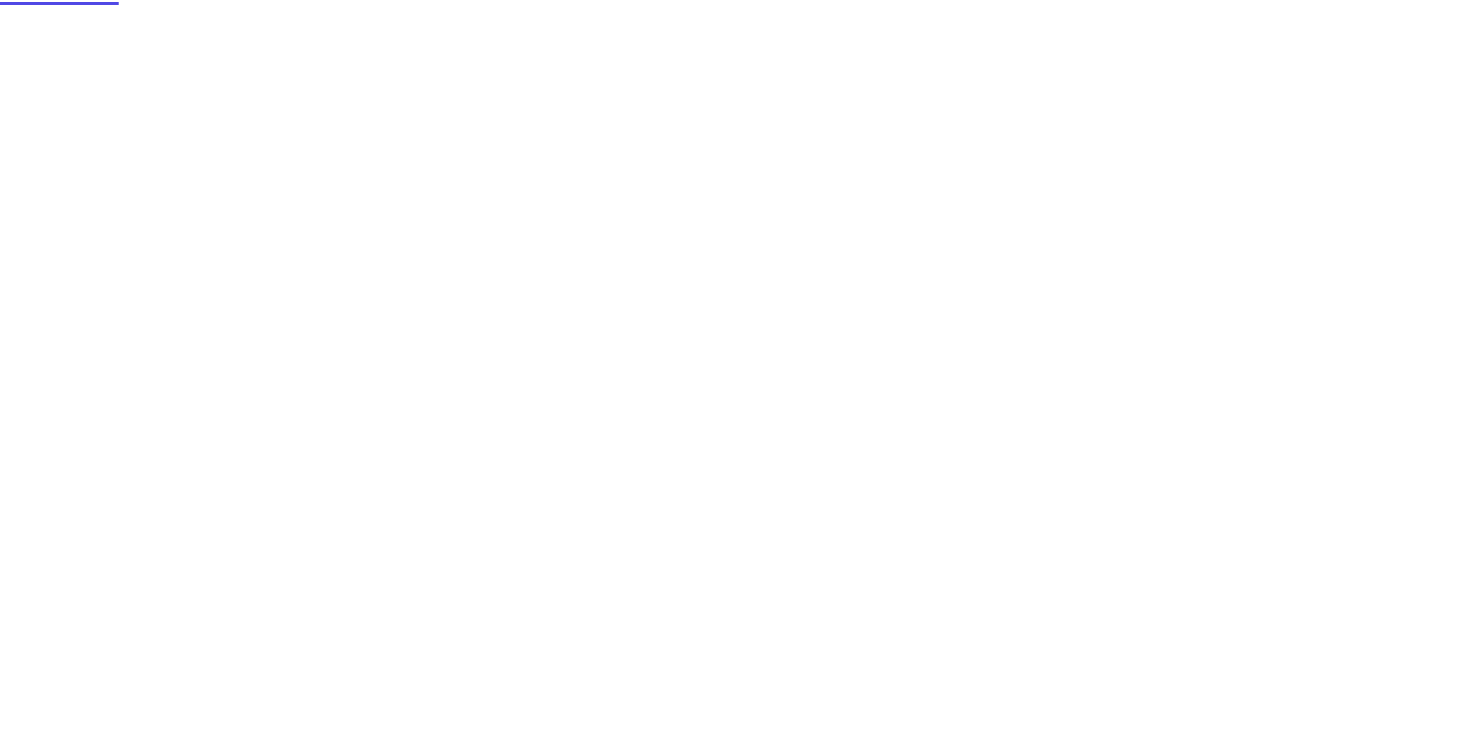 scroll, scrollTop: 0, scrollLeft: 0, axis: both 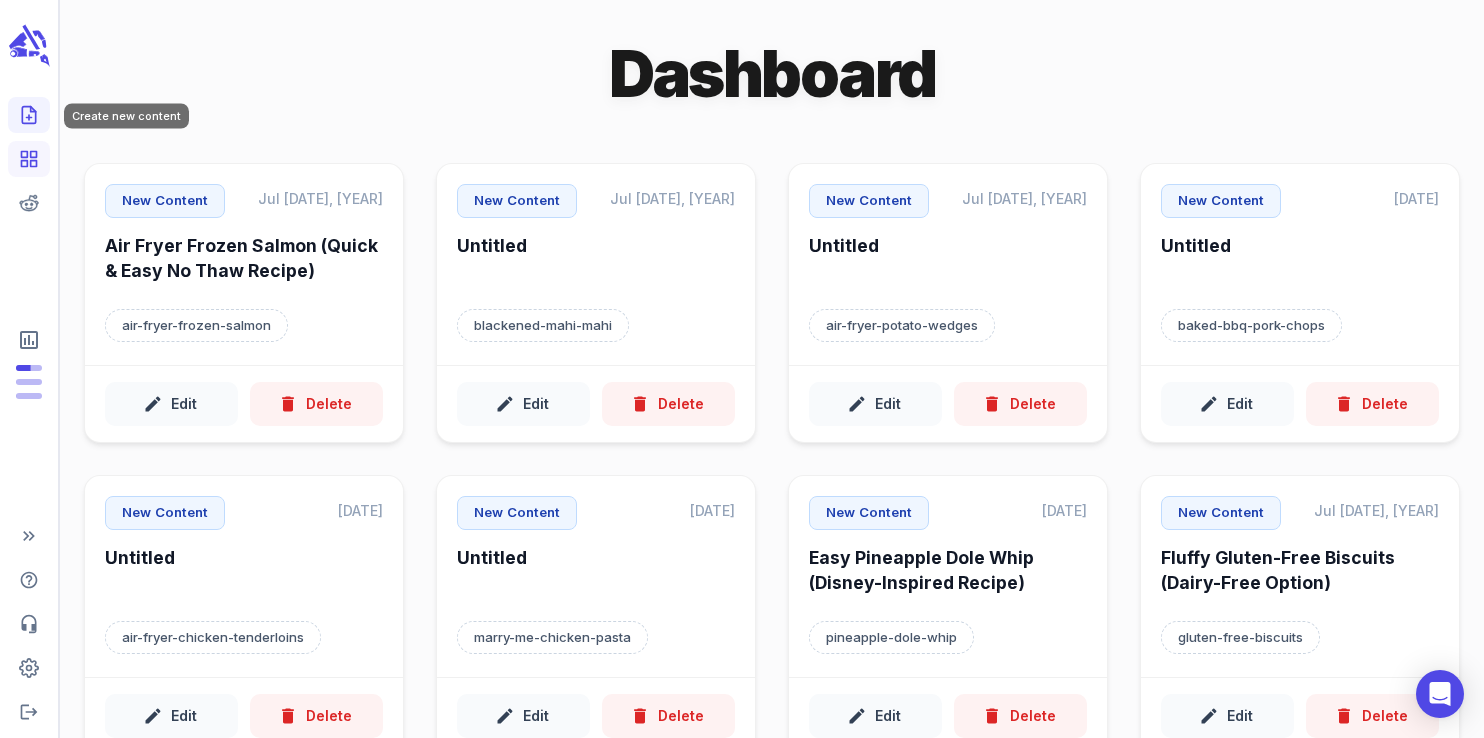 click 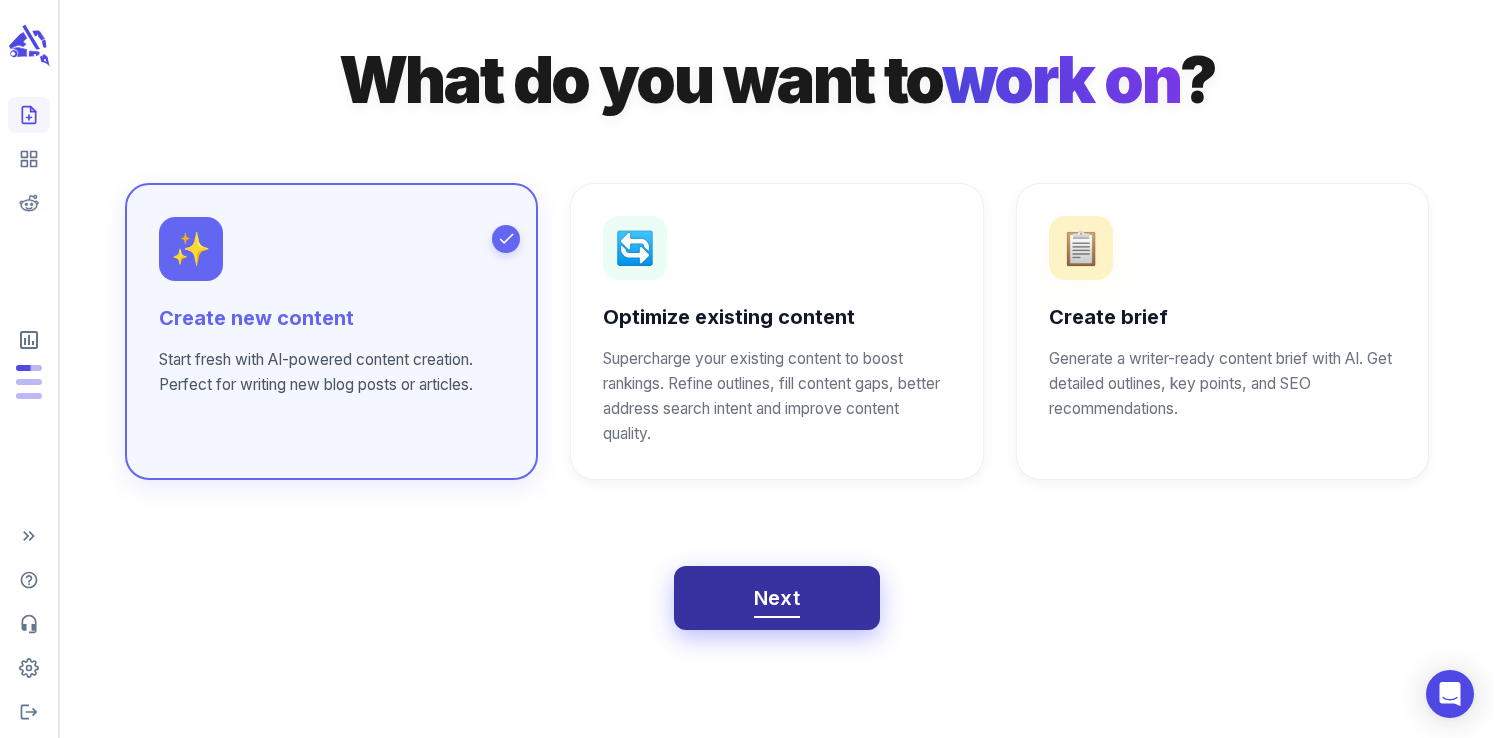 click on "Next" at bounding box center (777, 598) 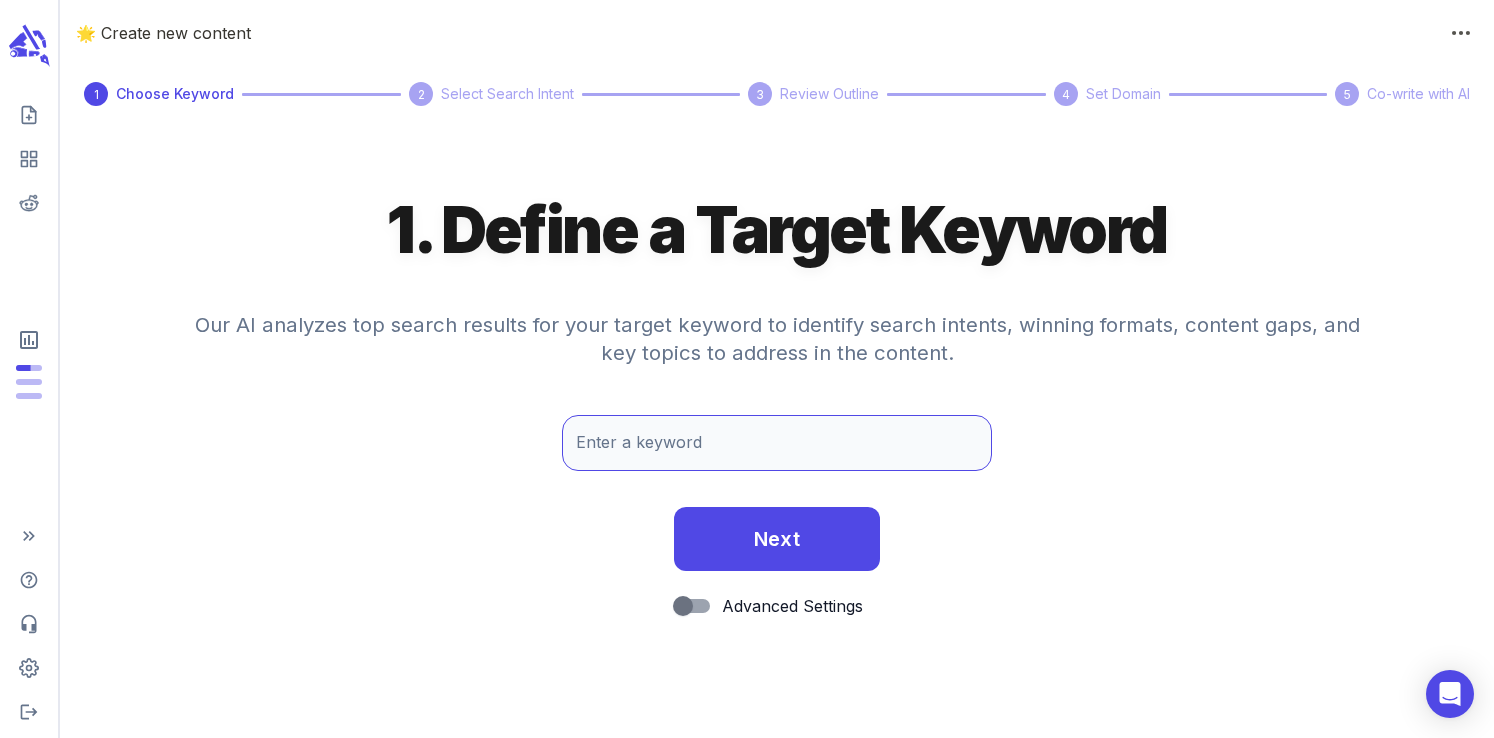 click on "Enter a keyword" at bounding box center (777, 443) 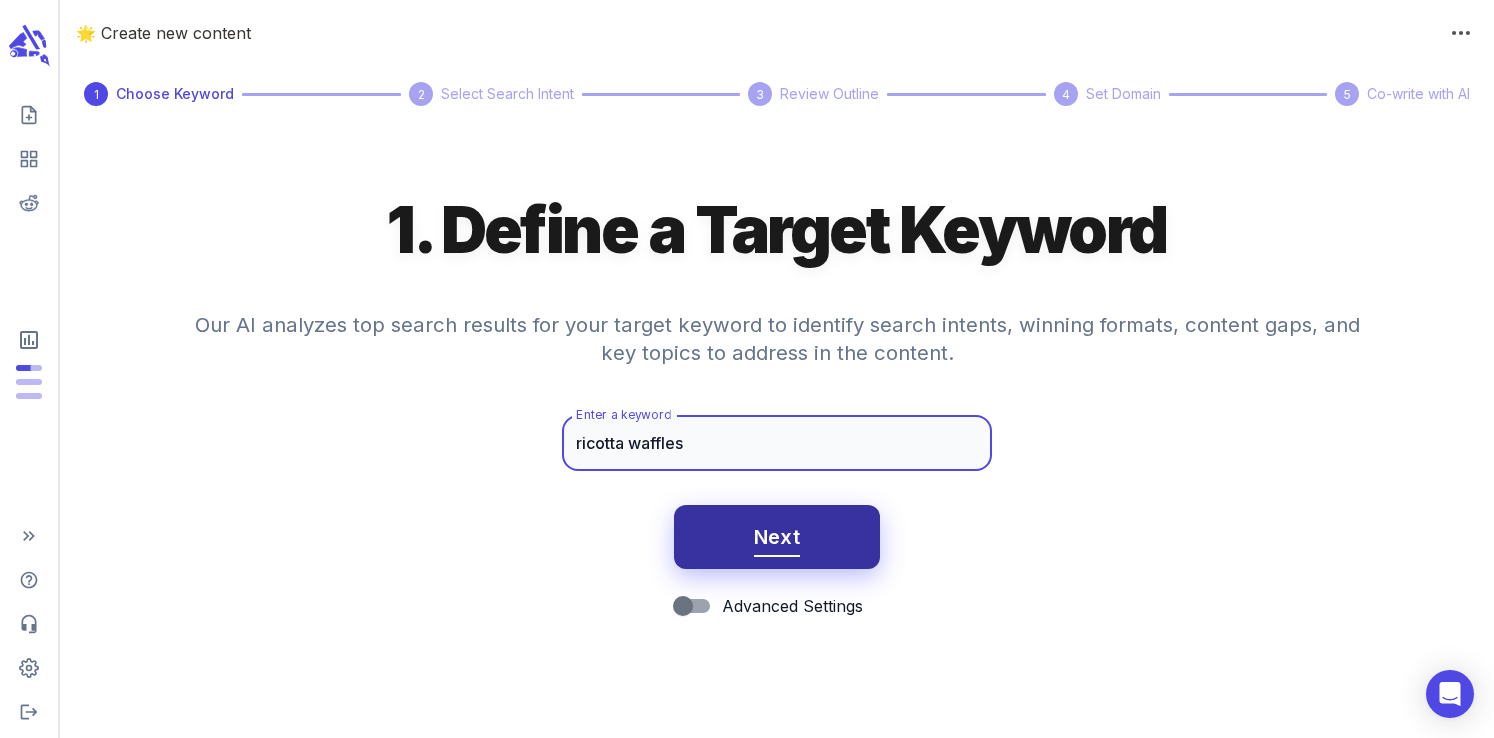 type on "ricotta waffles" 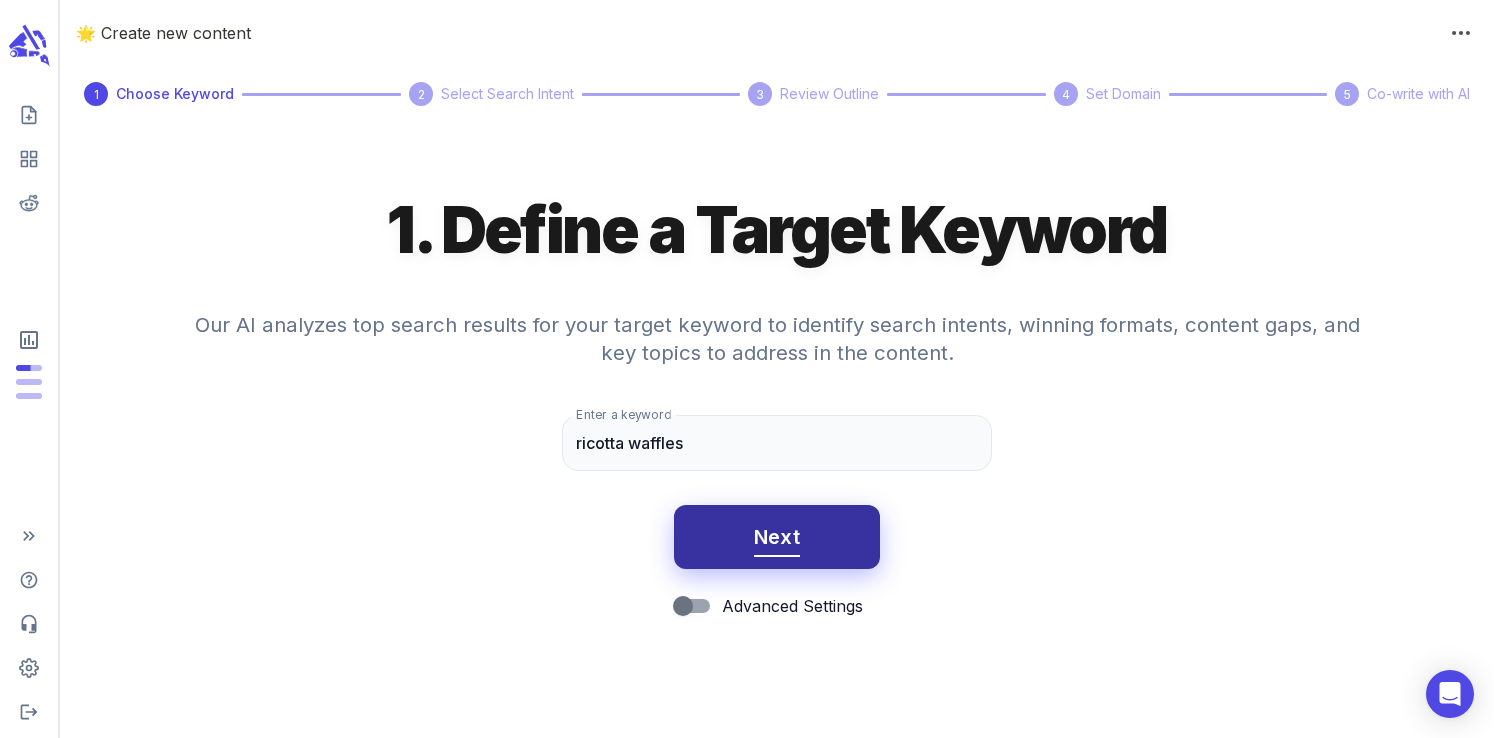click on "Next" at bounding box center (777, 537) 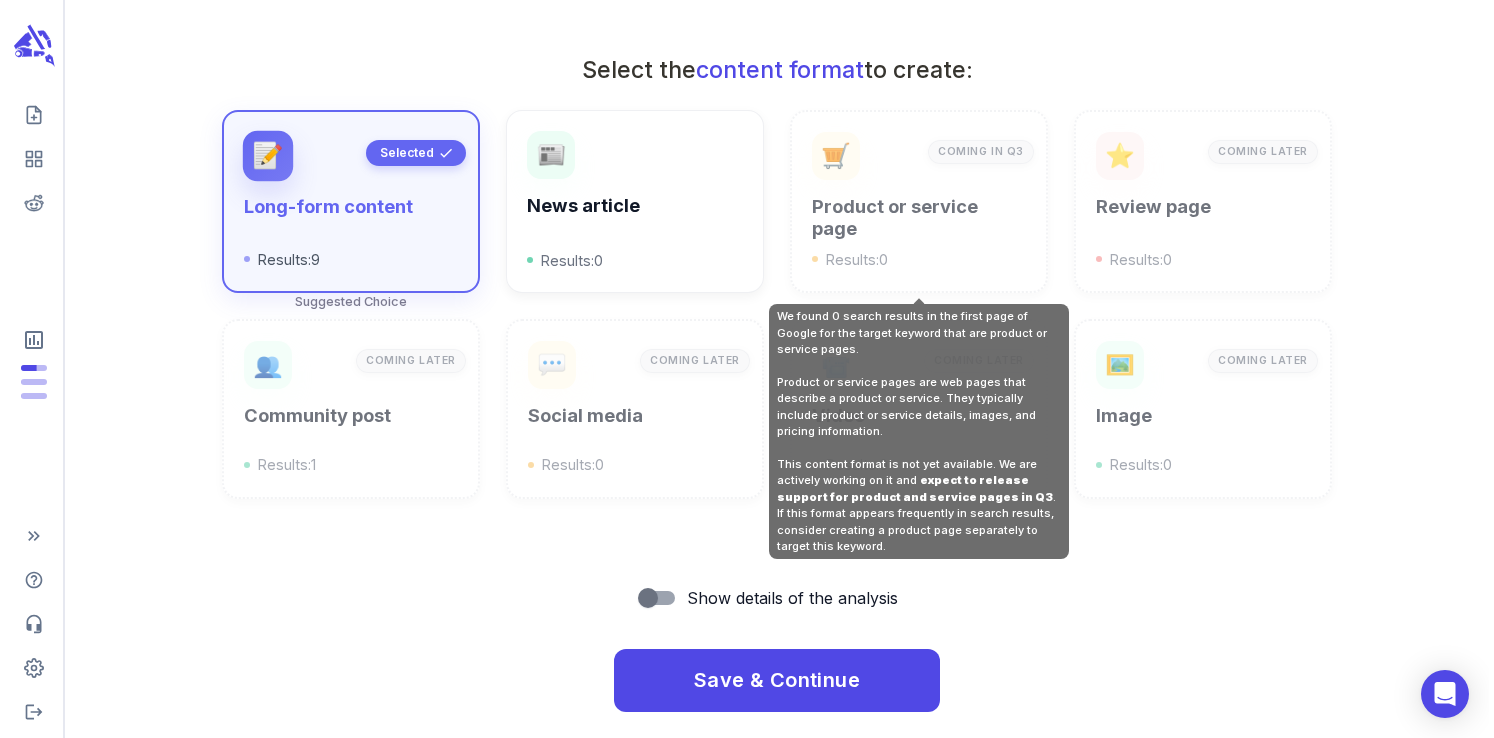 scroll, scrollTop: 718, scrollLeft: 0, axis: vertical 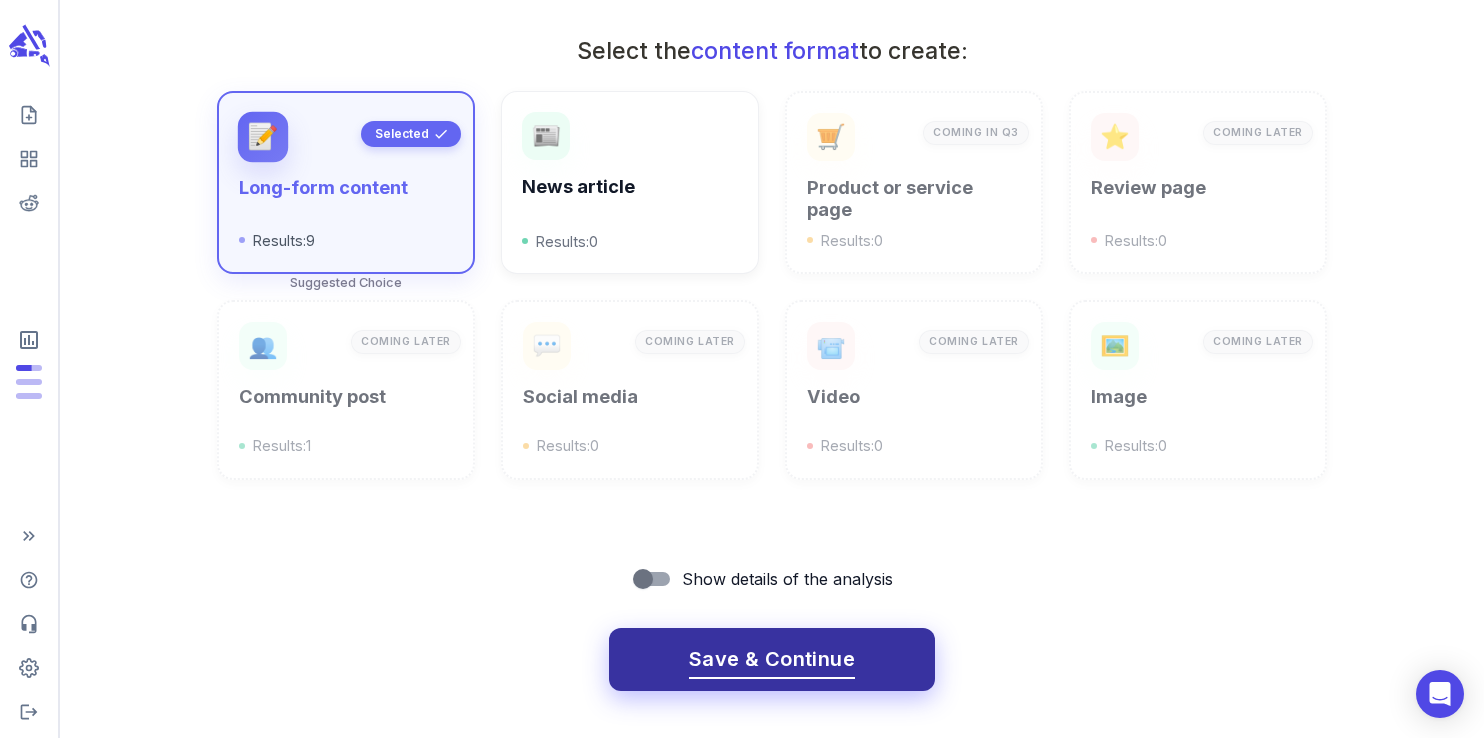 click on "Save & Continue" at bounding box center [772, 659] 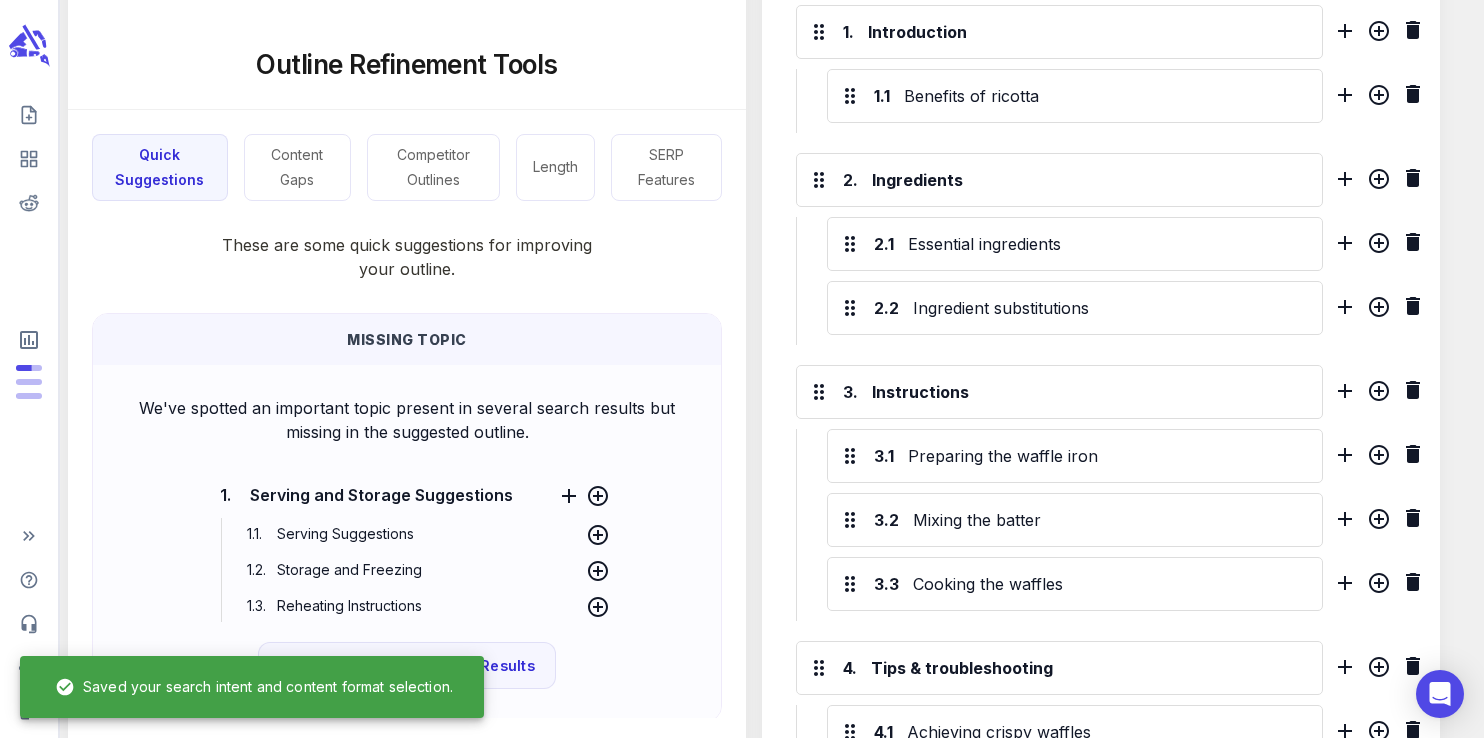 scroll, scrollTop: 846, scrollLeft: 0, axis: vertical 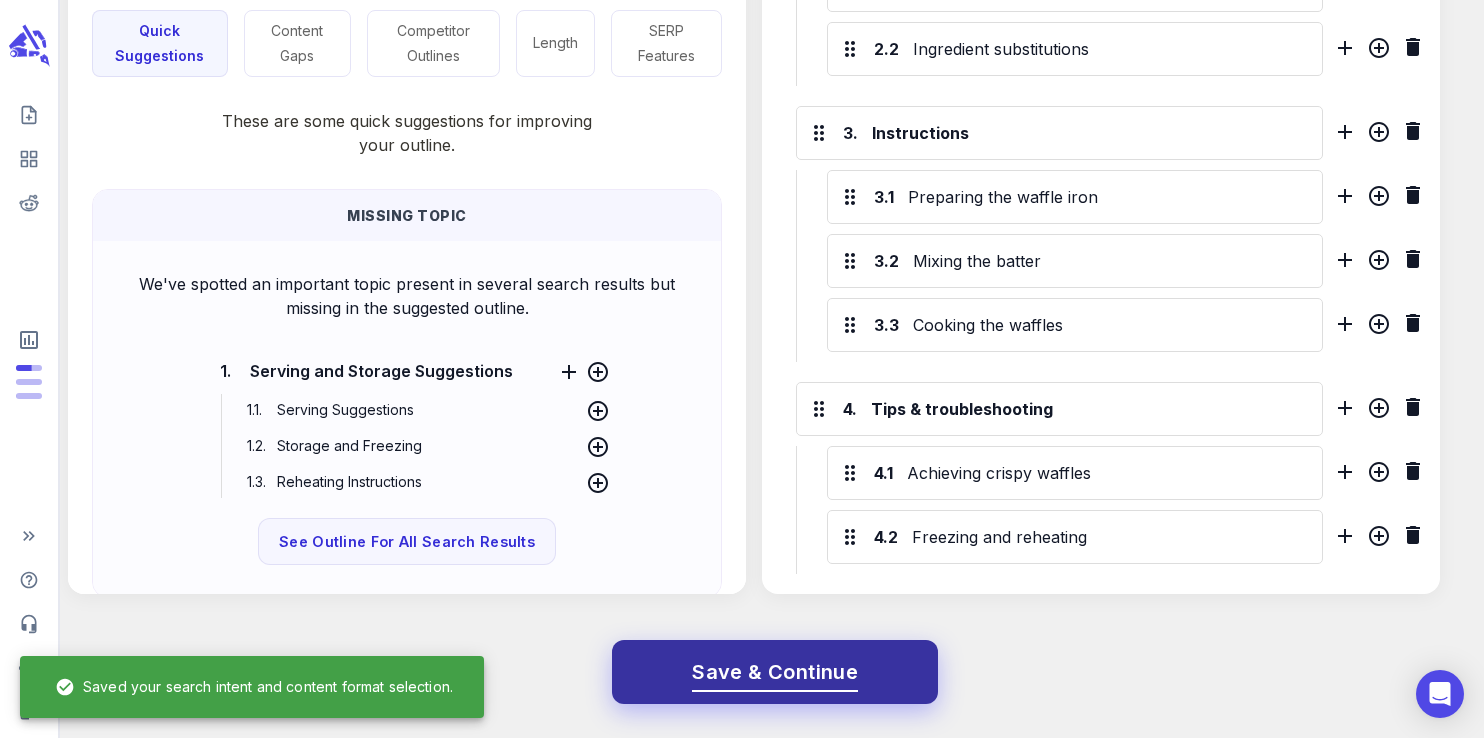 click on "Save & Continue" at bounding box center (775, 672) 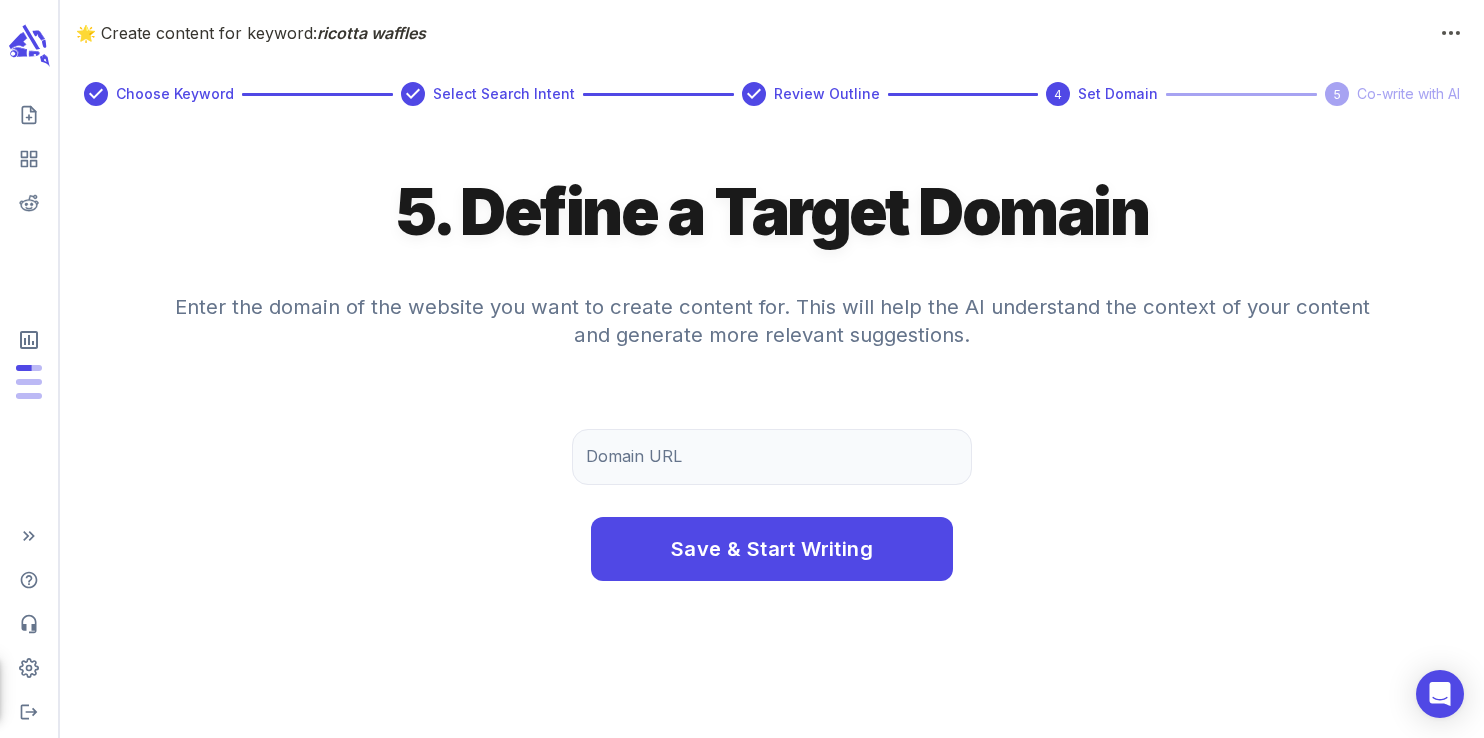 scroll, scrollTop: 0, scrollLeft: 0, axis: both 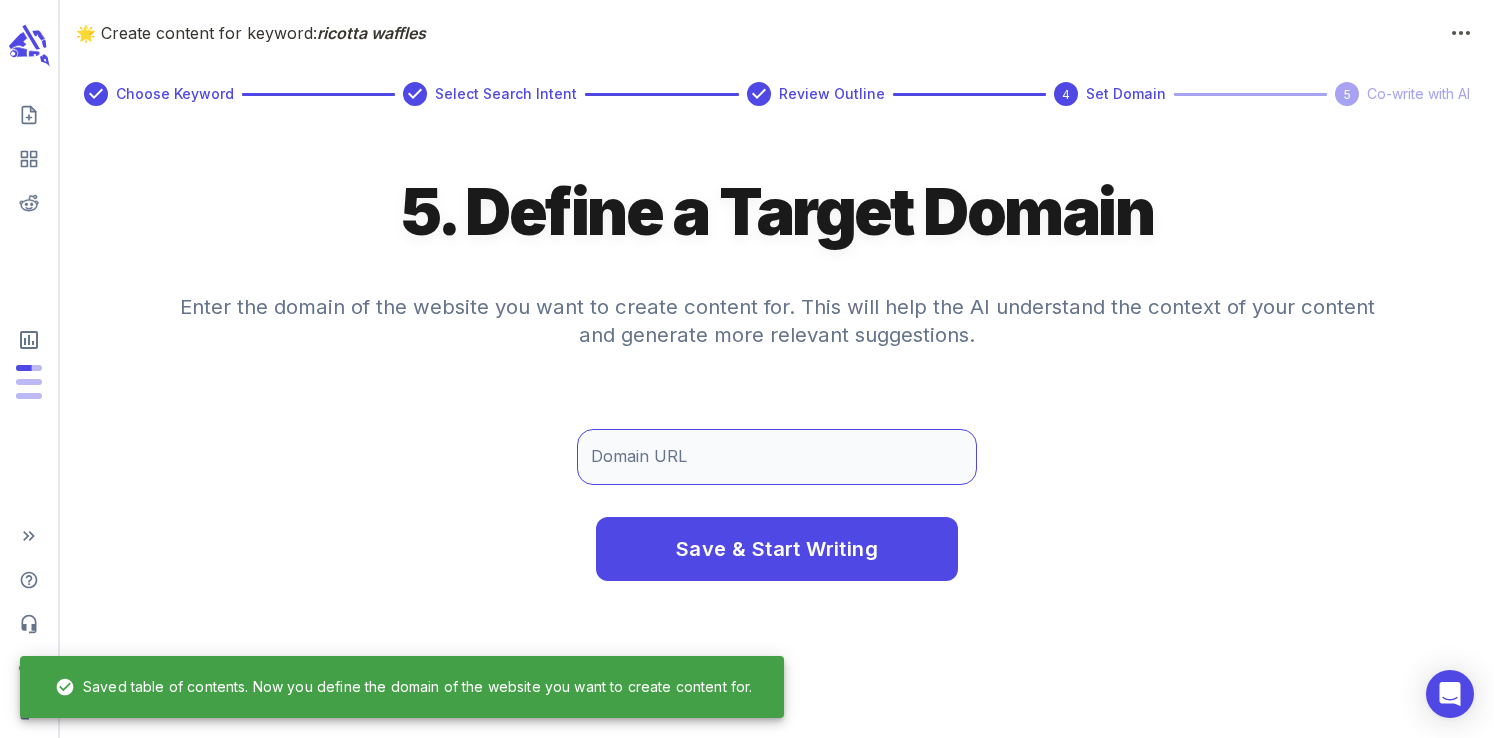 click on "Domain URL" at bounding box center (777, 457) 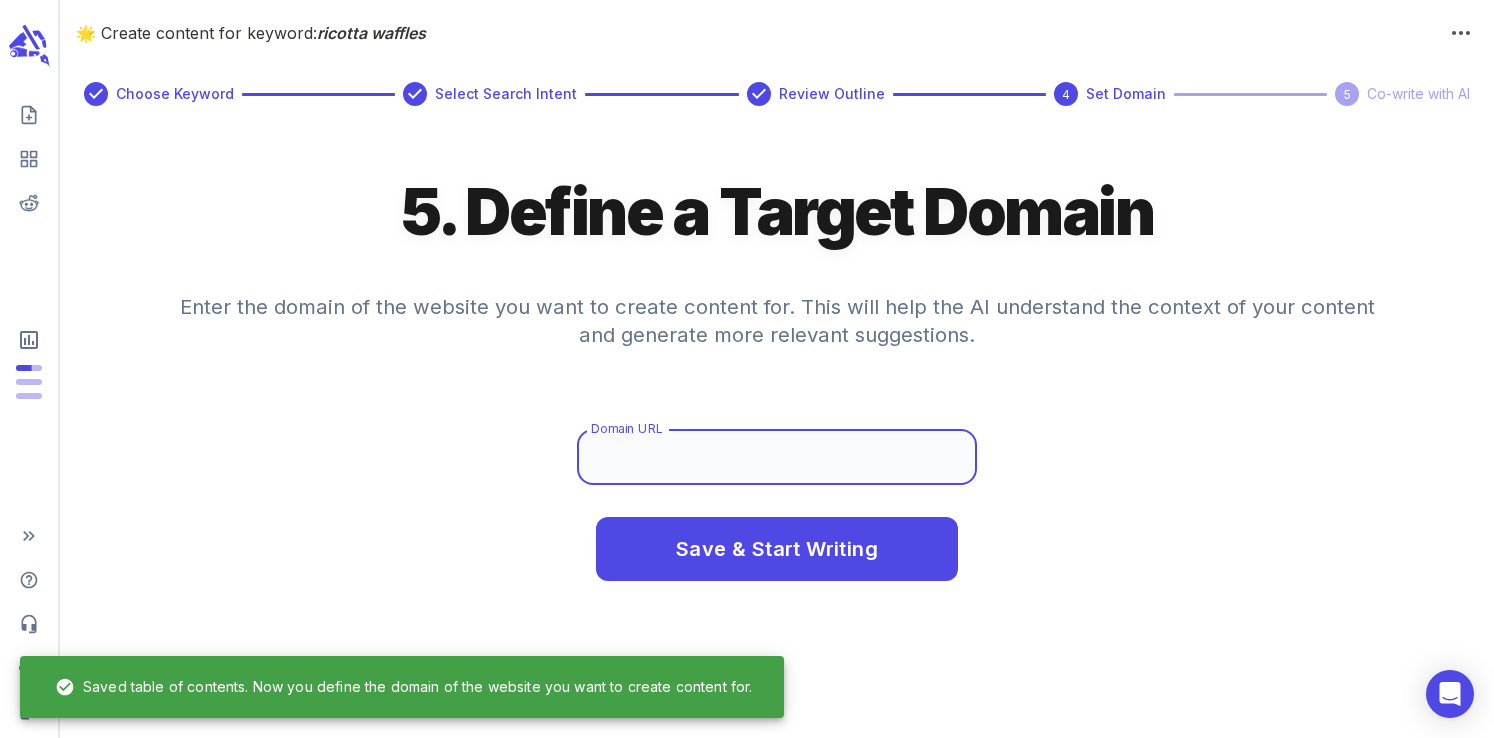 type on "www.example.com" 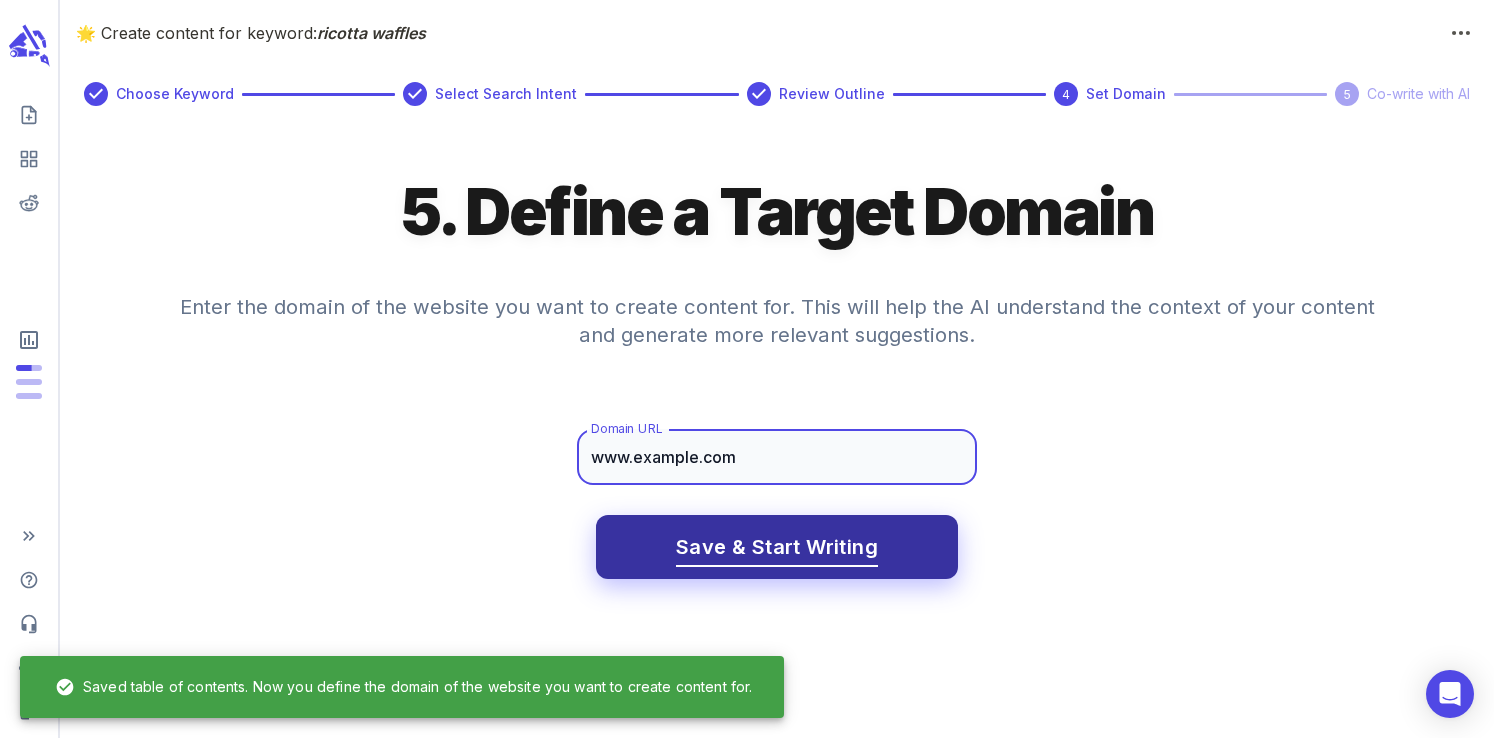 click on "Save & Start Writing" at bounding box center (777, 547) 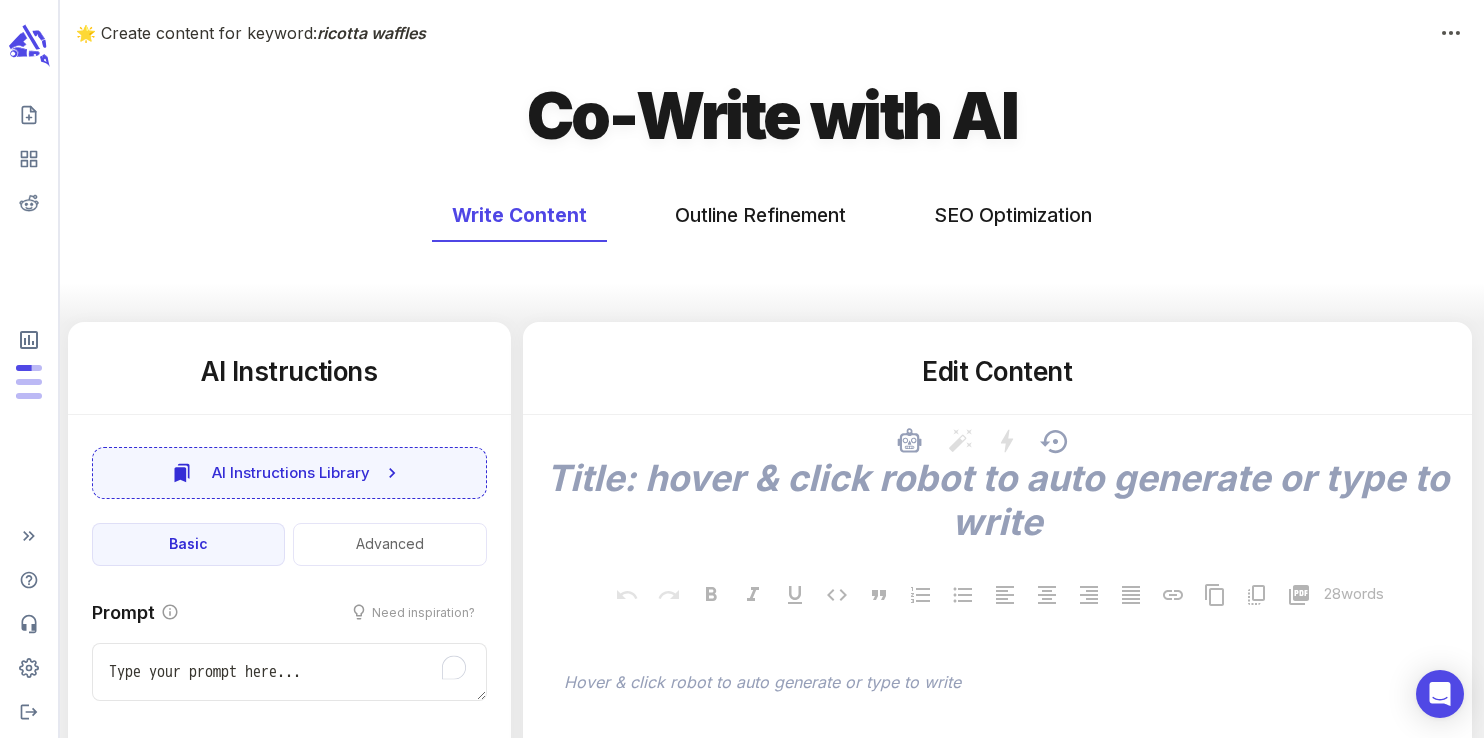 type on "x" 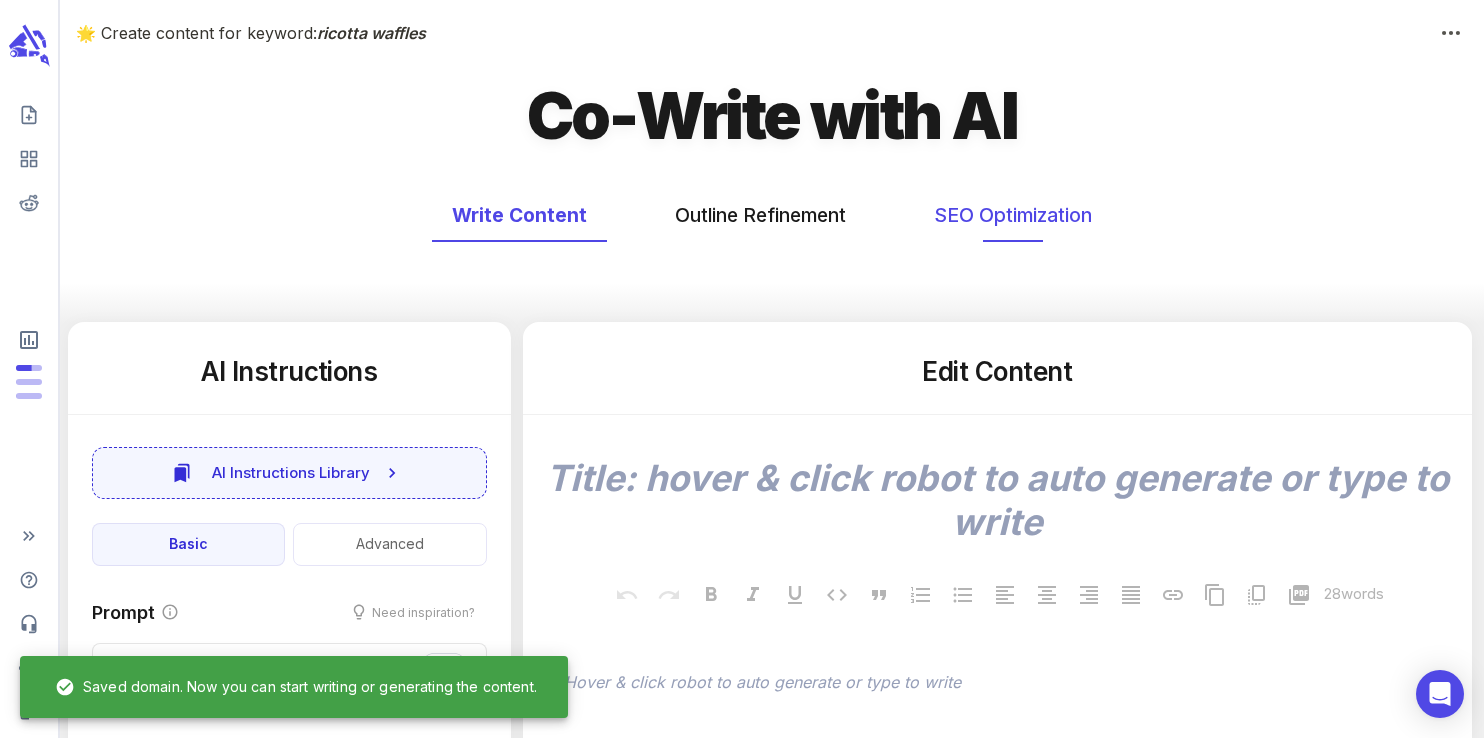type on "x" 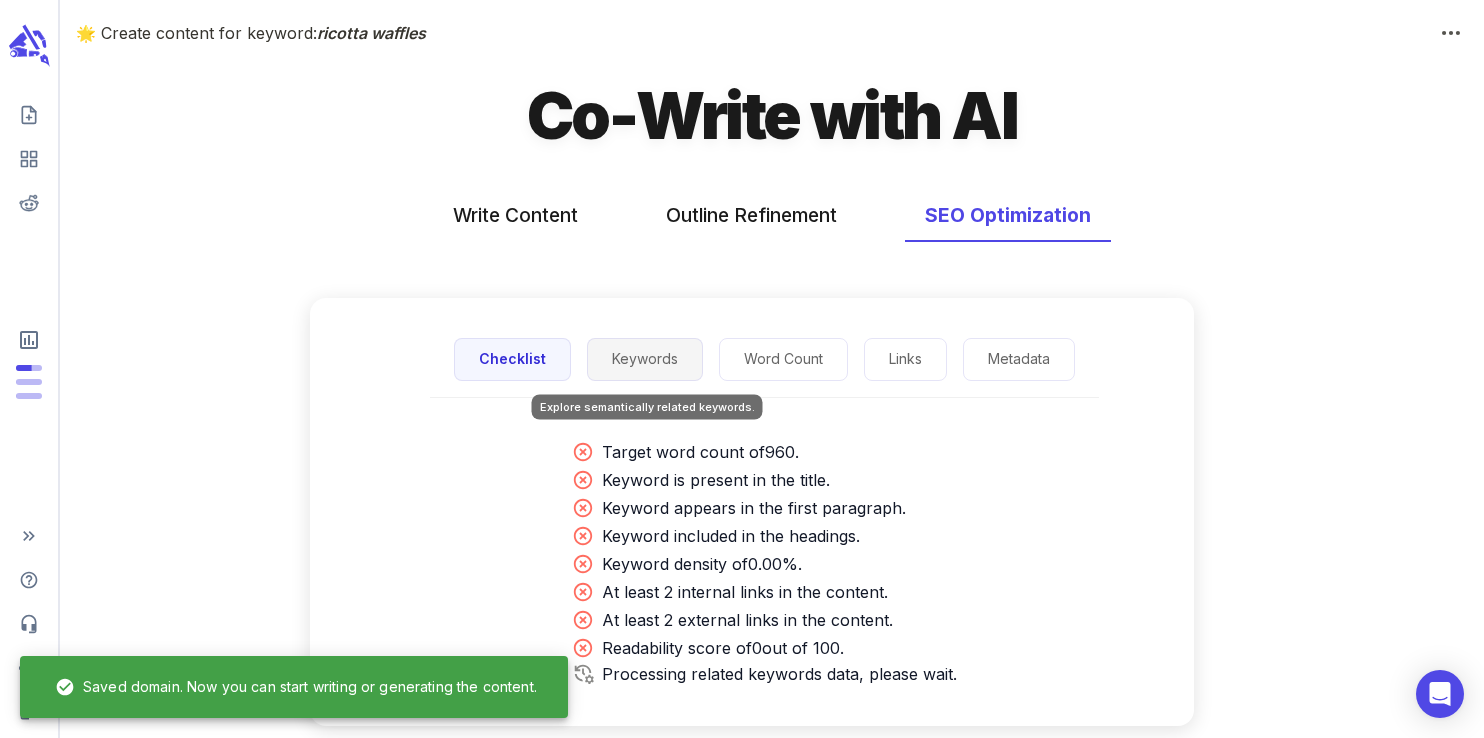 click on "Keywords" at bounding box center [645, 359] 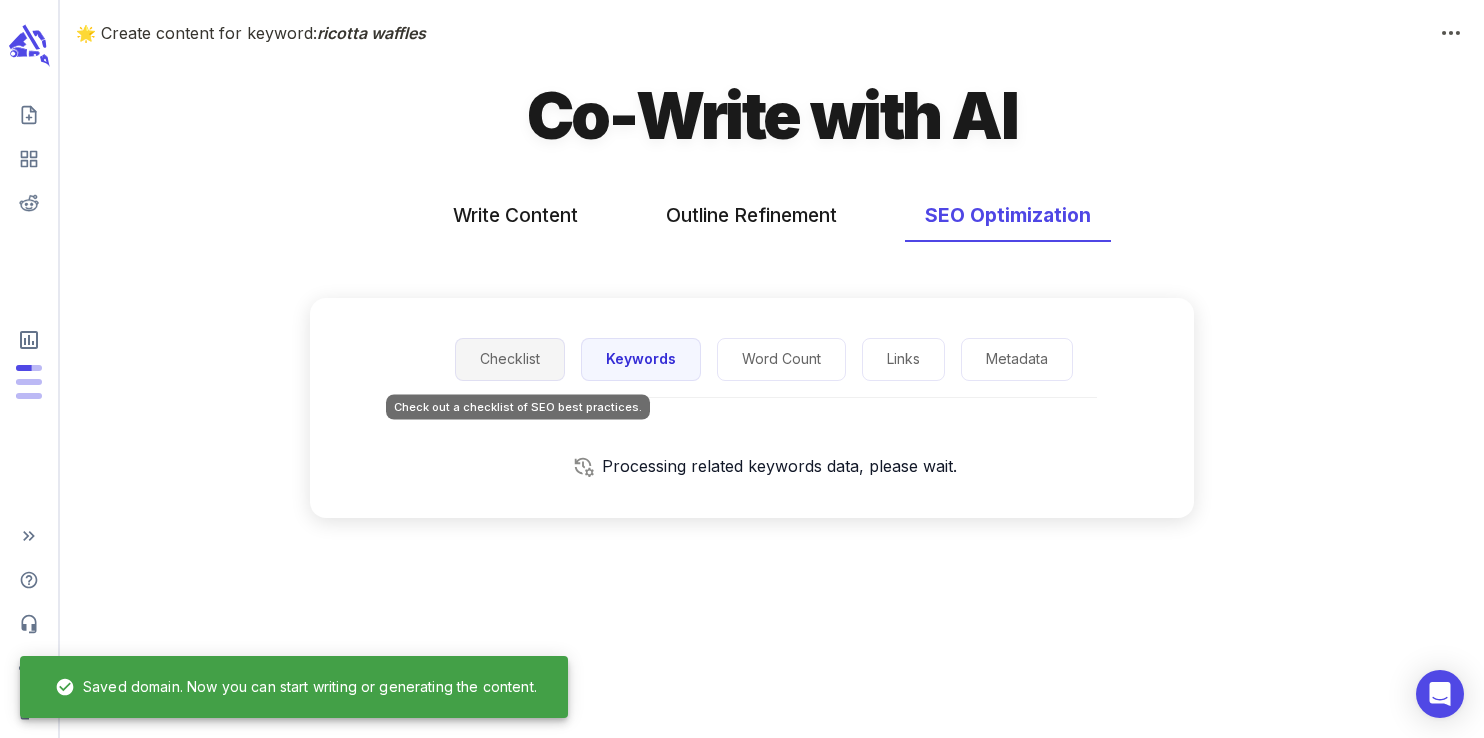 click on "Checklist" at bounding box center (510, 359) 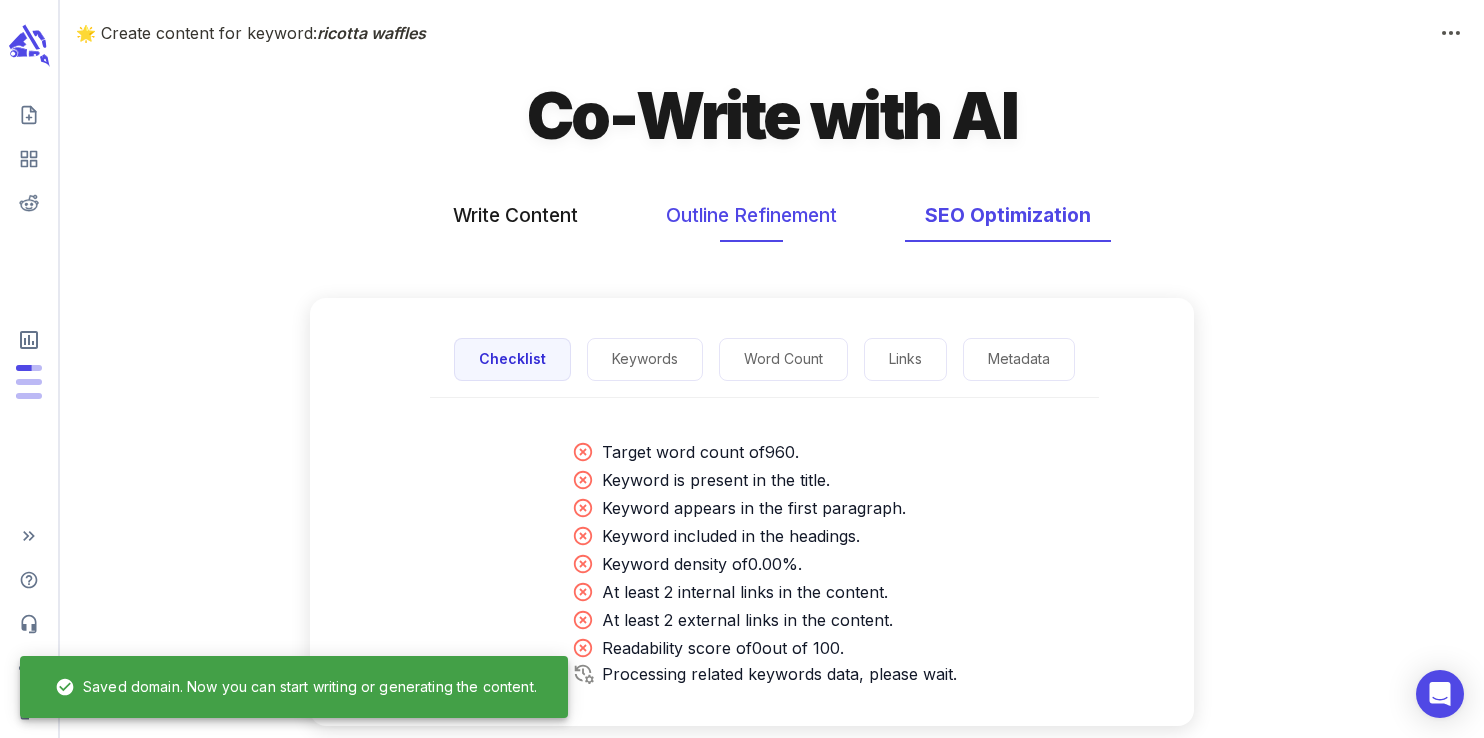 click on "Outline Refinement" at bounding box center (751, 215) 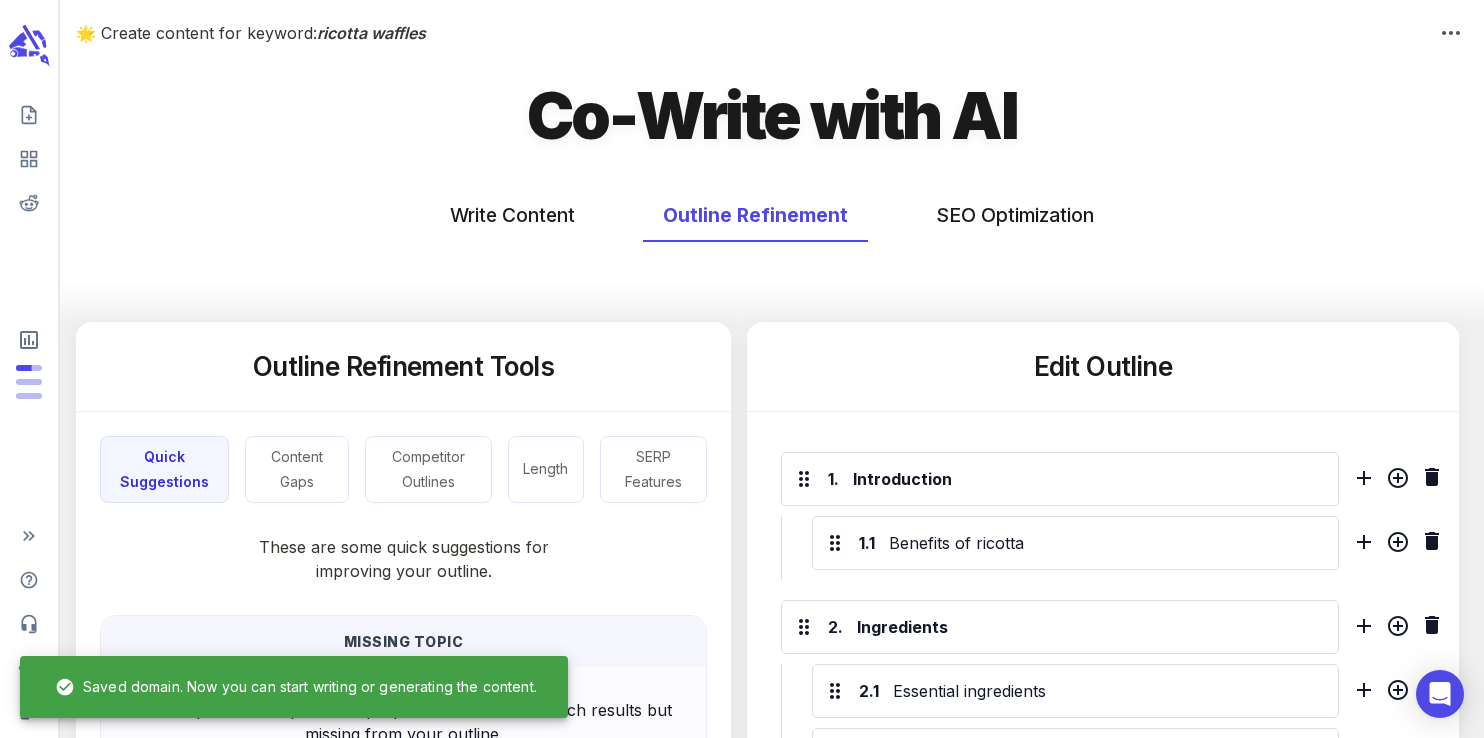 click on "Write Content Outline Refinement SEO Optimization" at bounding box center [772, 247] 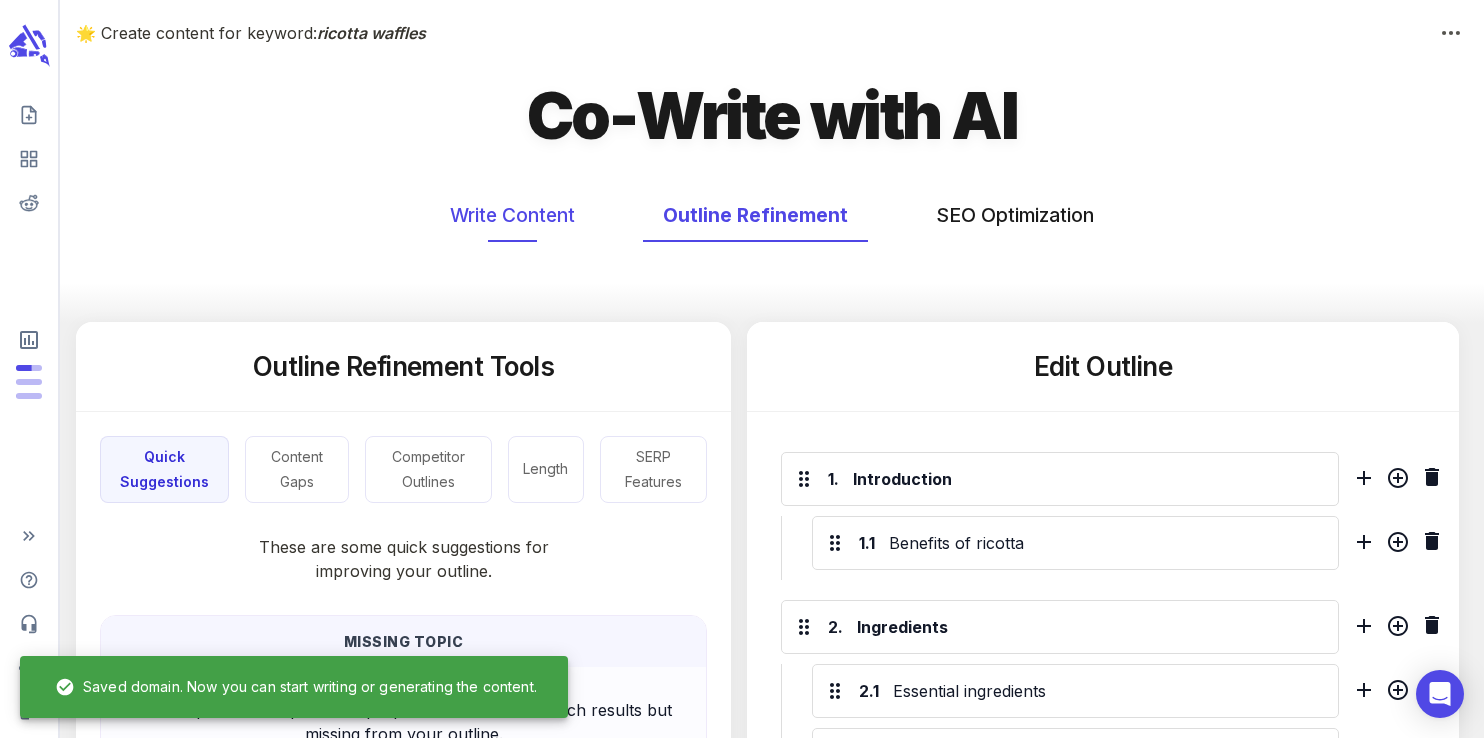 click on "Write Content" at bounding box center [512, 215] 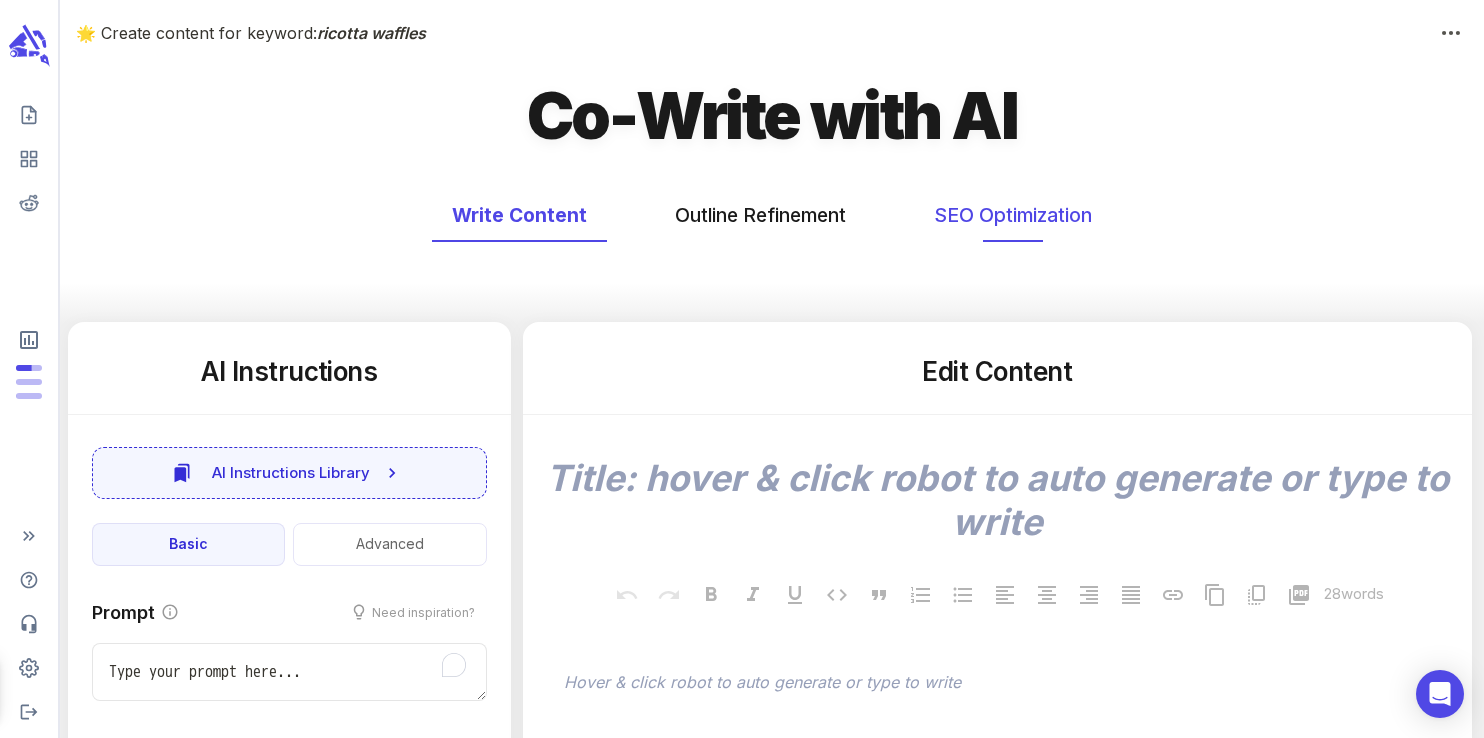 type on "x" 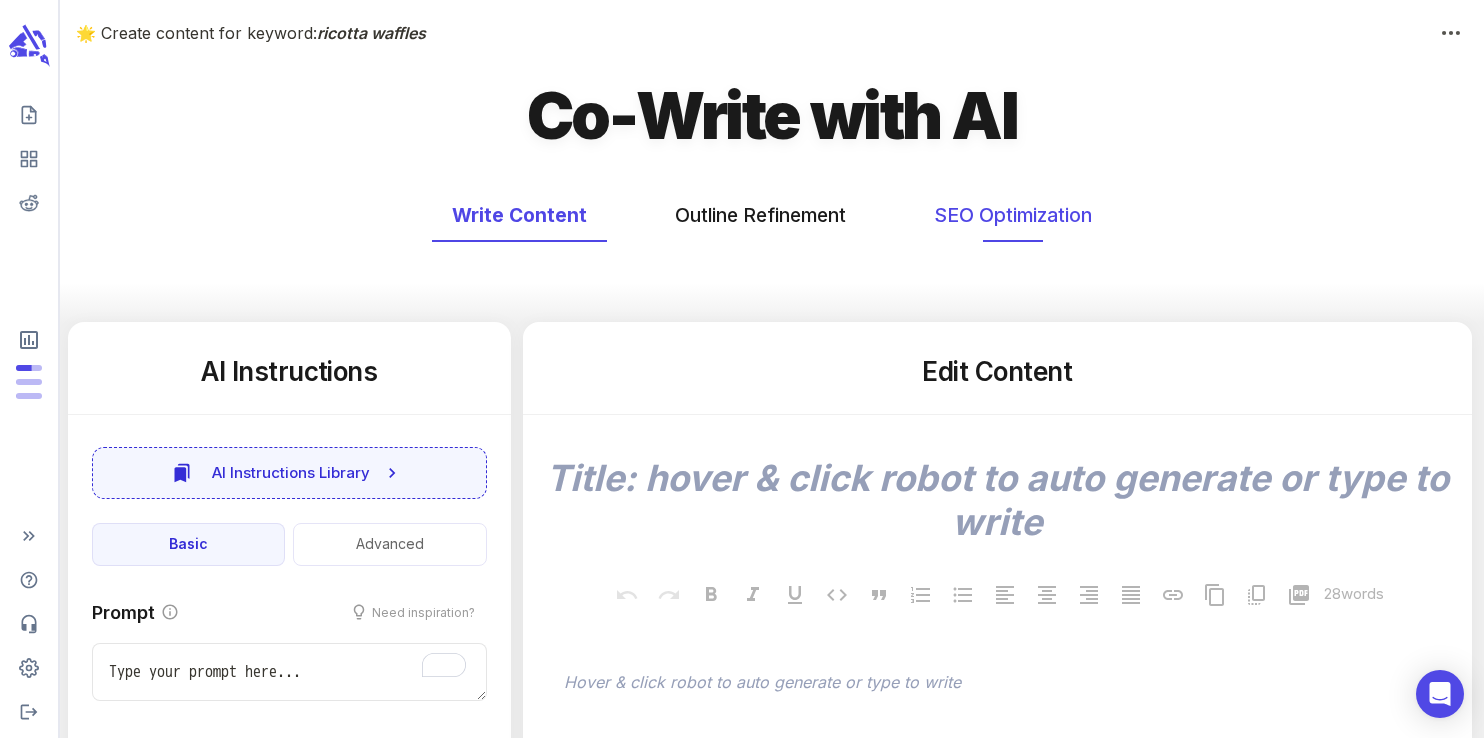 click on "SEO Optimization" at bounding box center (1013, 215) 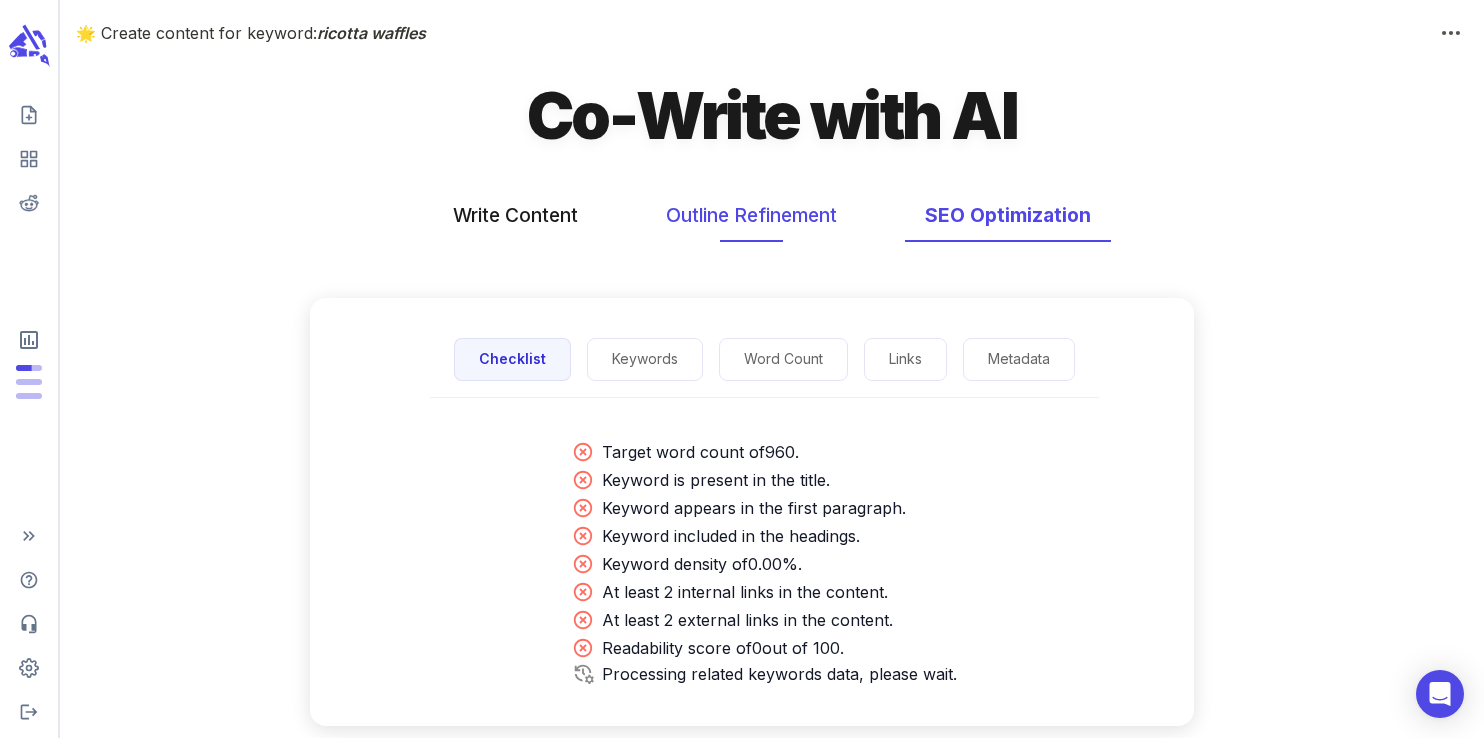 click on "Outline Refinement" at bounding box center (751, 215) 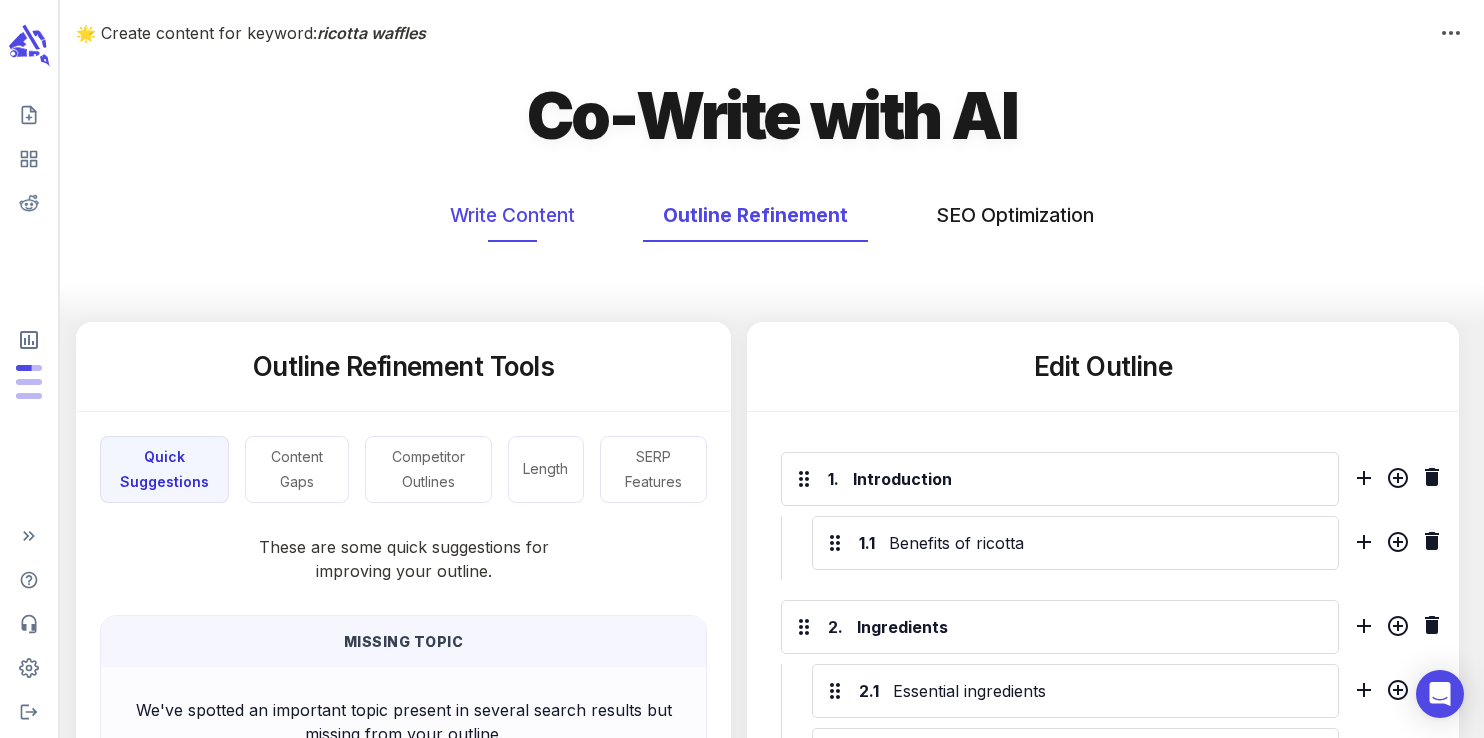 click on "Write Content" at bounding box center (512, 215) 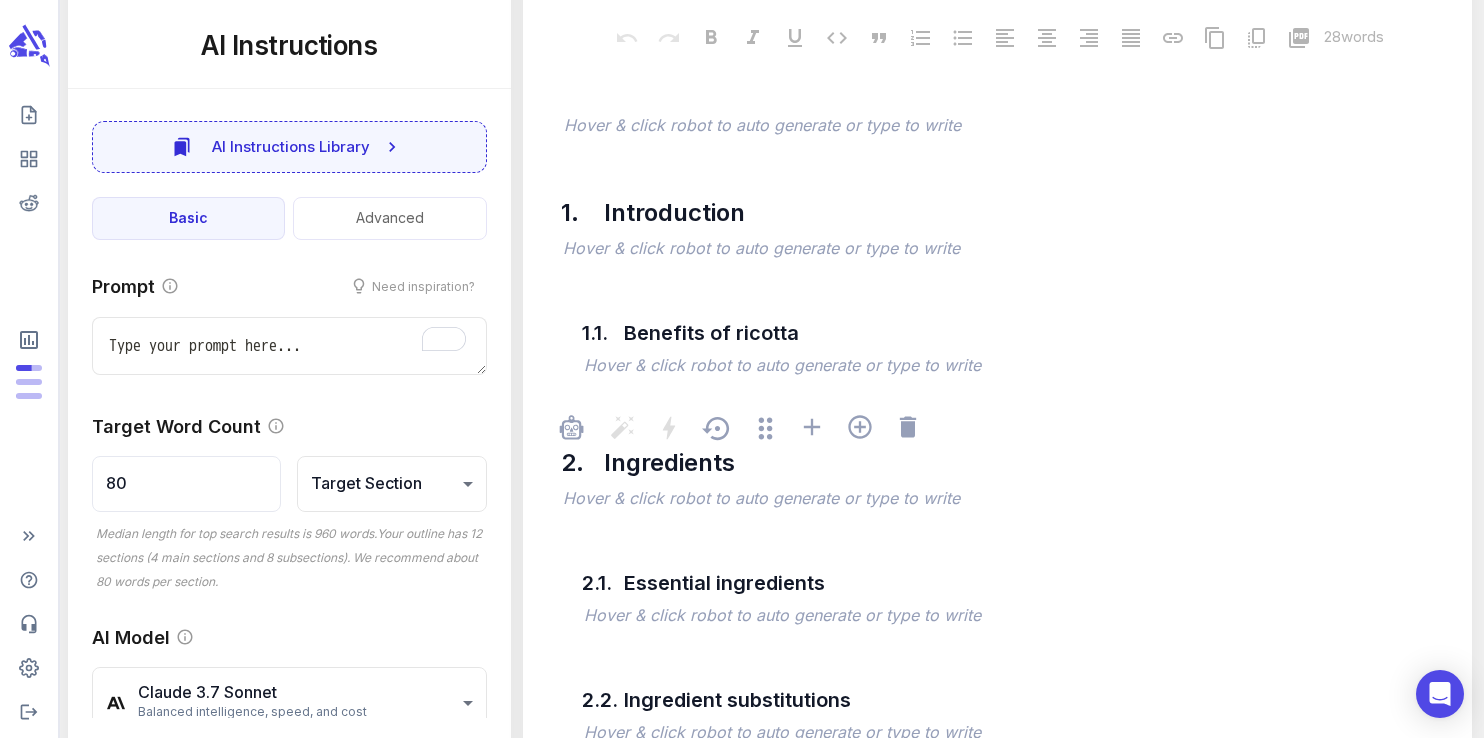 scroll, scrollTop: 560, scrollLeft: 0, axis: vertical 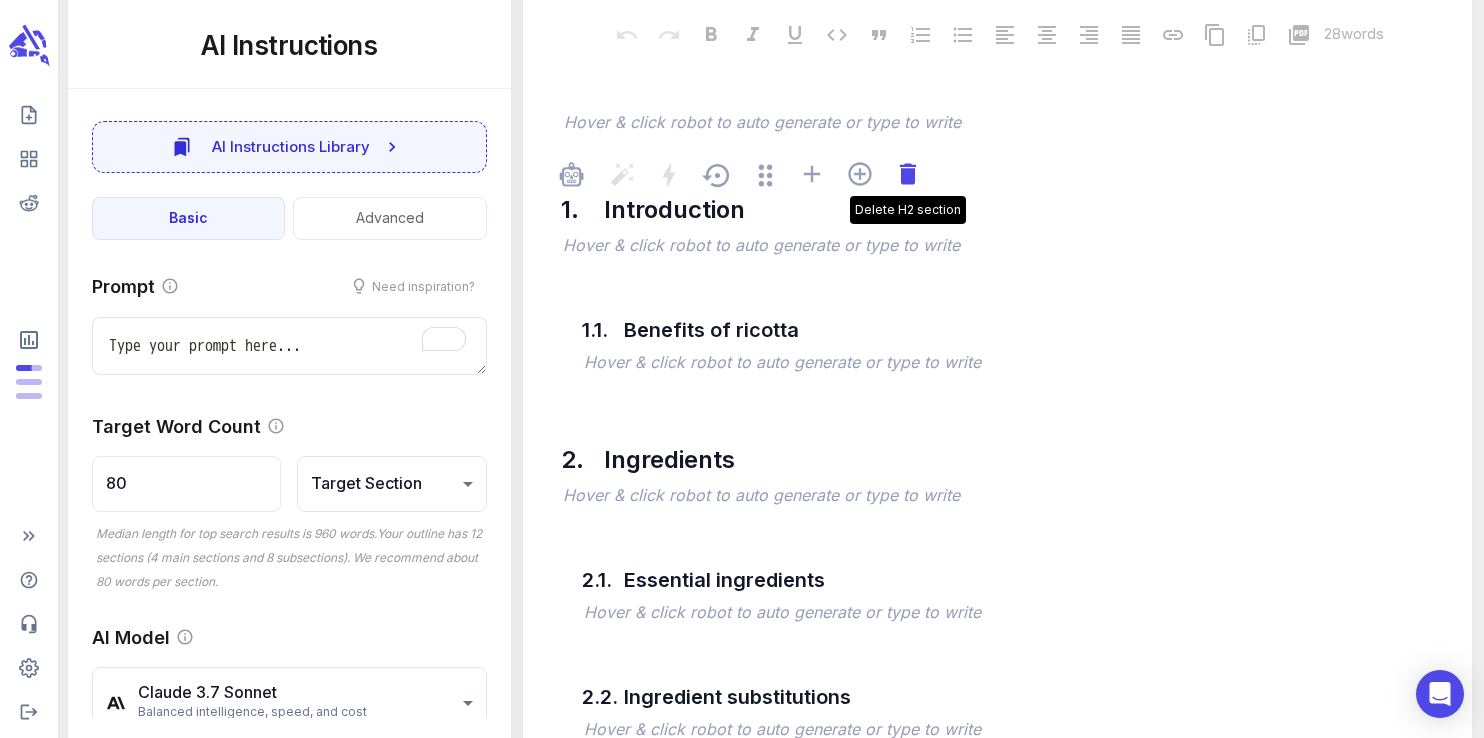 click 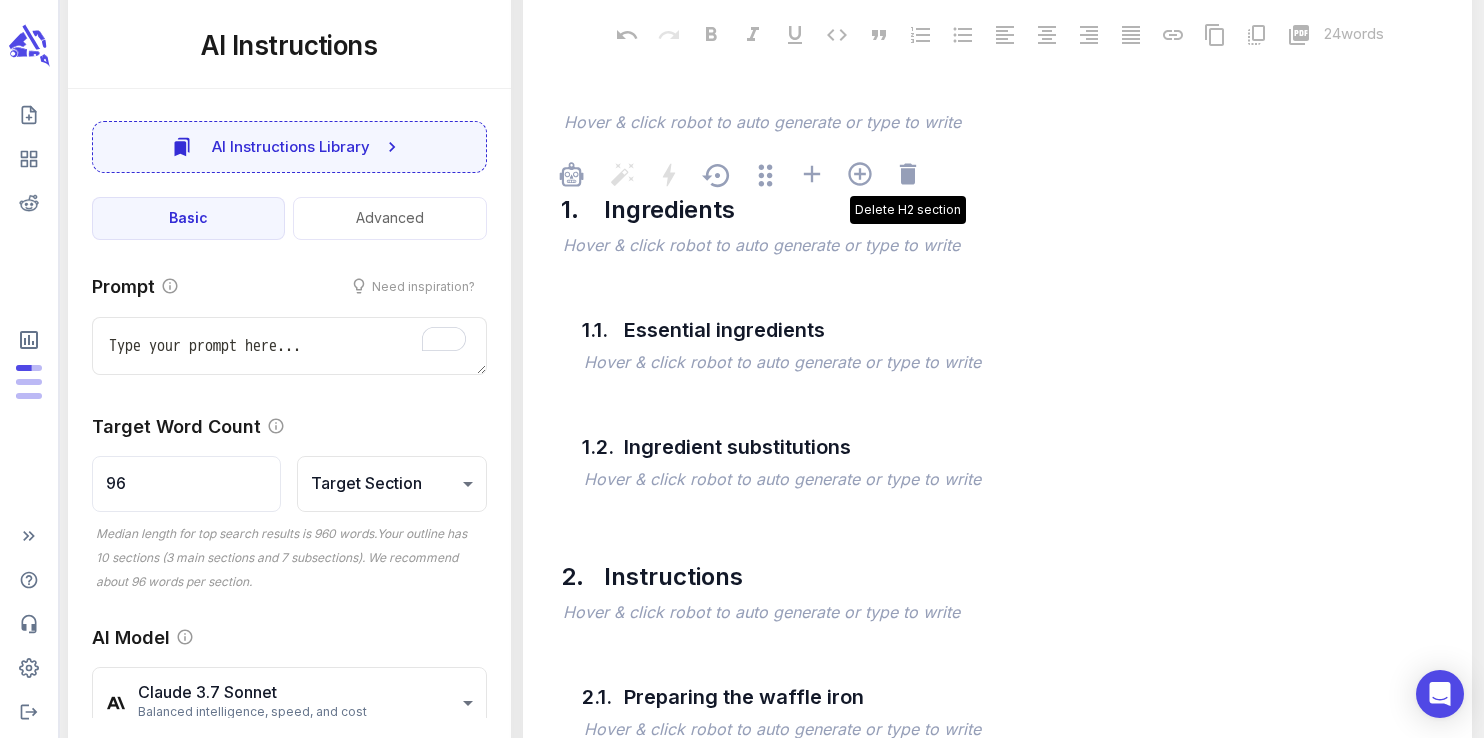 click 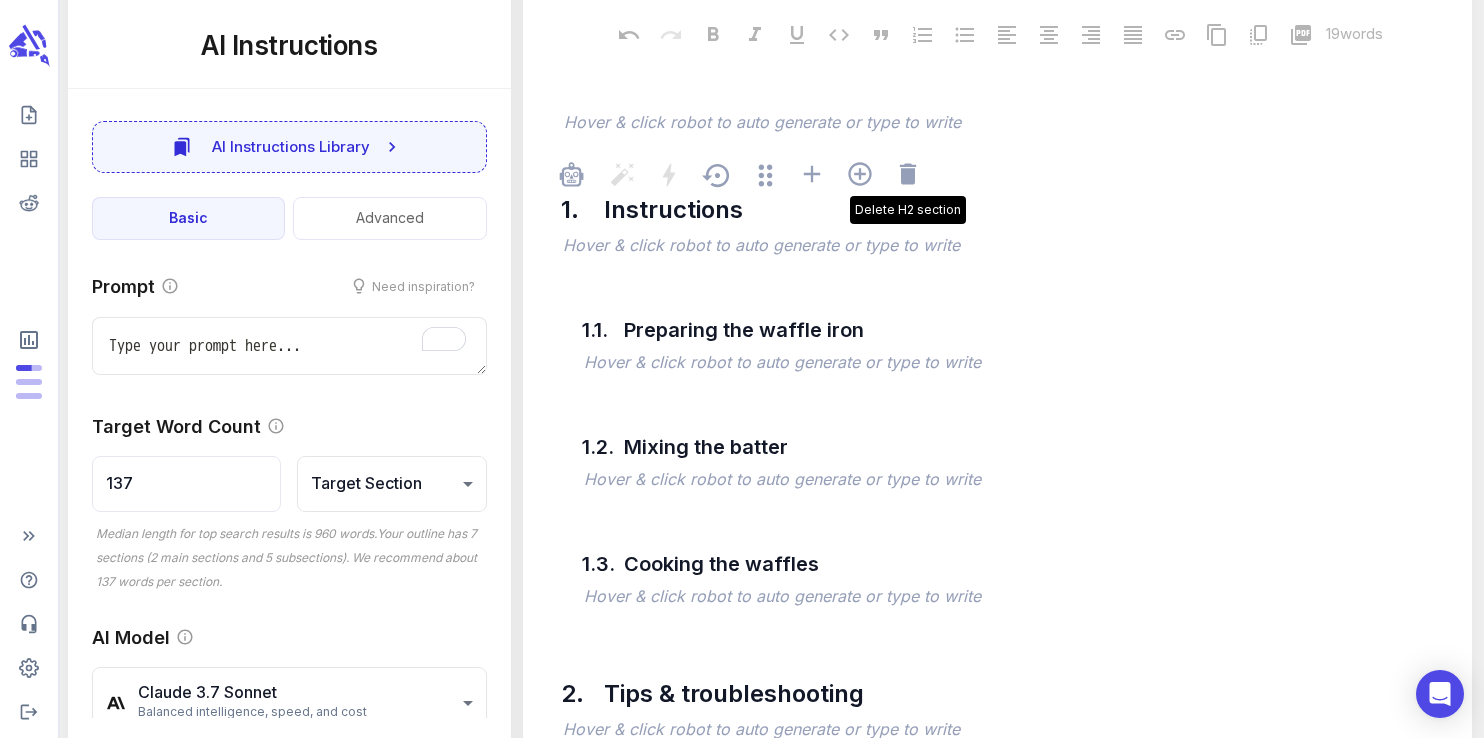 click 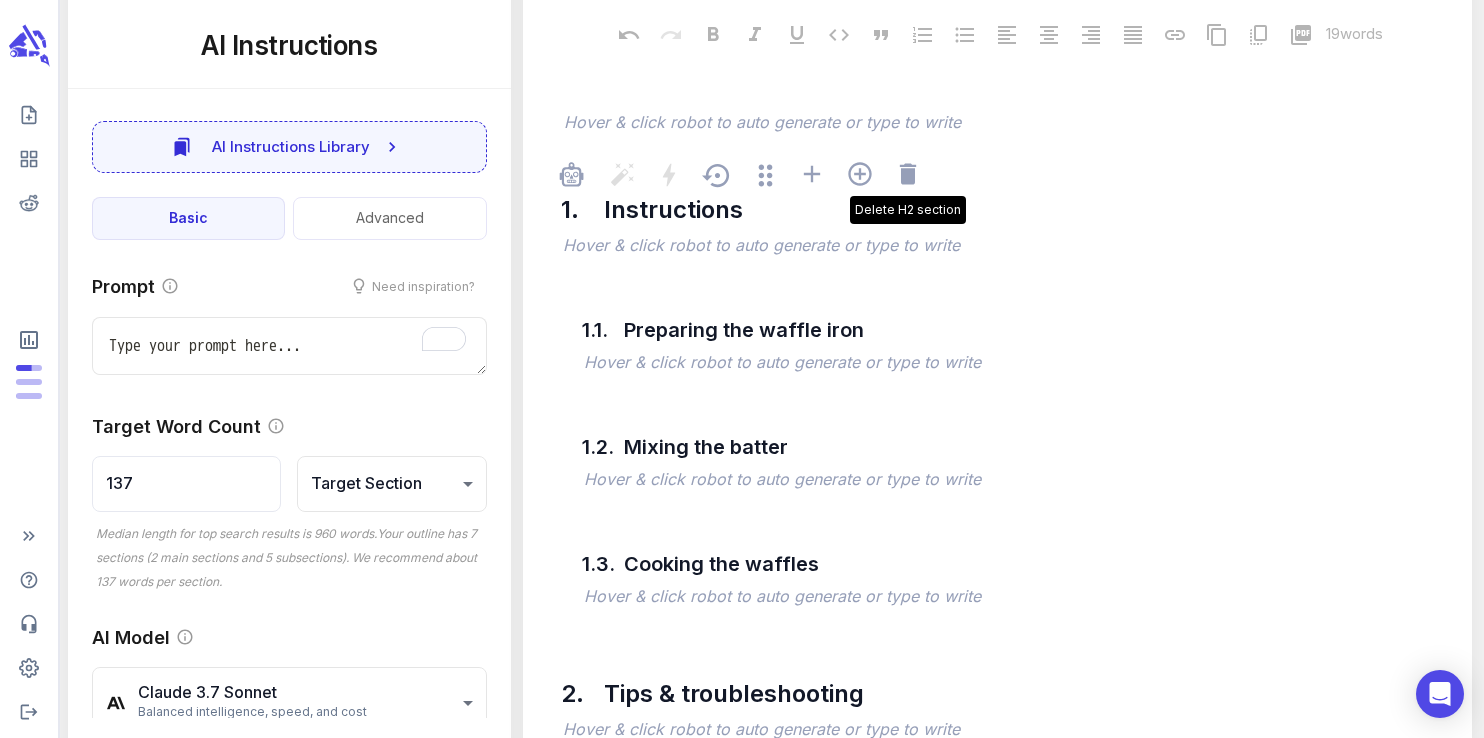 type on "x" 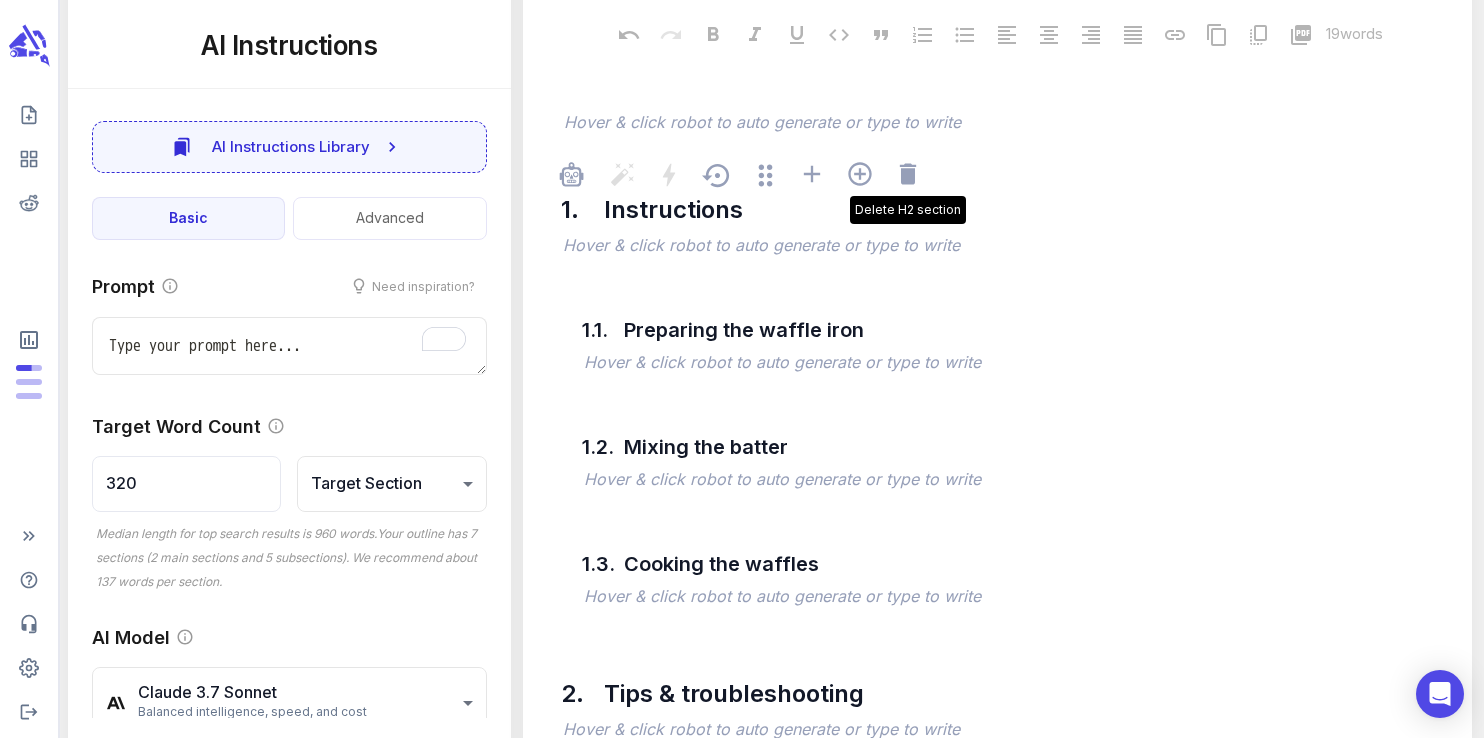 scroll, scrollTop: 390, scrollLeft: 0, axis: vertical 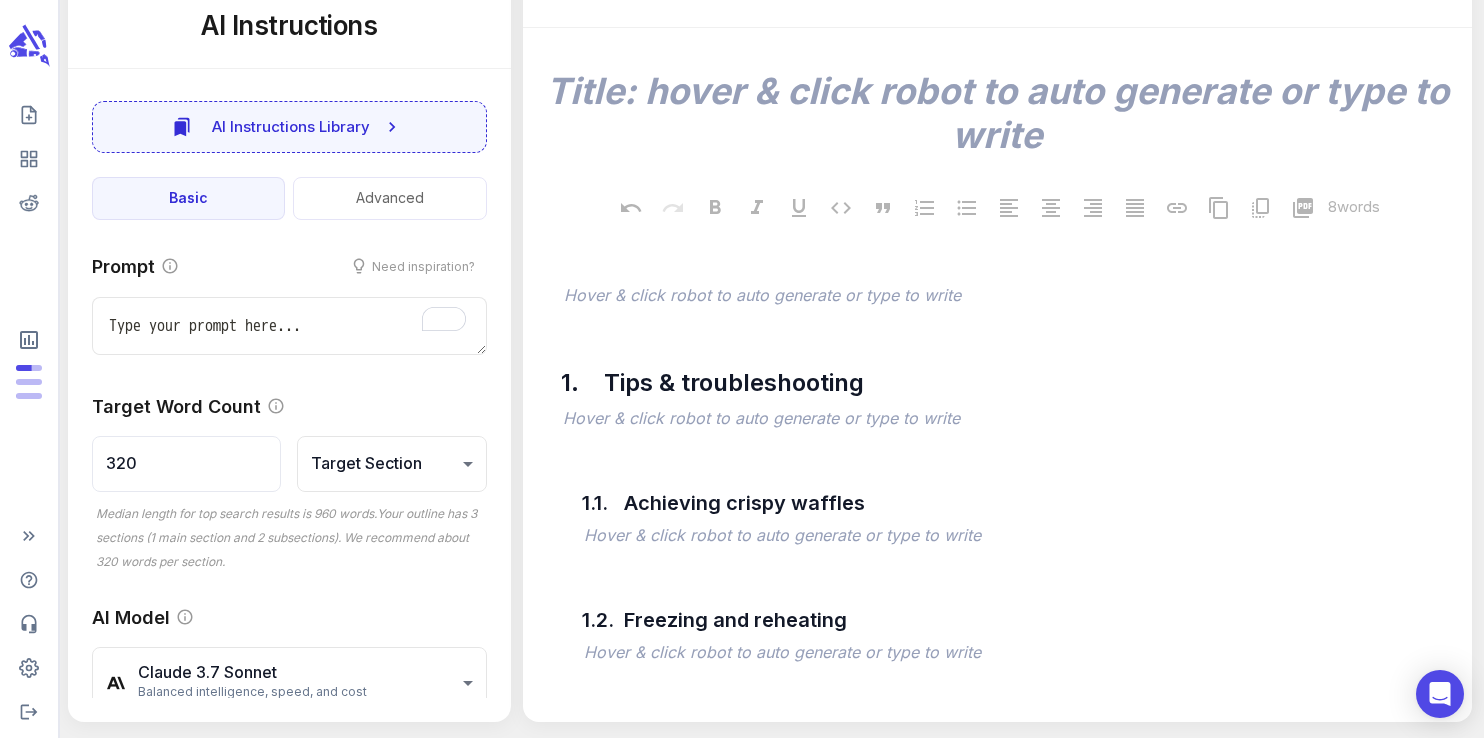 click on "8  words" at bounding box center (997, 211) 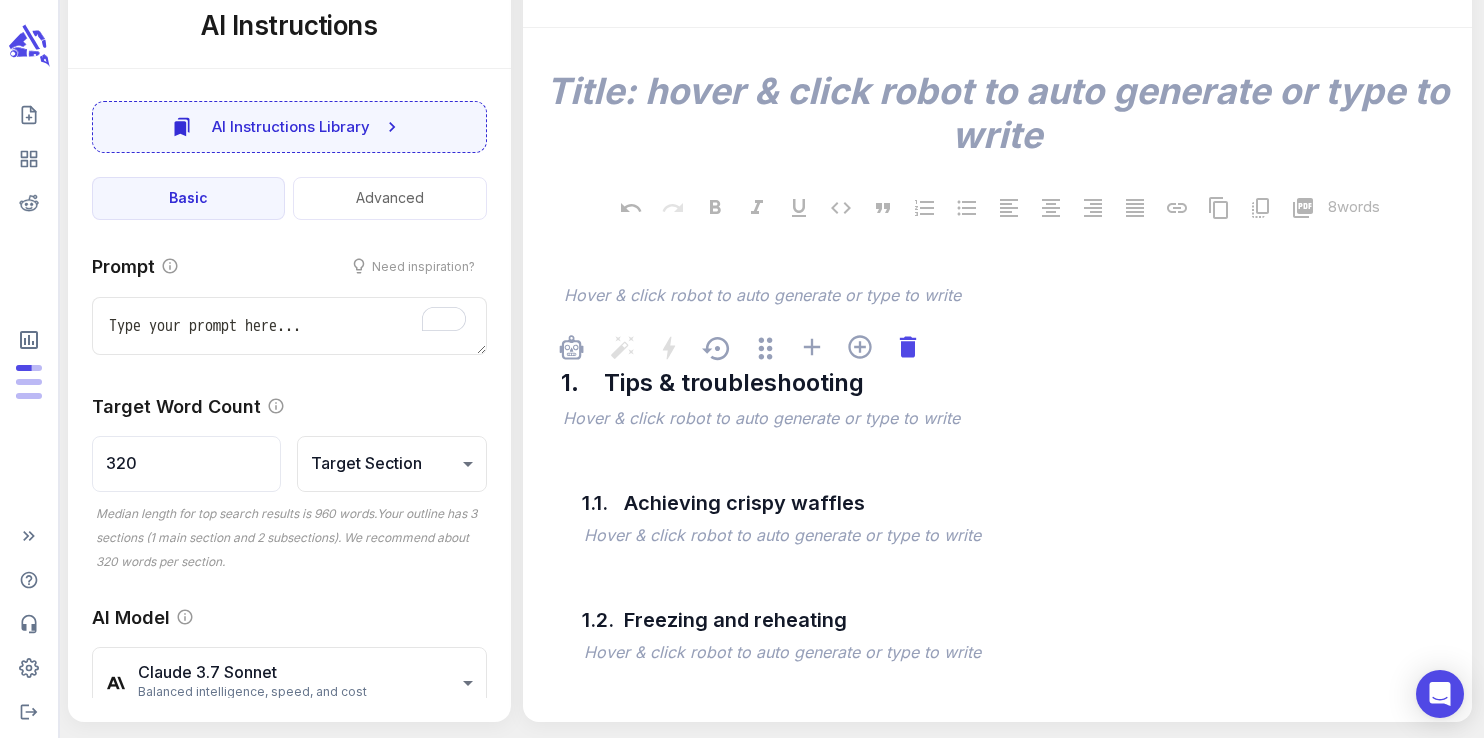 click at bounding box center [908, 347] 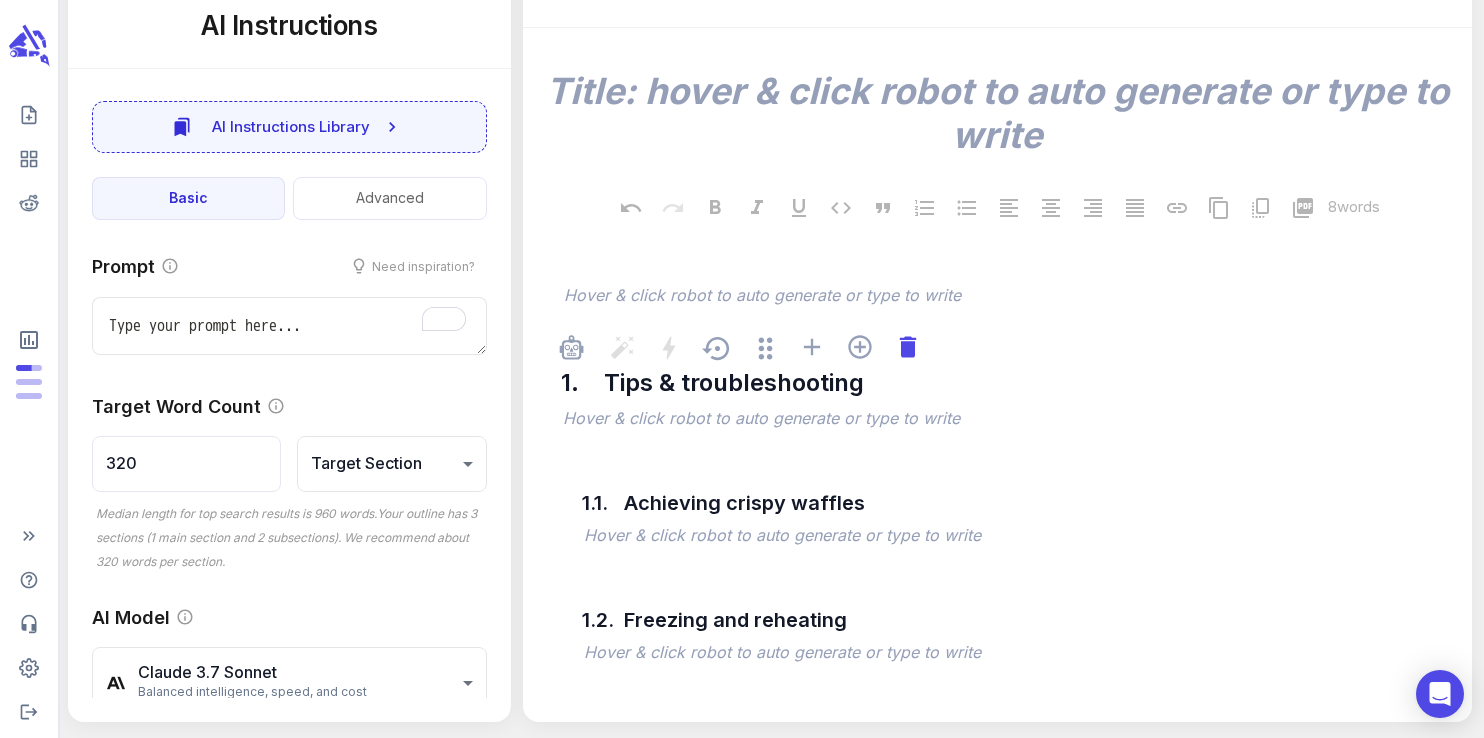 type on "x" 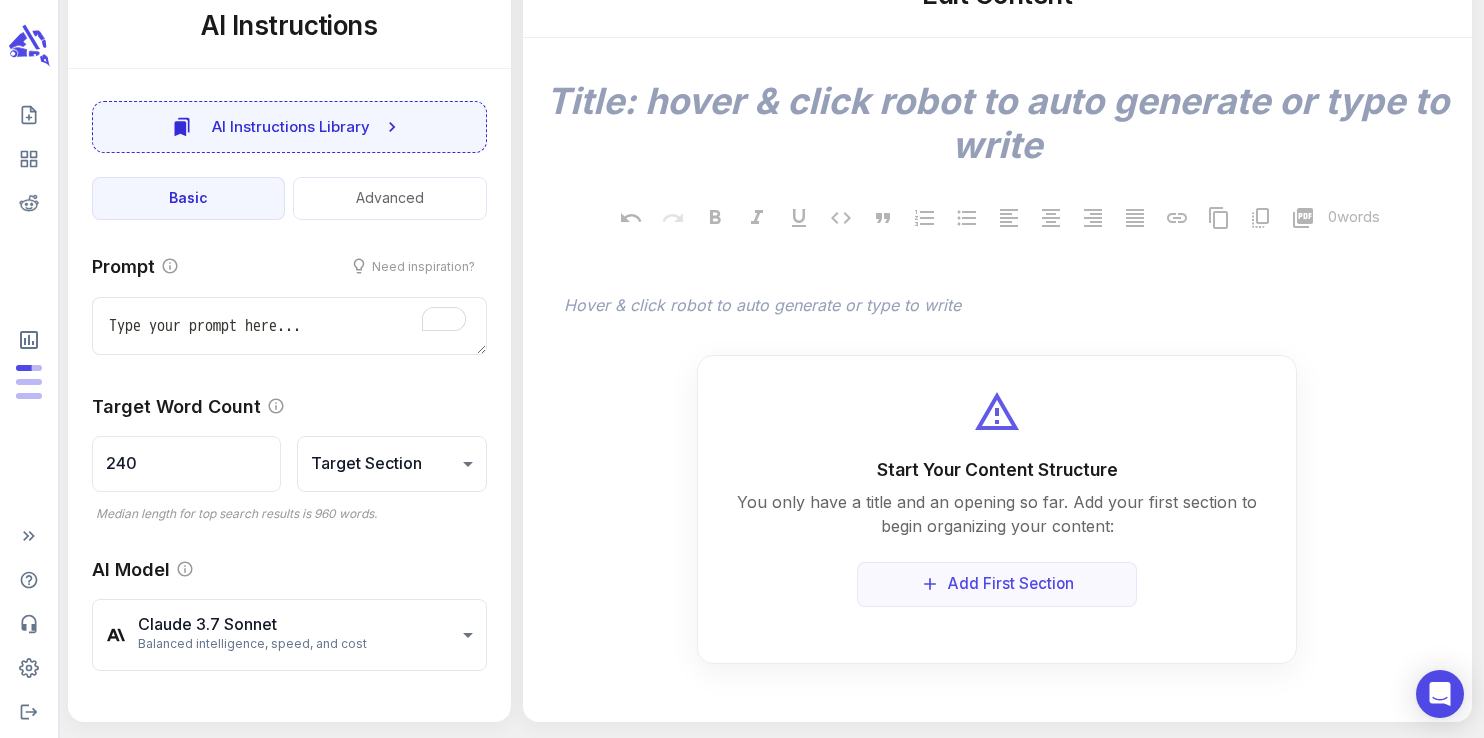 scroll, scrollTop: 378, scrollLeft: 0, axis: vertical 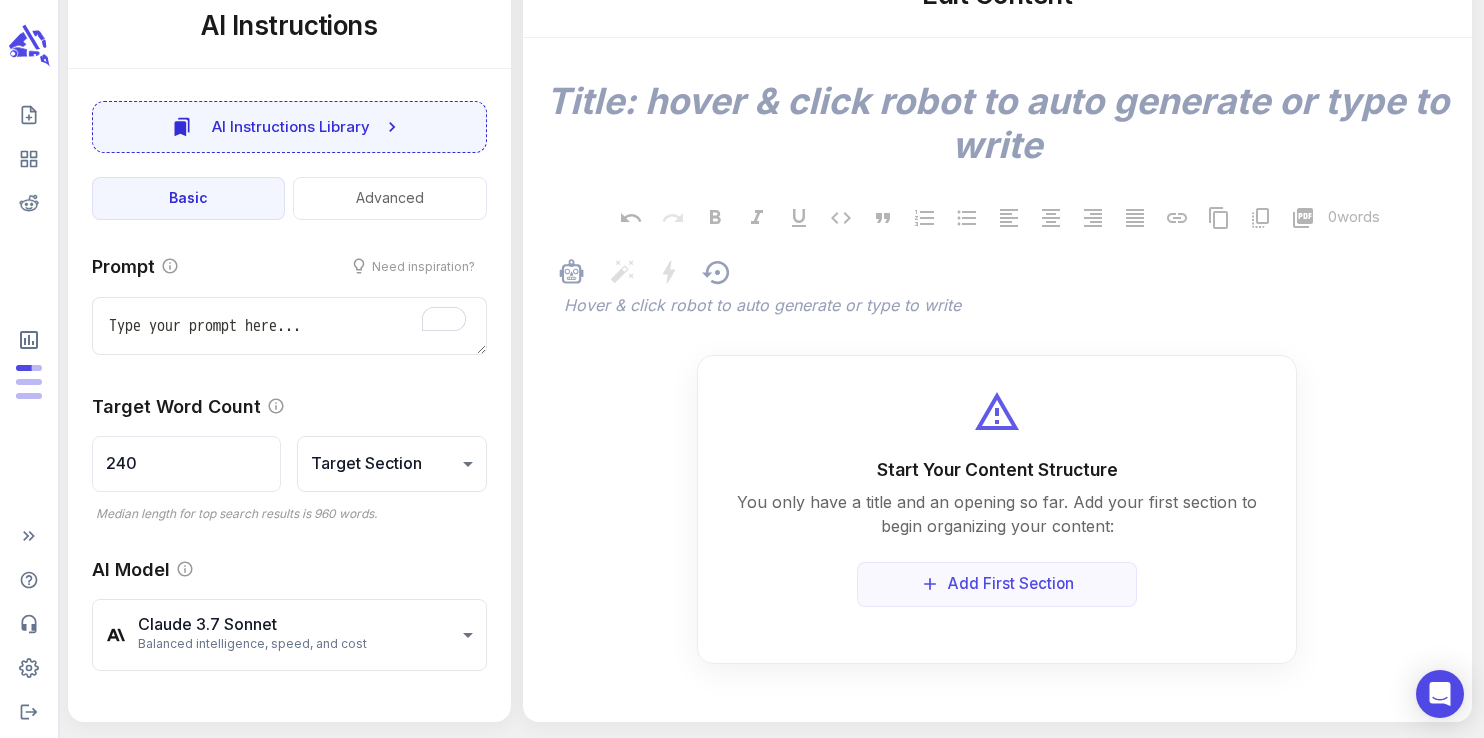 click on "﻿ Hover & click robot to auto generate or type to write" at bounding box center [1007, 307] 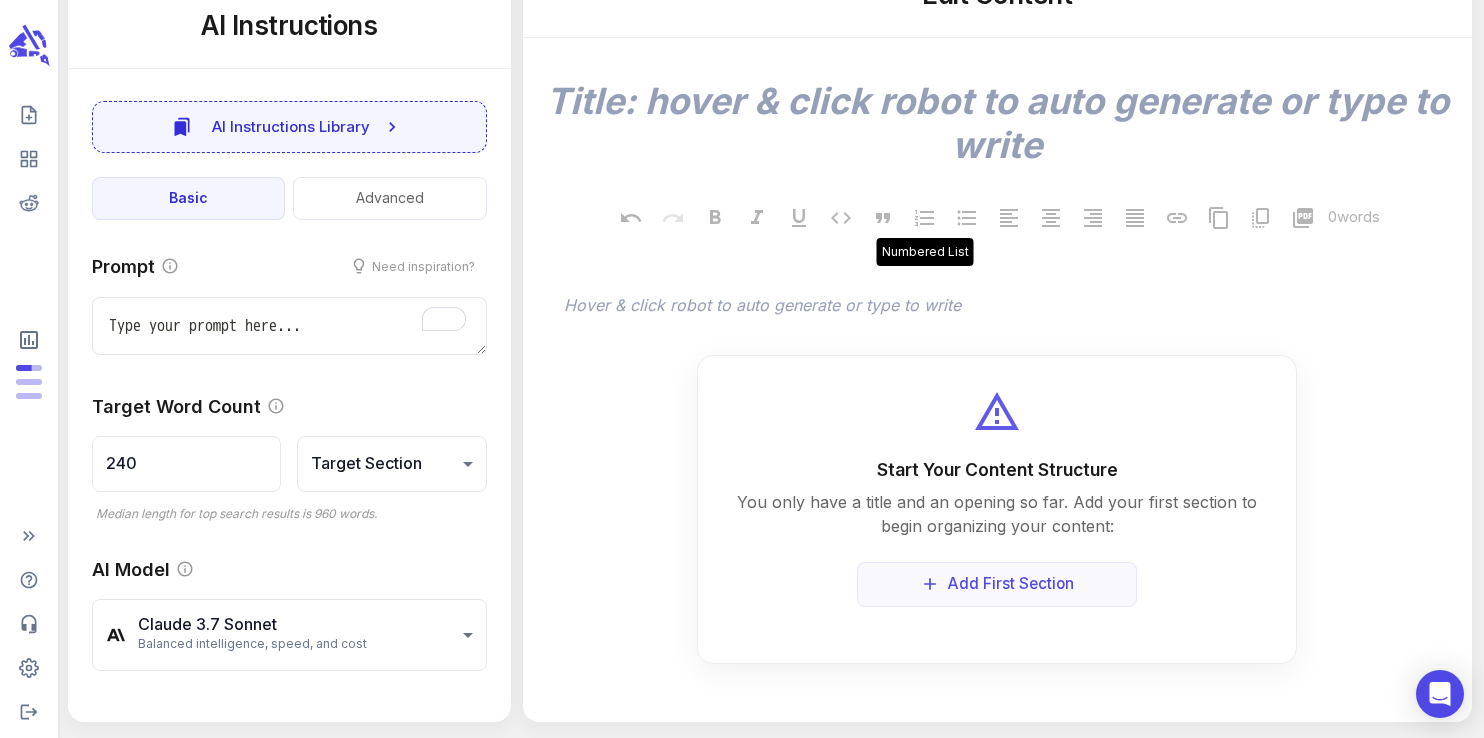 type on "x" 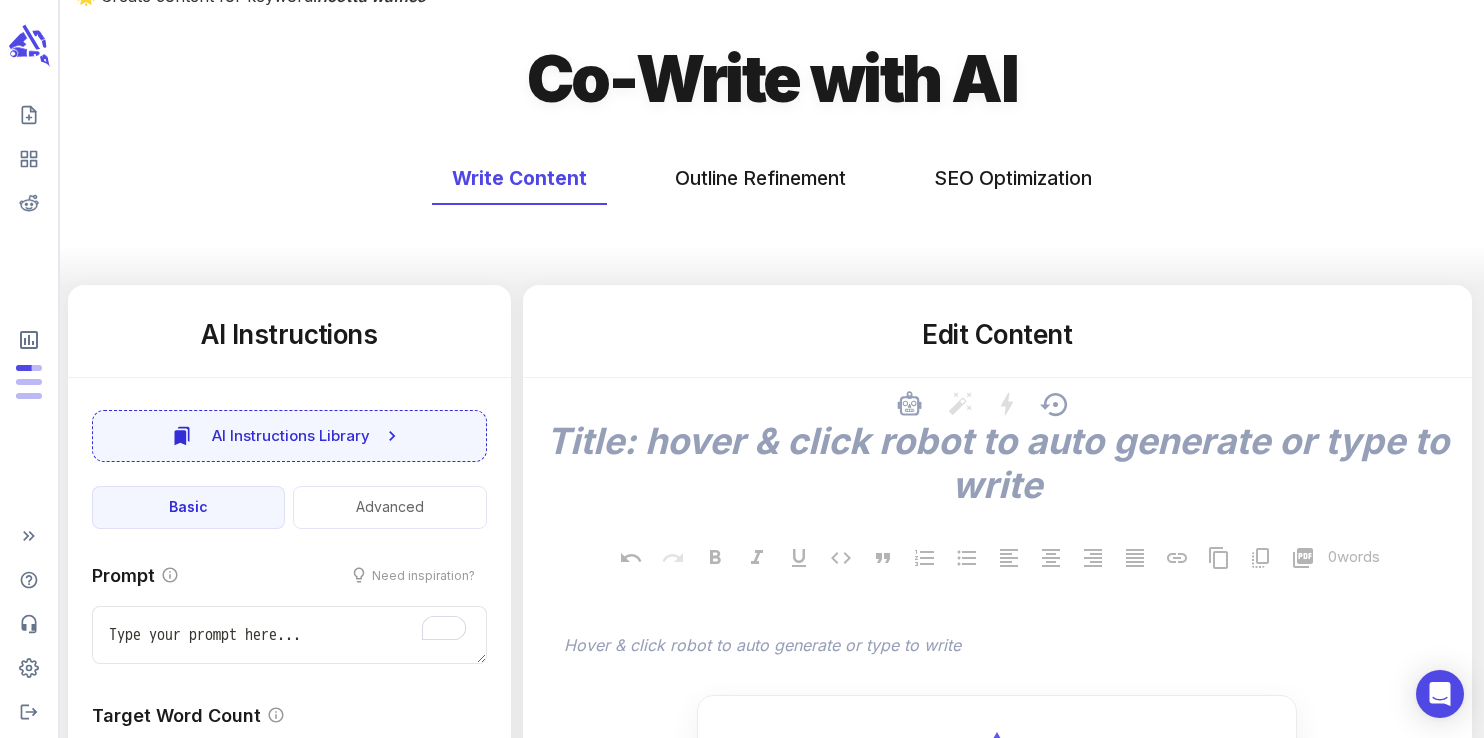 scroll, scrollTop: 30, scrollLeft: 0, axis: vertical 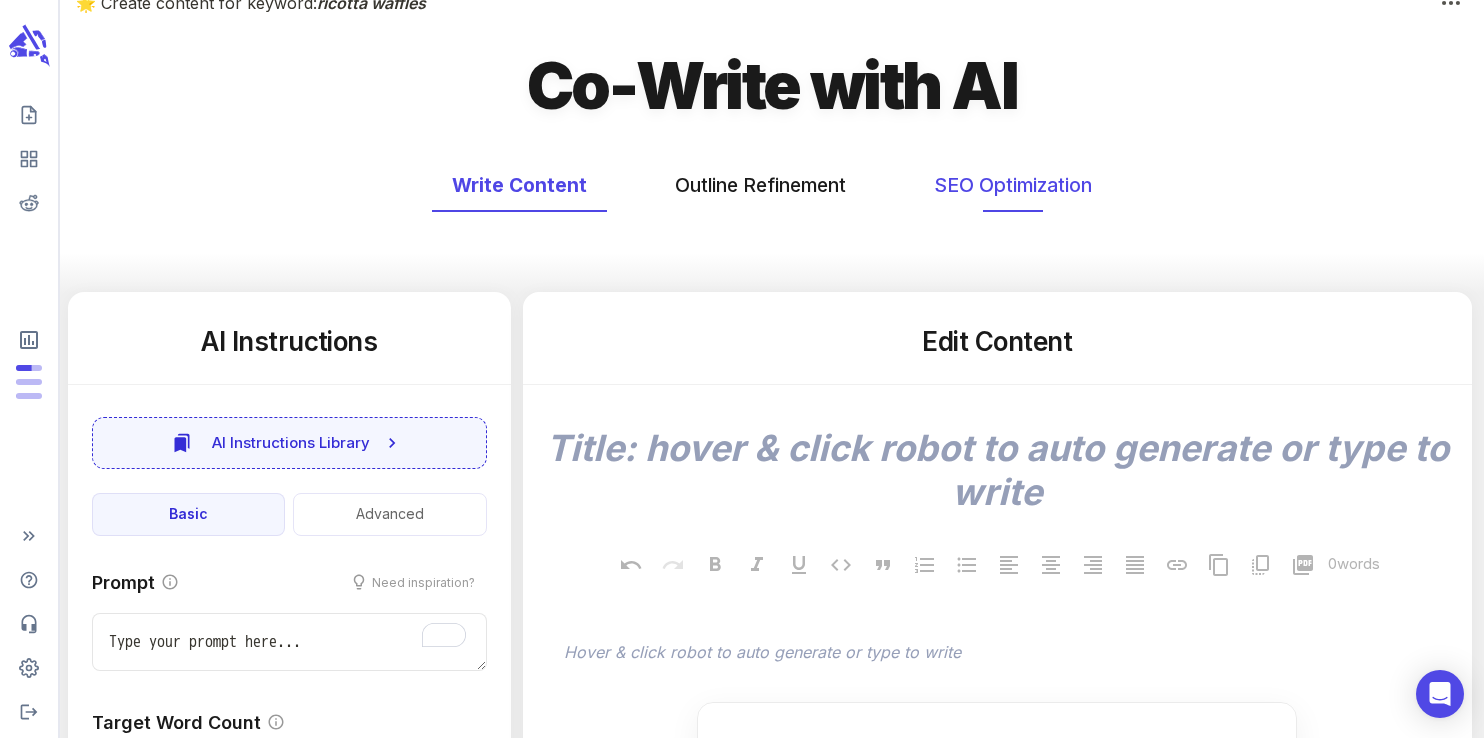 click on "SEO Optimization" at bounding box center (1013, 185) 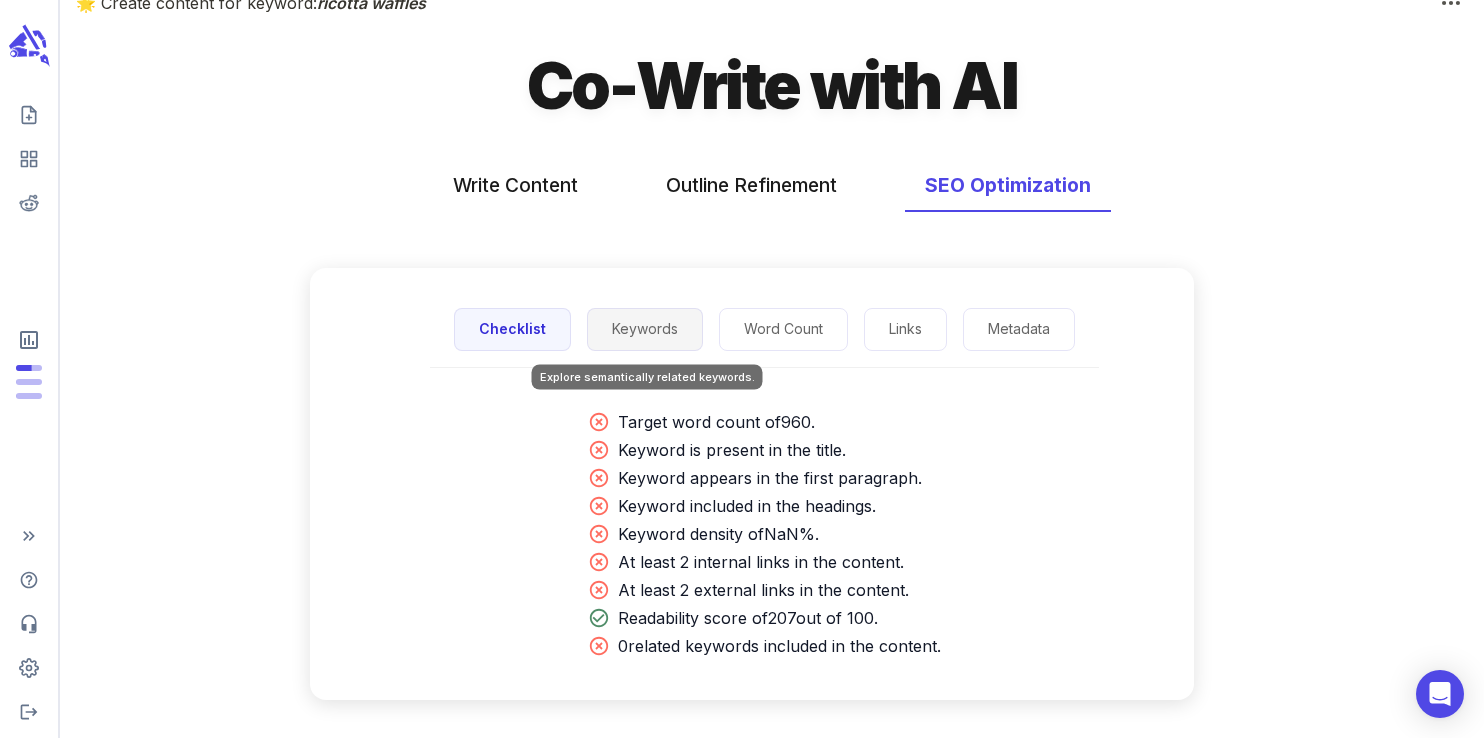 click on "Keywords" at bounding box center (645, 329) 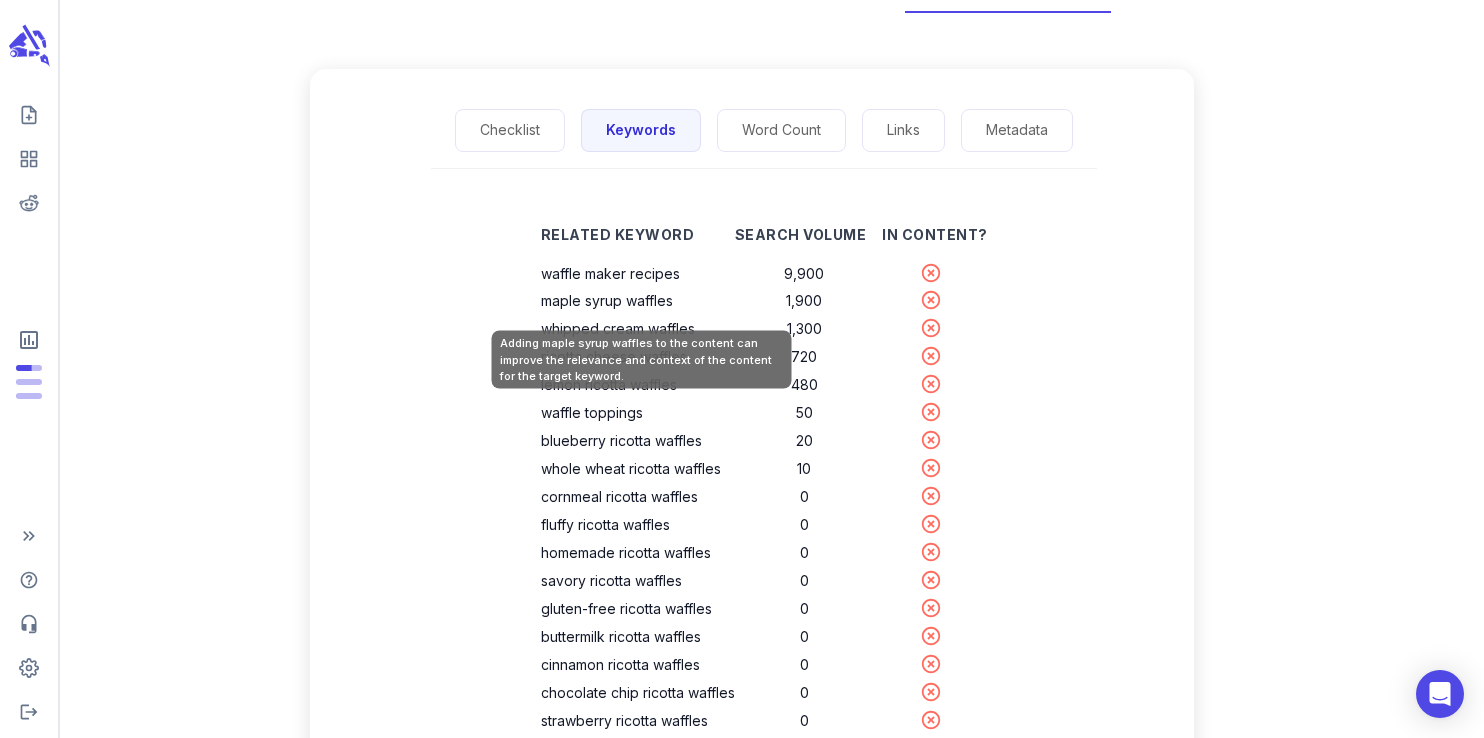 scroll, scrollTop: 239, scrollLeft: 0, axis: vertical 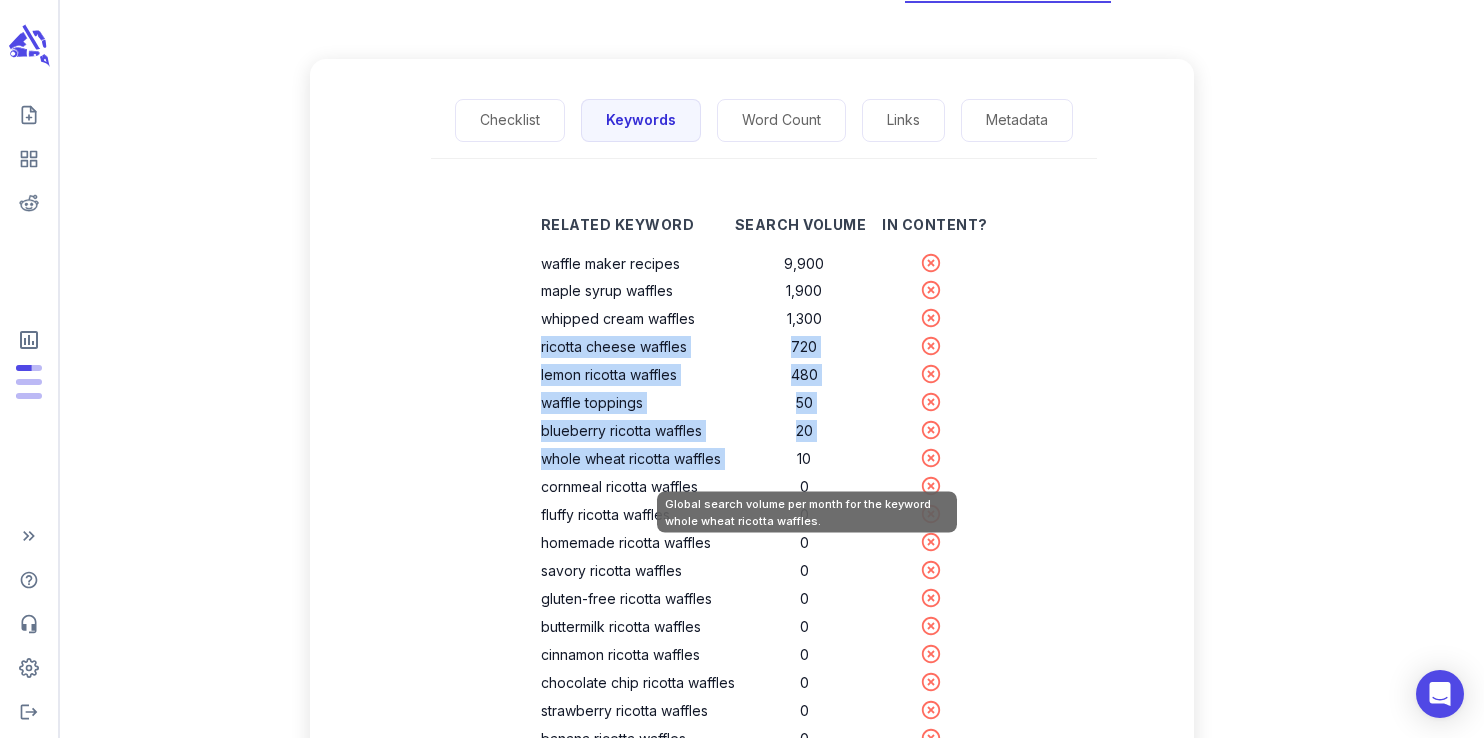 drag, startPoint x: 543, startPoint y: 346, endPoint x: 784, endPoint y: 462, distance: 267.46402 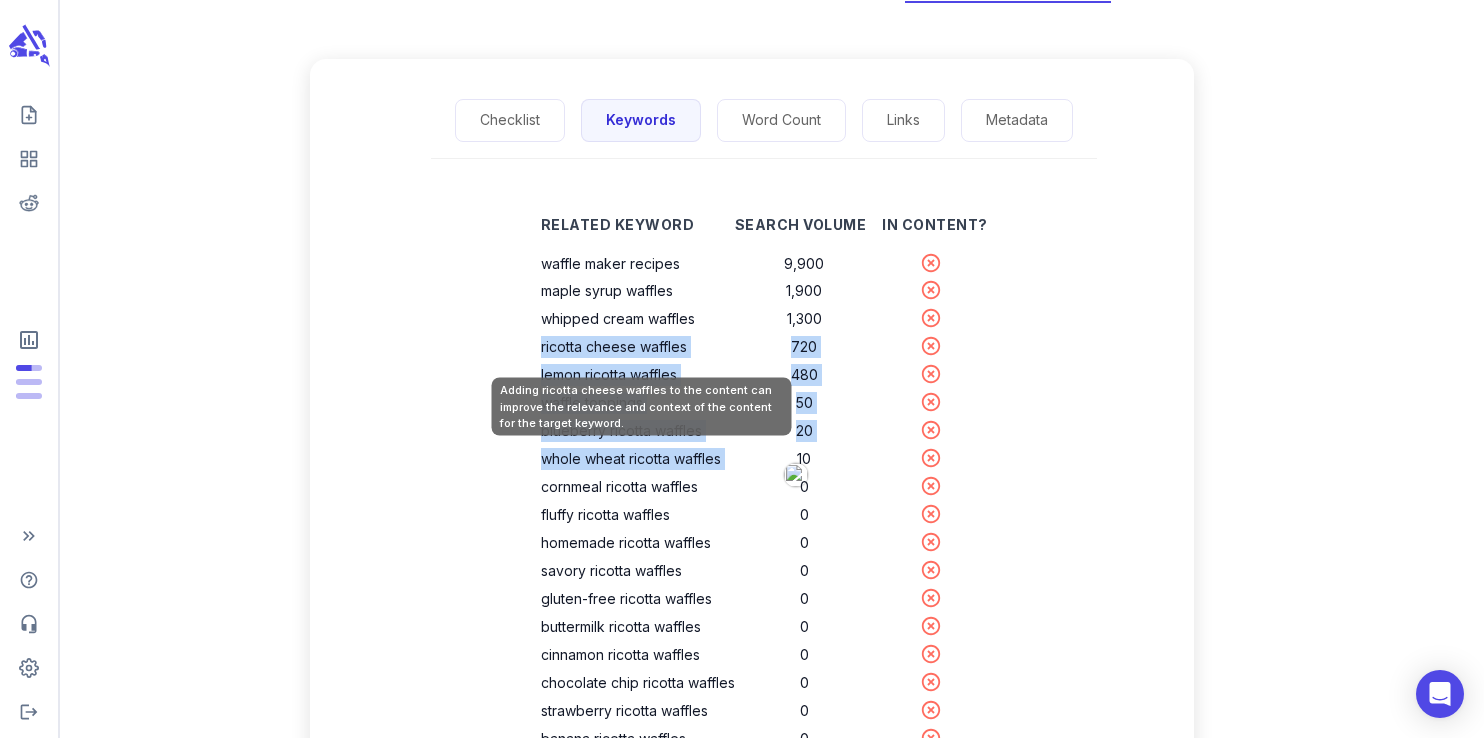 click on "ricotta cheese waffles" at bounding box center [638, 347] 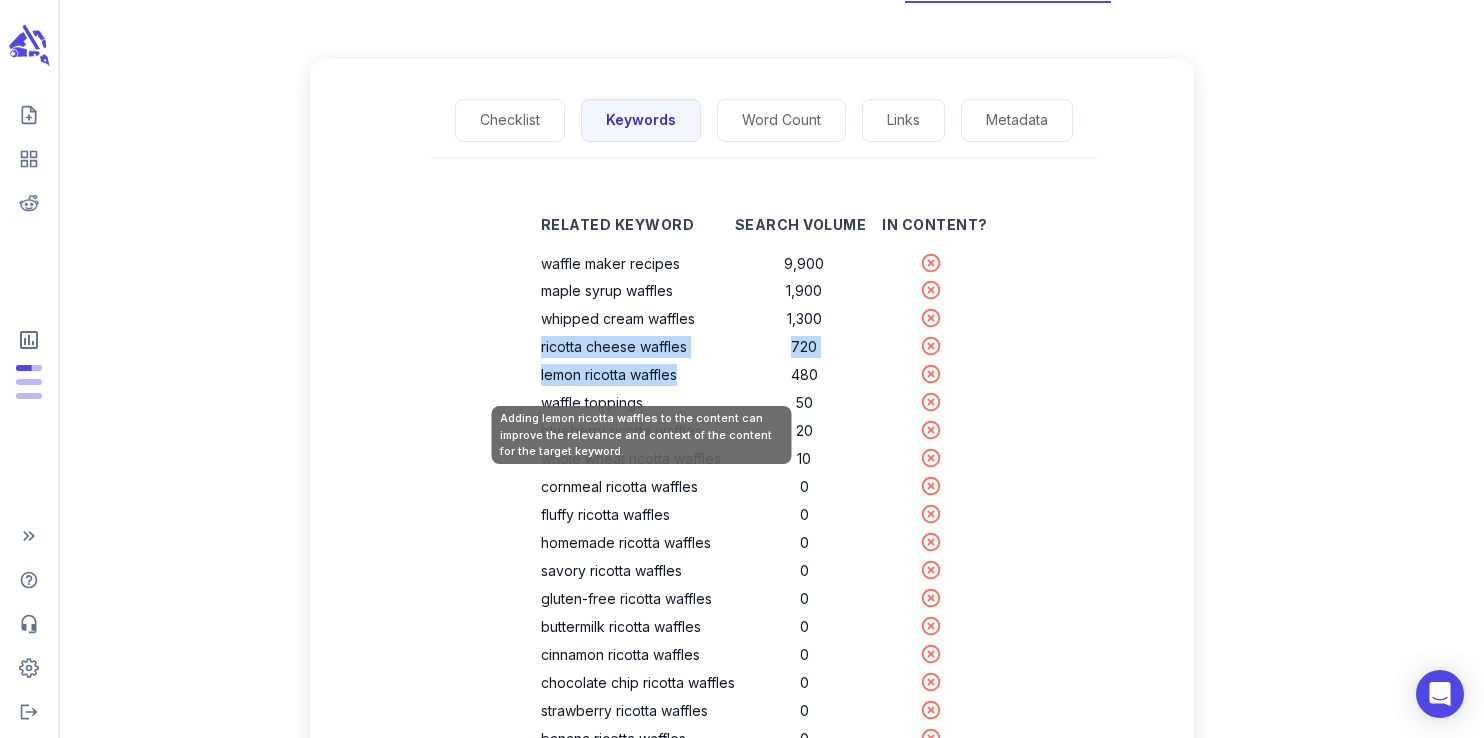 drag, startPoint x: 543, startPoint y: 350, endPoint x: 699, endPoint y: 379, distance: 158.67262 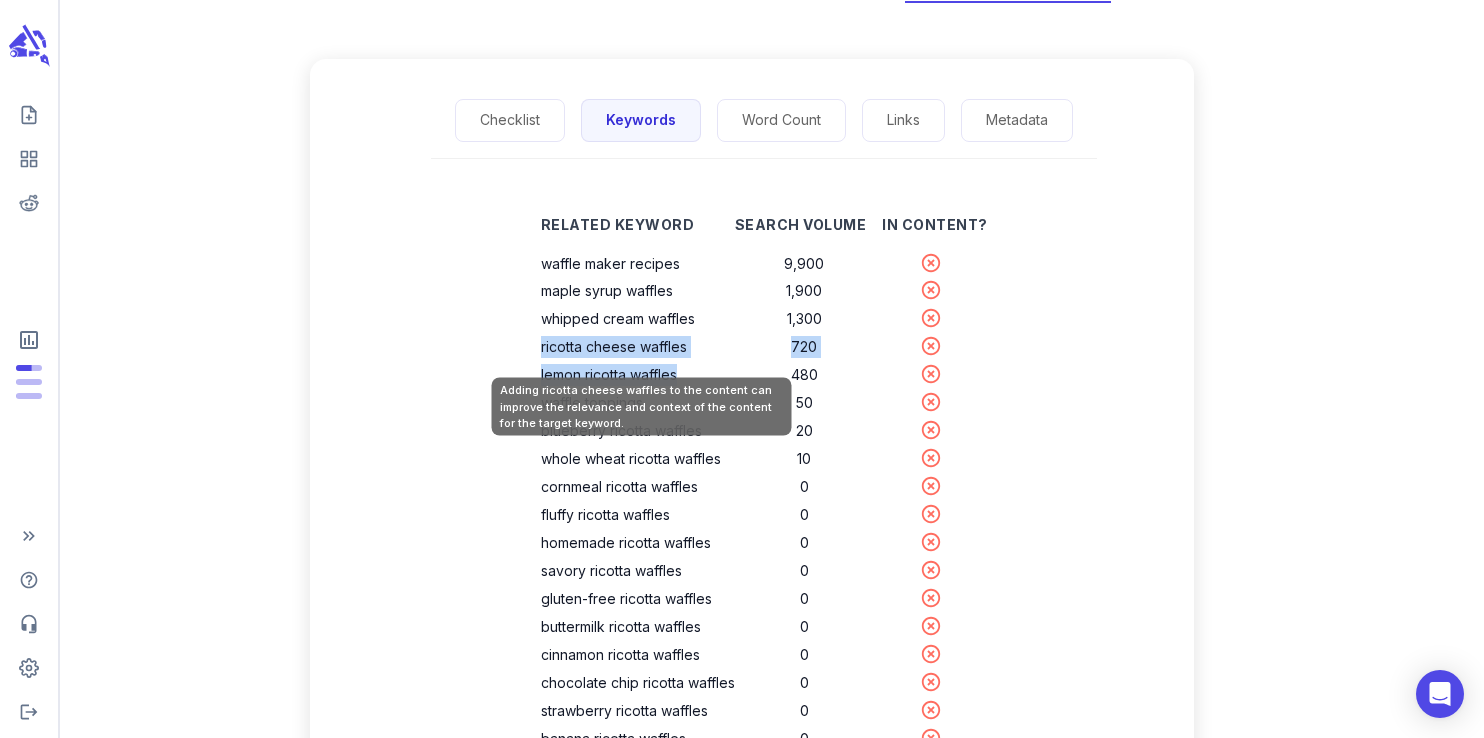 click on "ricotta cheese waffles" at bounding box center [638, 347] 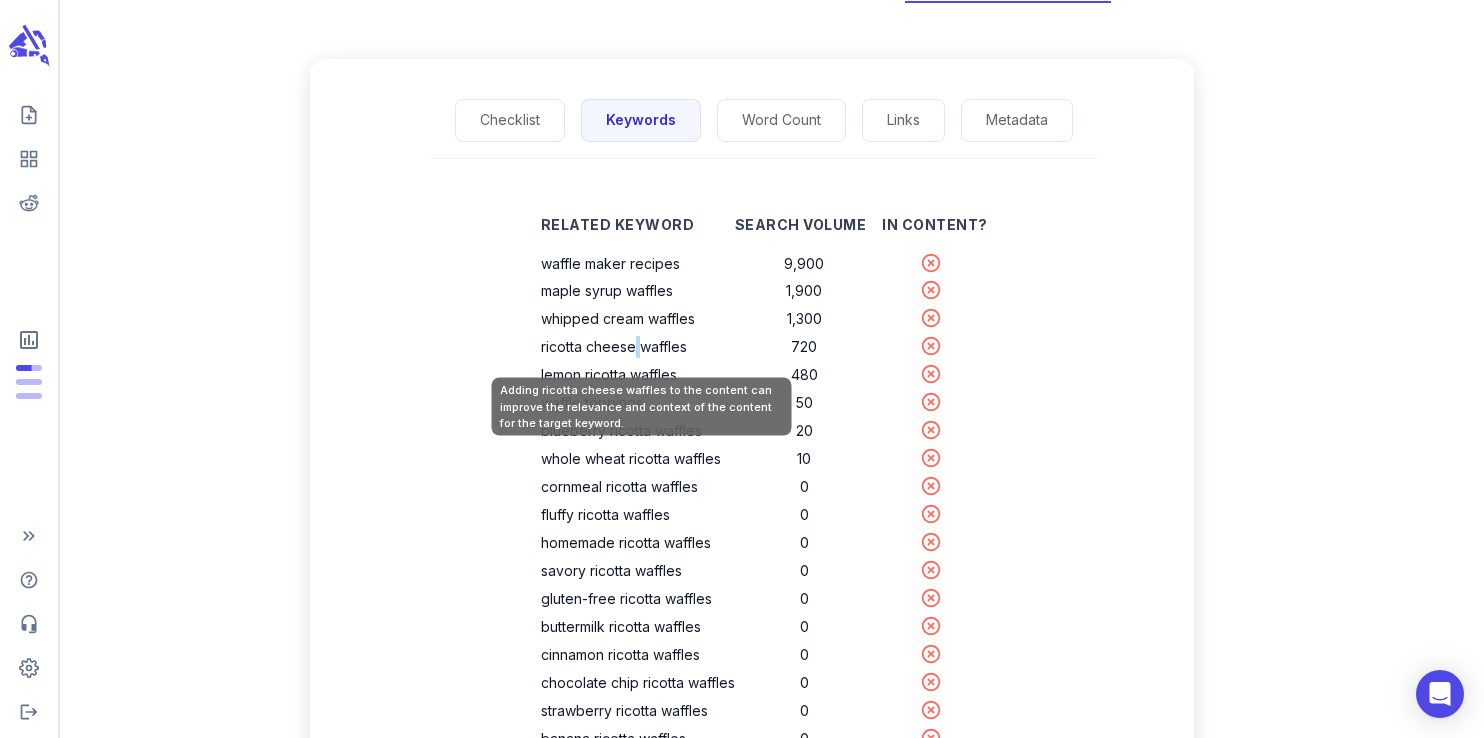click on "ricotta cheese waffles" at bounding box center (638, 347) 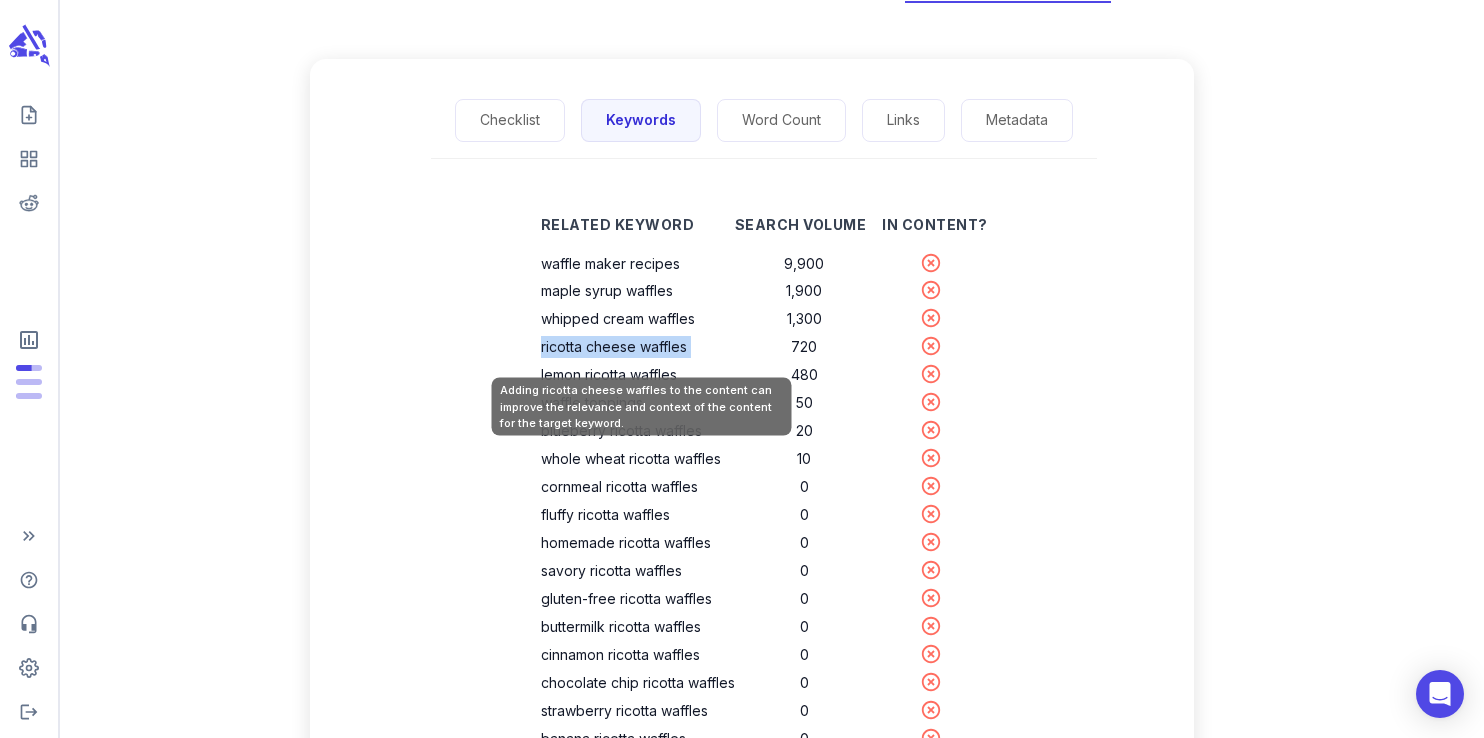 click on "ricotta cheese waffles" at bounding box center [638, 347] 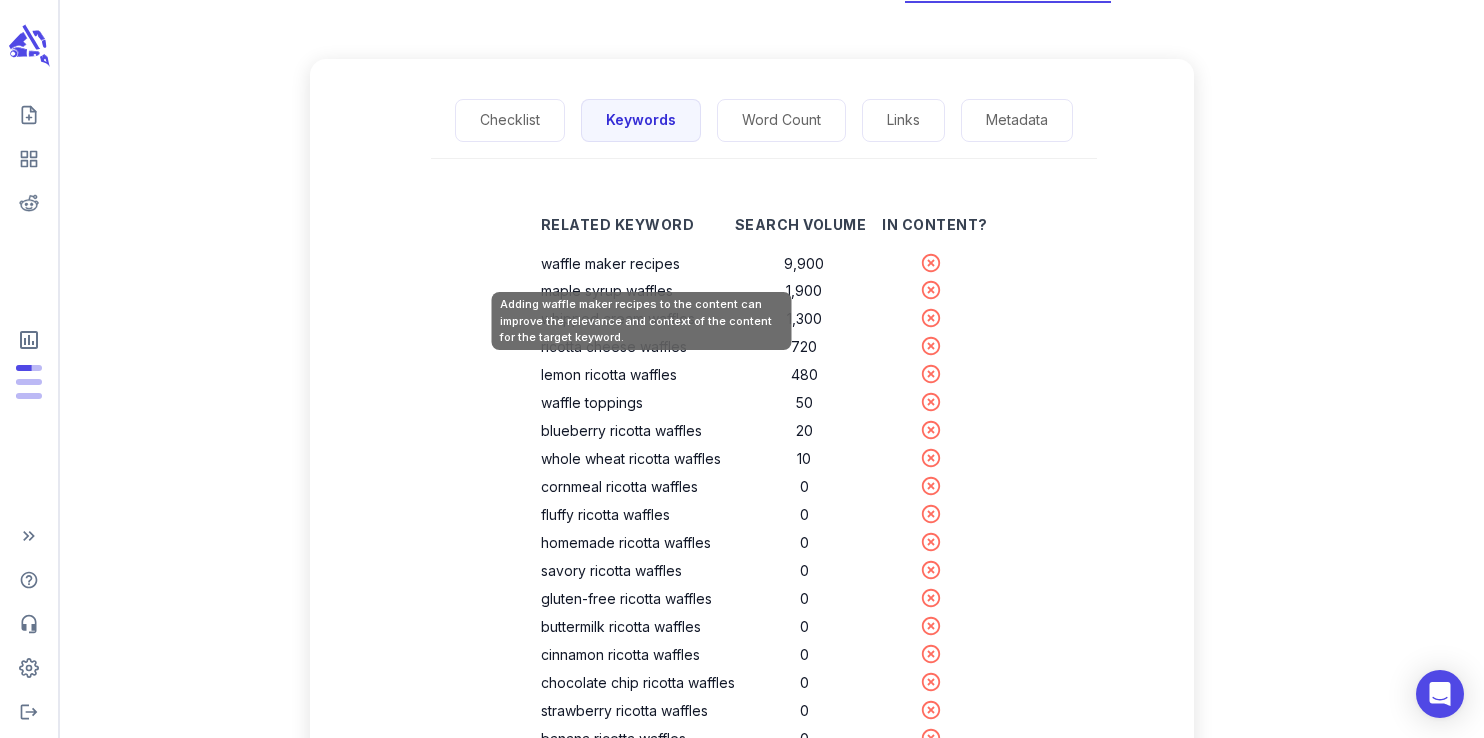 click on "waffle maker recipes" at bounding box center (638, 264) 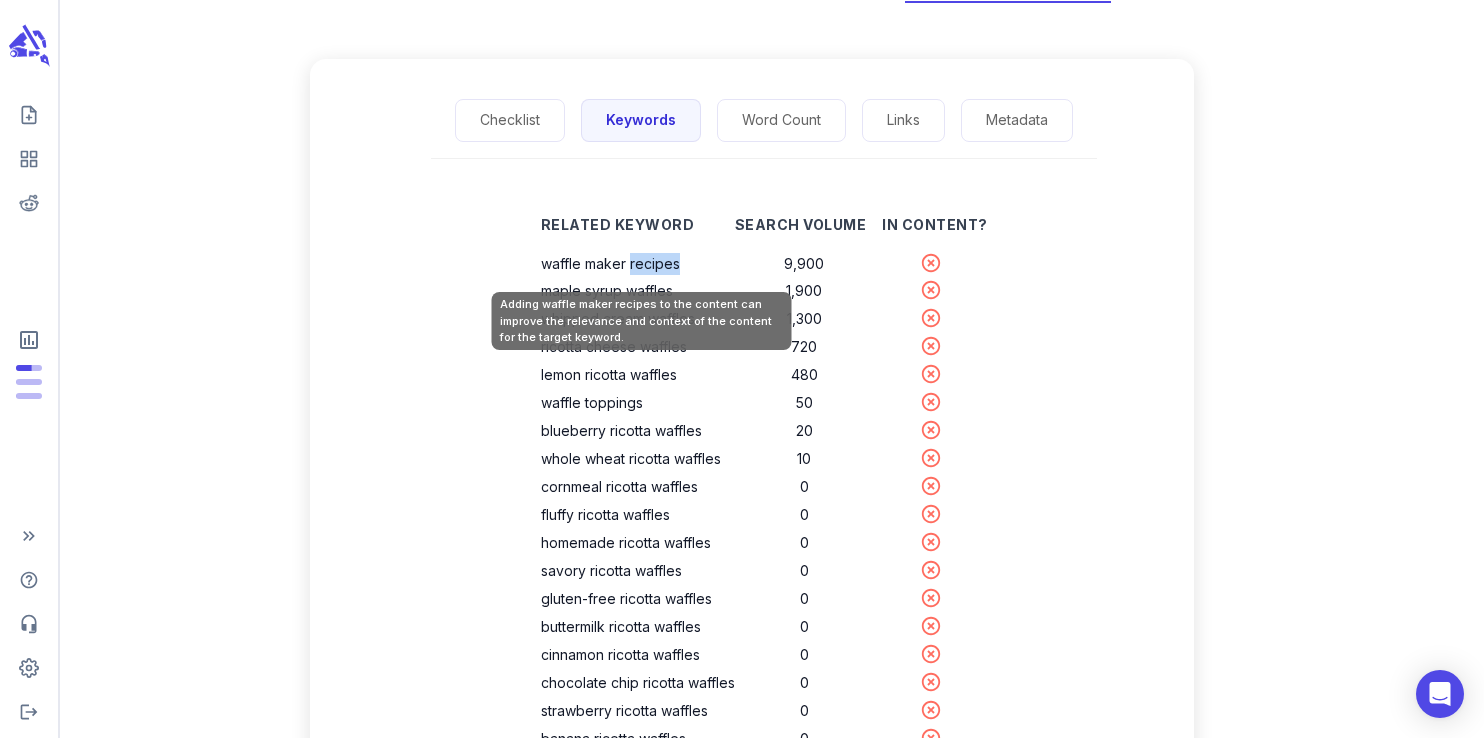 click on "waffle maker recipes" at bounding box center (638, 264) 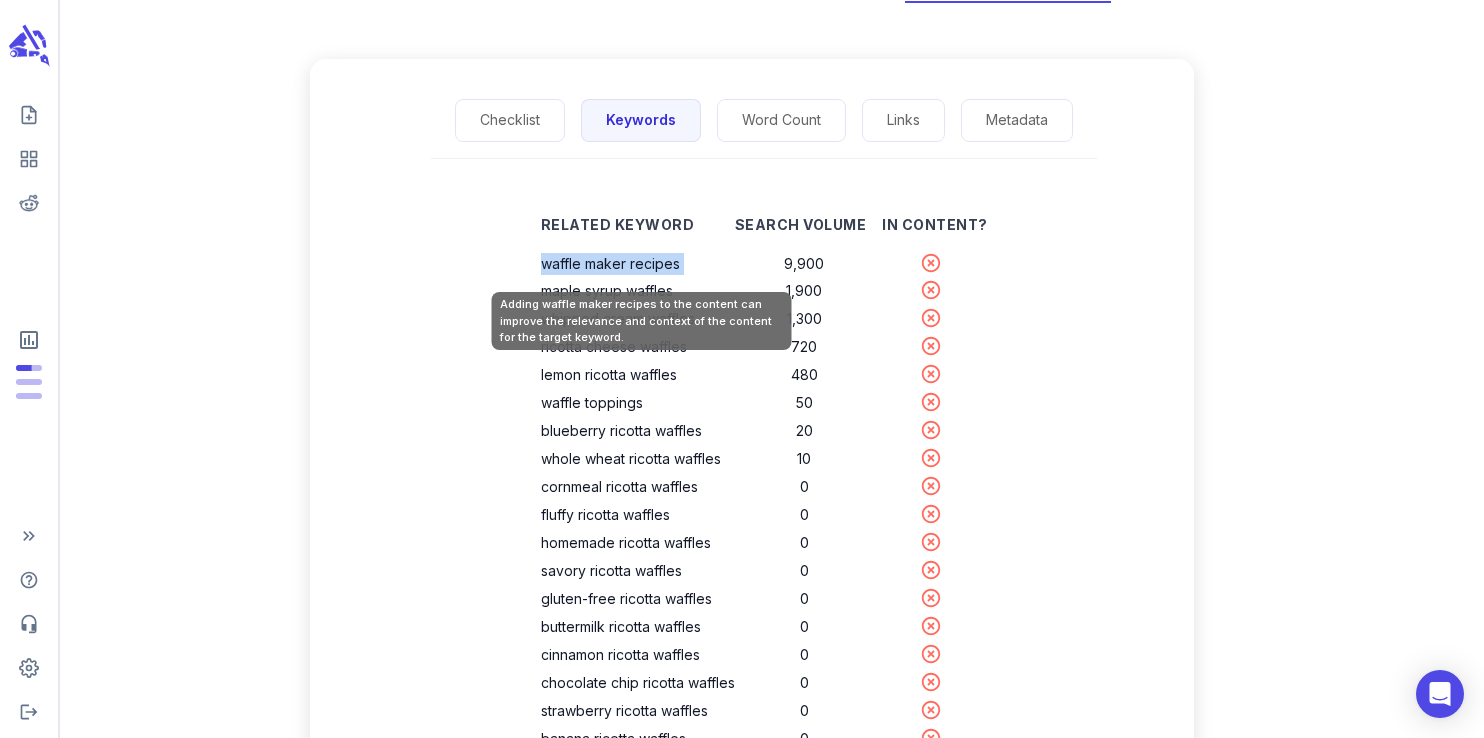 click on "waffle maker recipes" at bounding box center (638, 264) 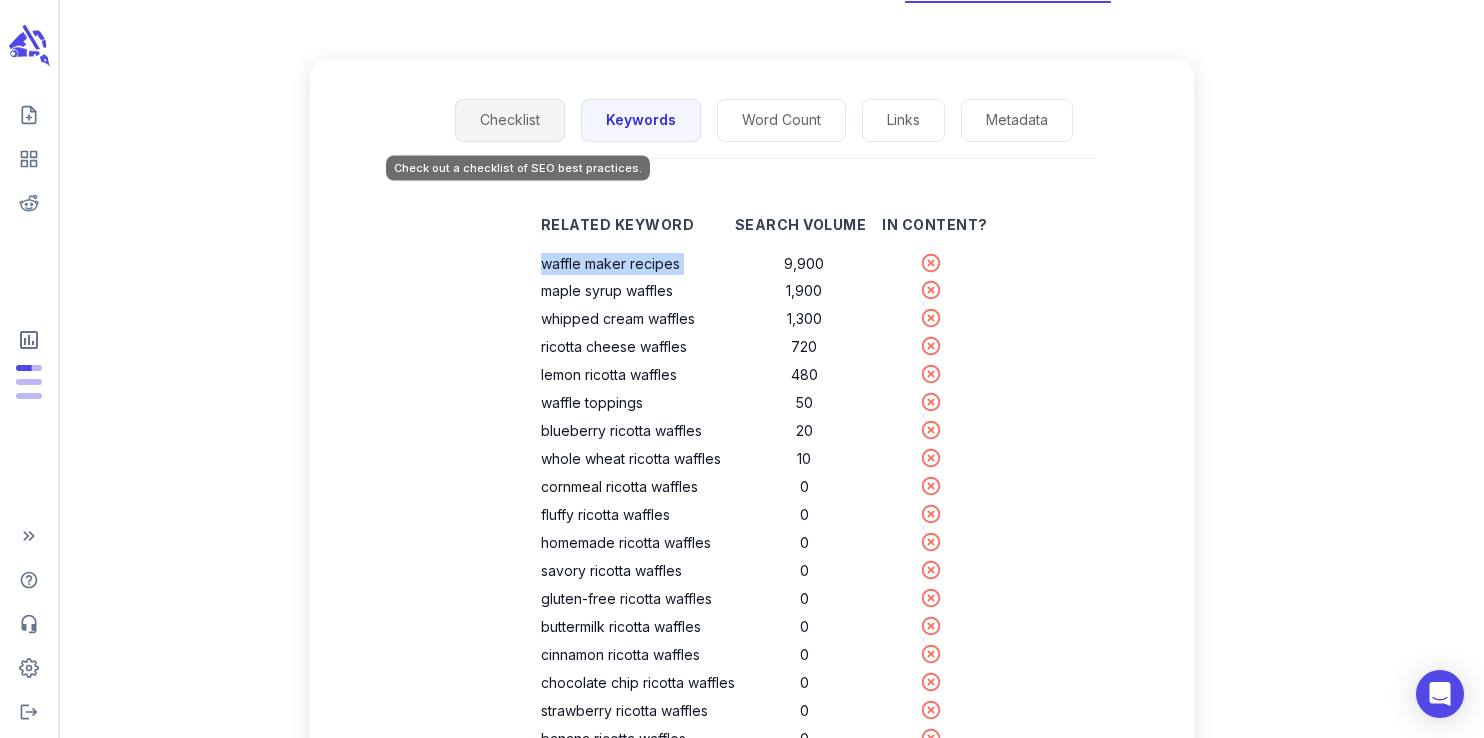 click on "Checklist" at bounding box center [510, 120] 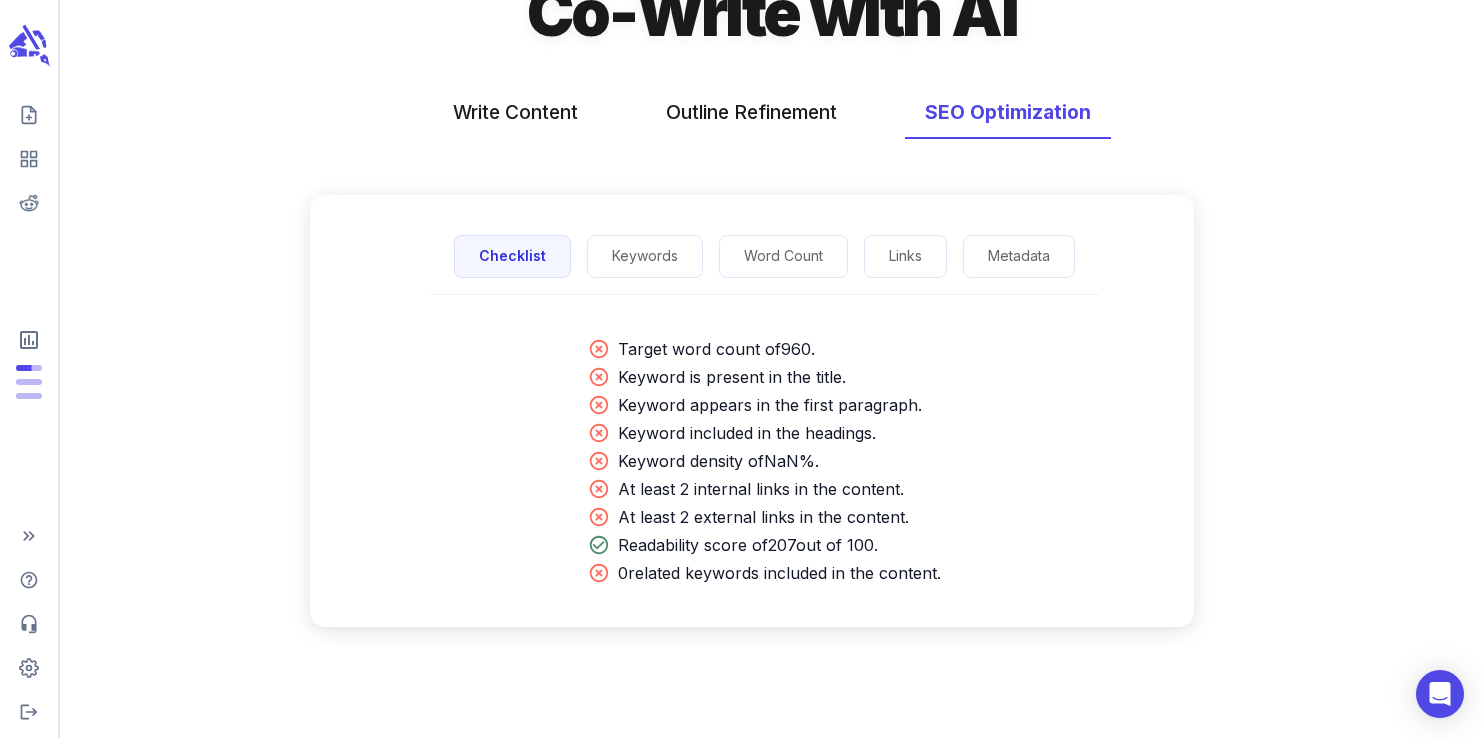 scroll, scrollTop: 97, scrollLeft: 0, axis: vertical 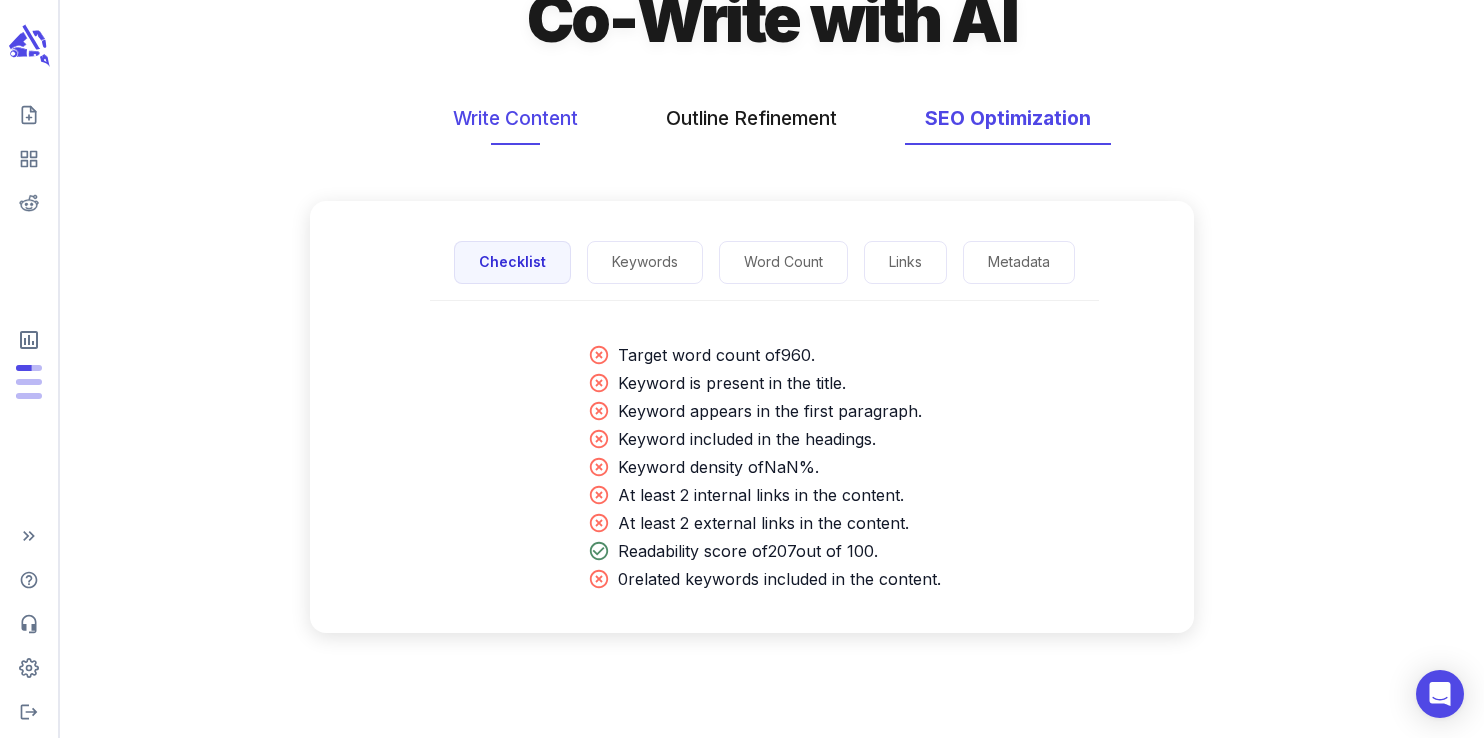 click on "Write Content" at bounding box center (515, 118) 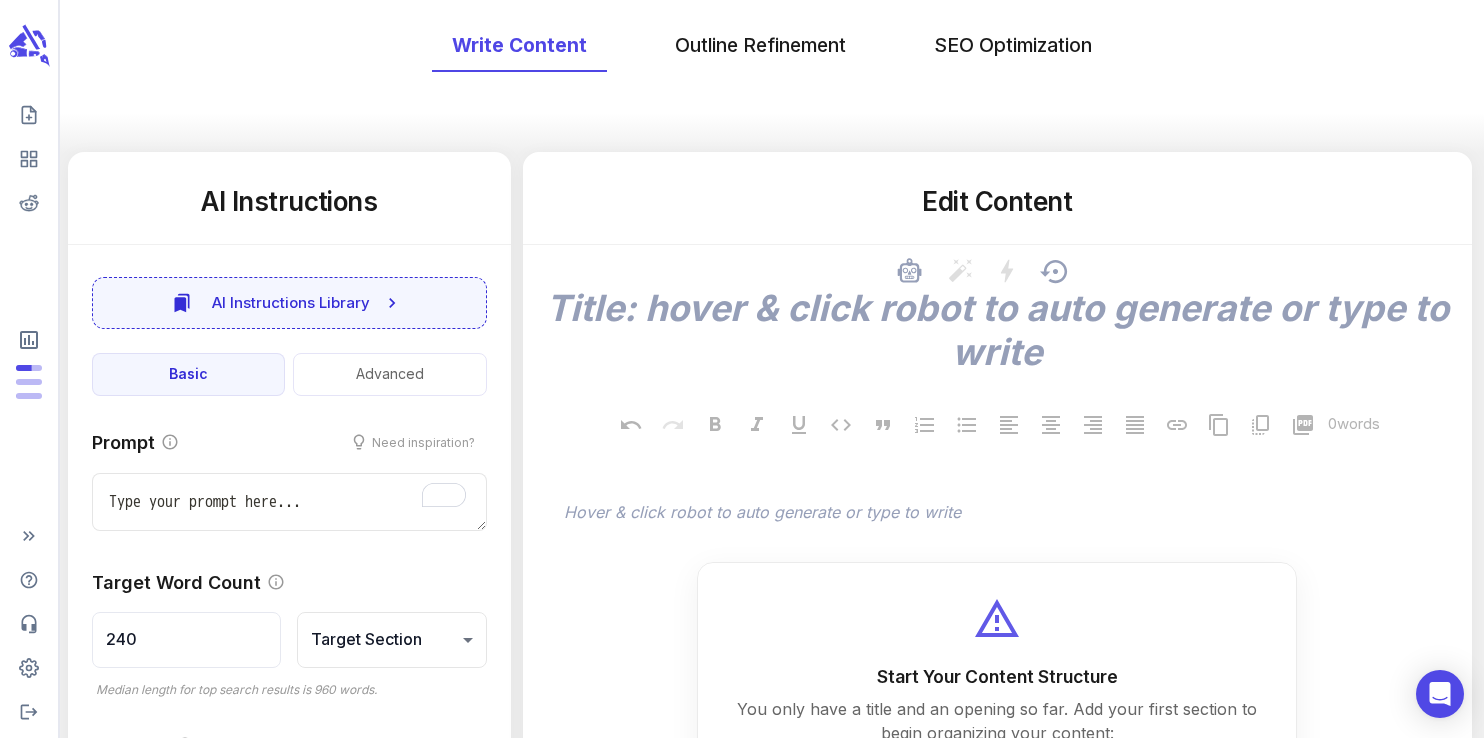 scroll, scrollTop: 179, scrollLeft: 0, axis: vertical 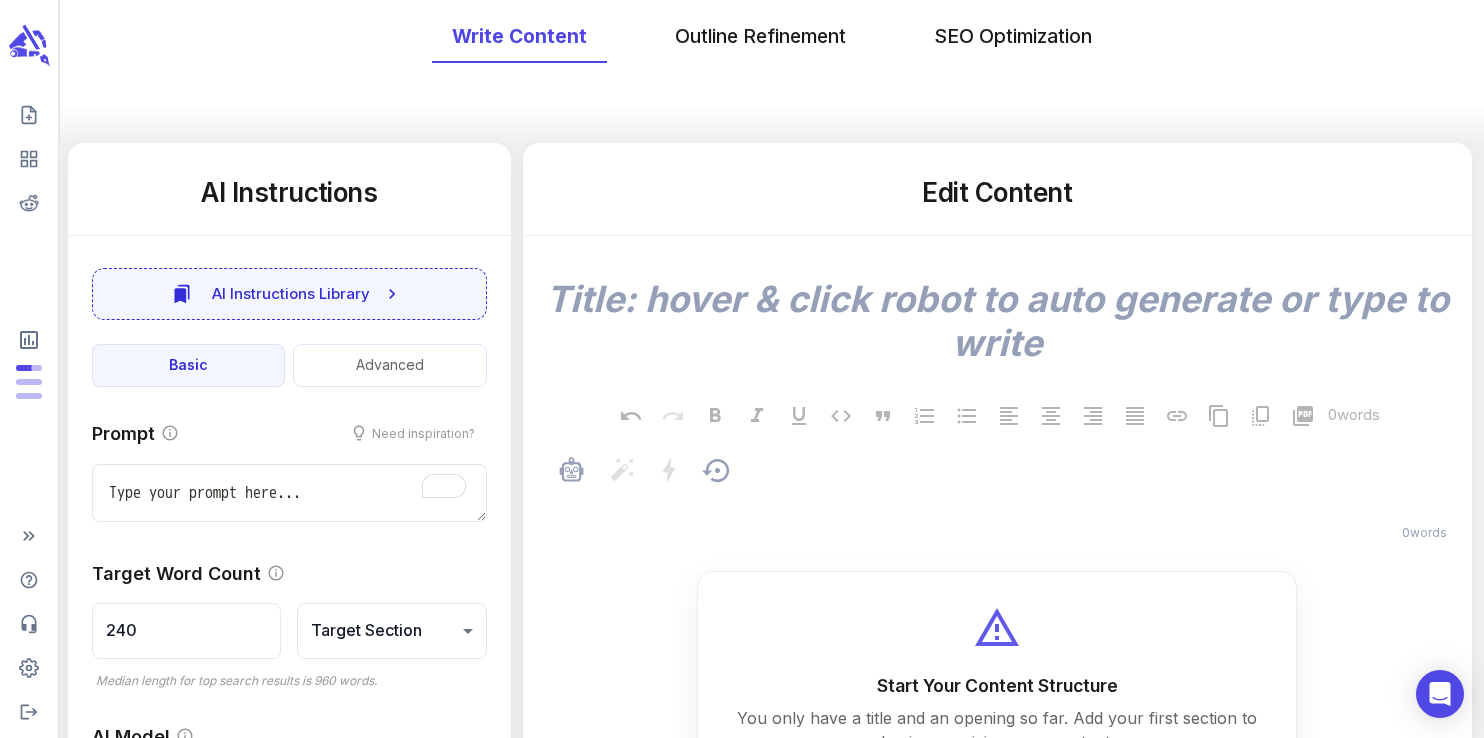 click on "﻿" at bounding box center [1007, 505] 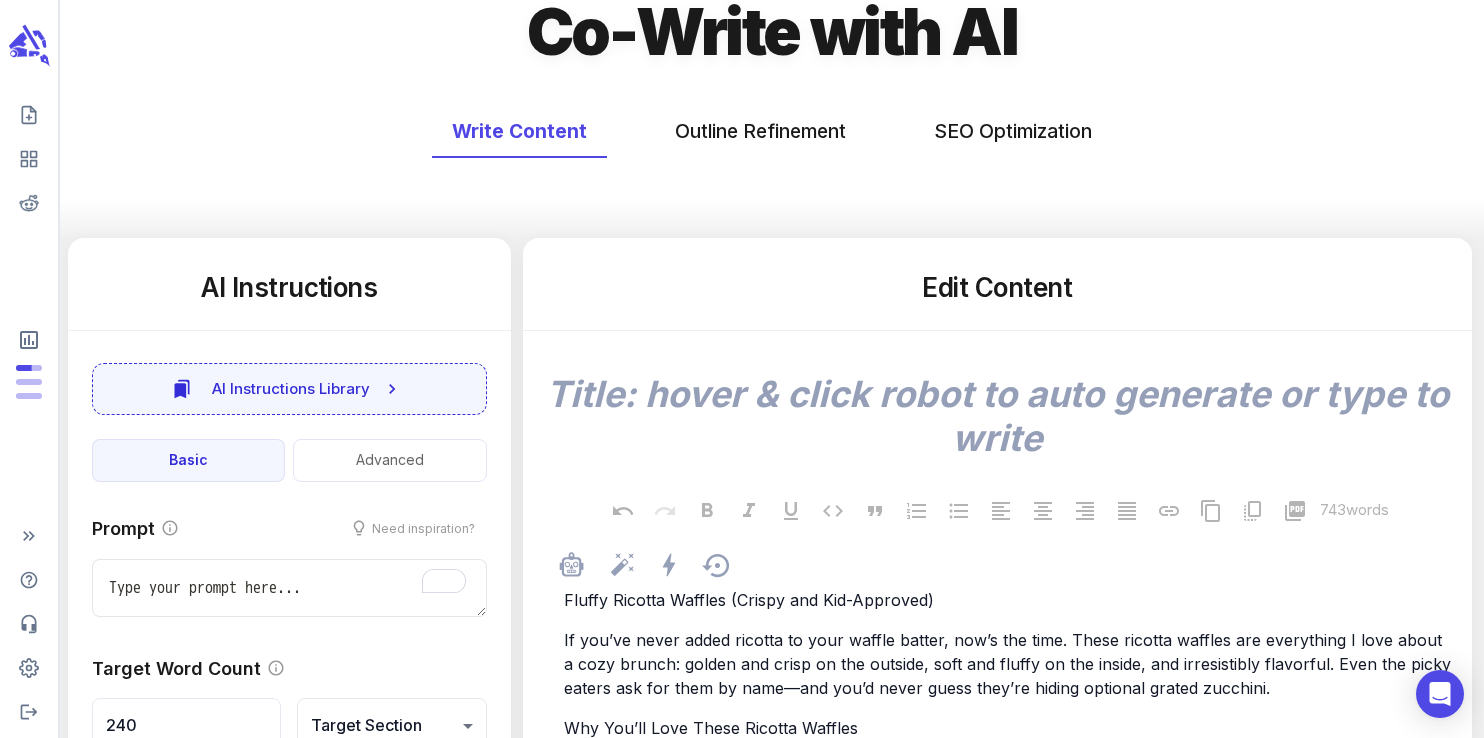 scroll, scrollTop: 88, scrollLeft: 0, axis: vertical 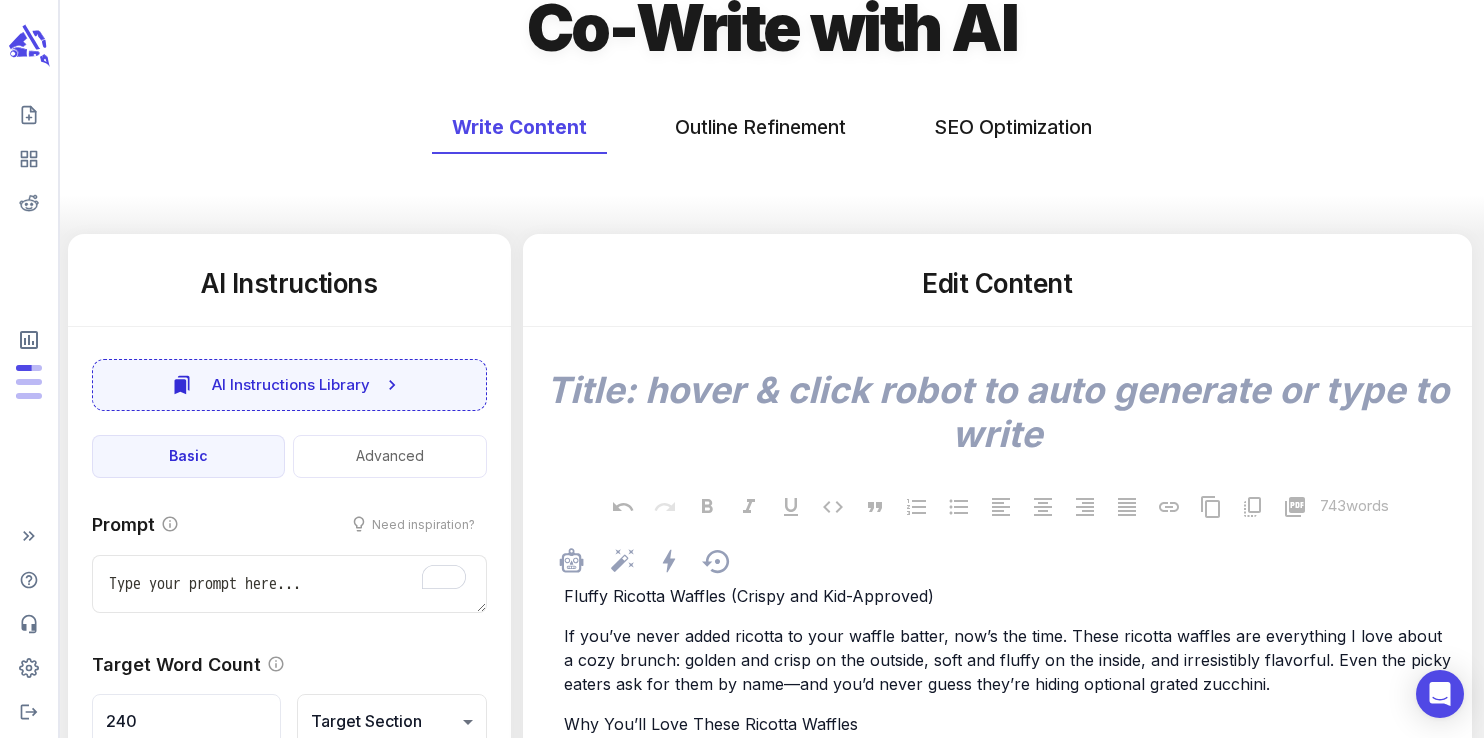 click on "Fluffy Ricotta Waffles (Crispy and Kid-Approved)" at bounding box center [749, 596] 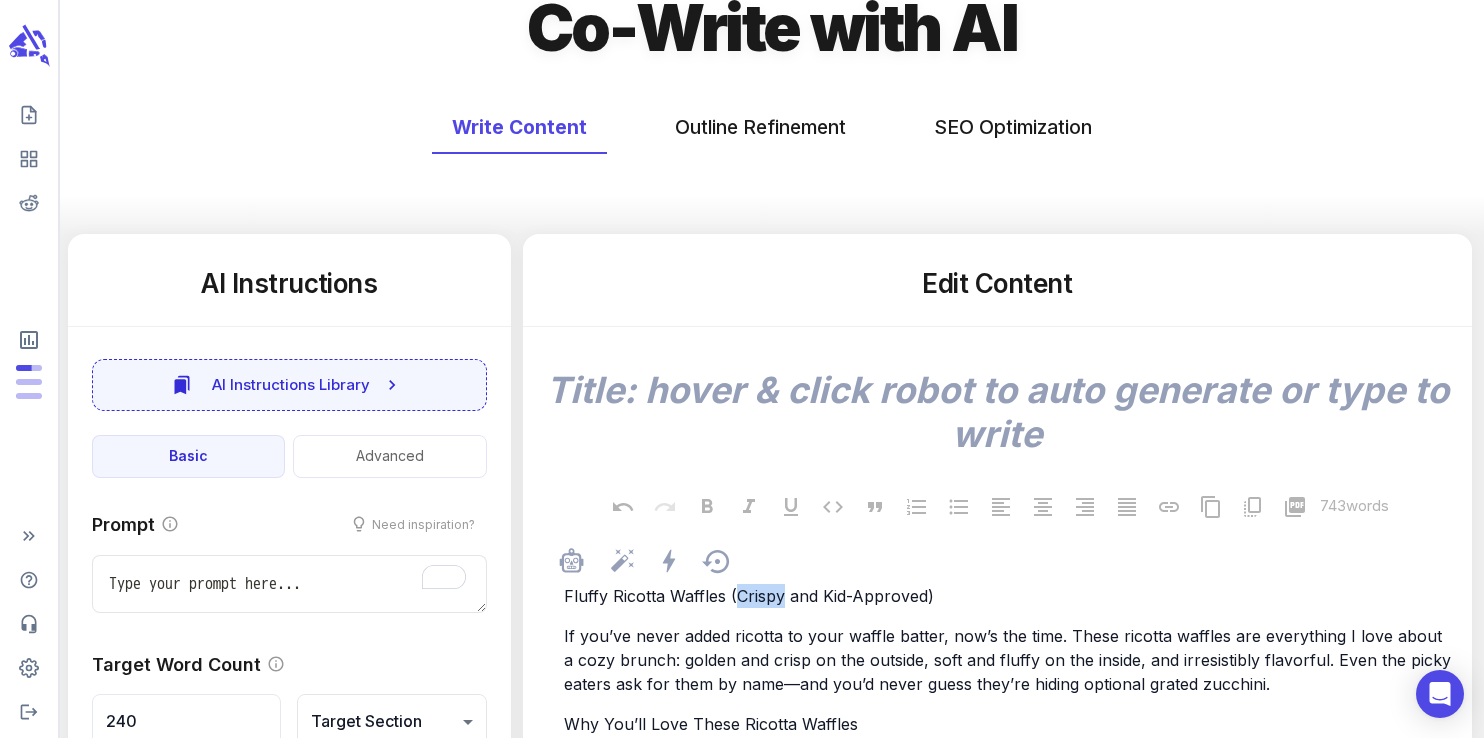 click on "Fluffy Ricotta Waffles (Crispy and Kid-Approved)" at bounding box center (749, 596) 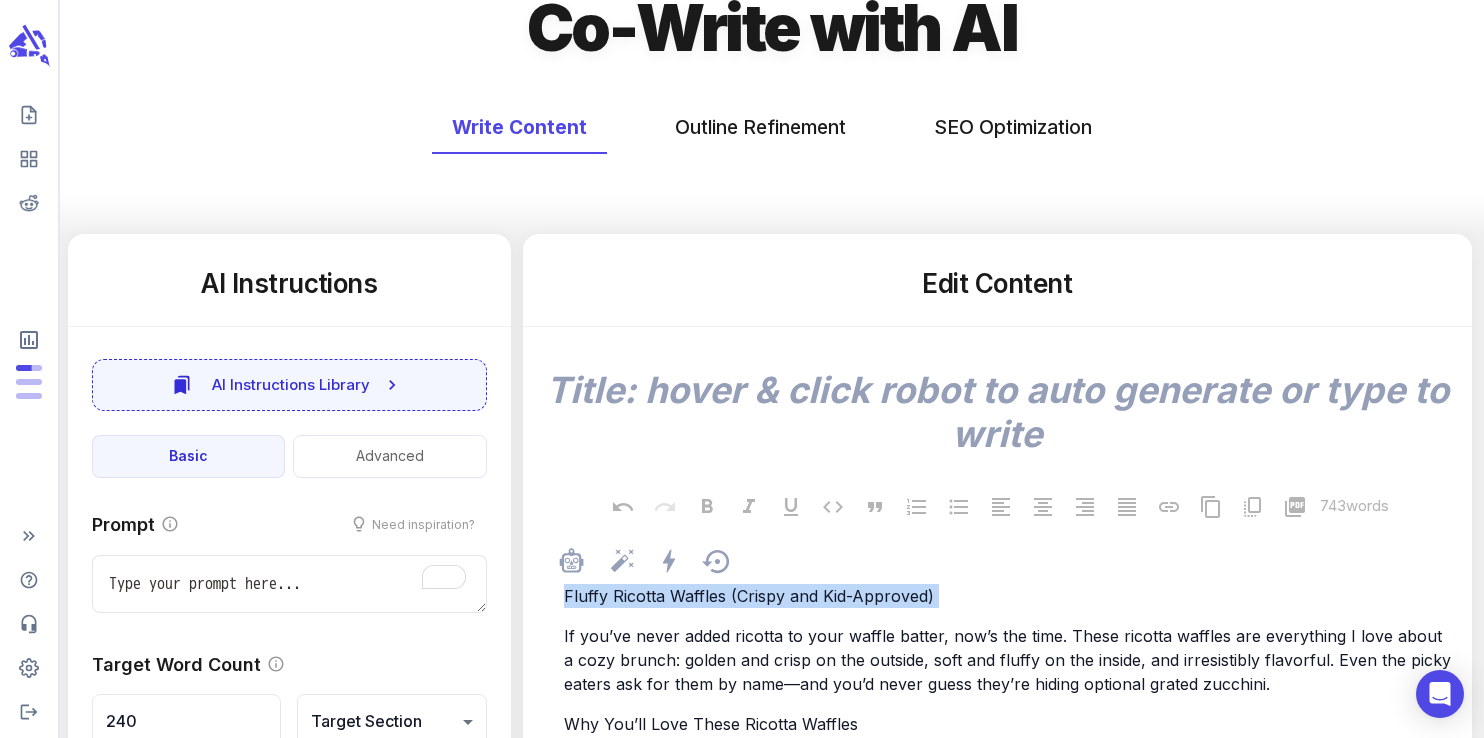 click on "Fluffy Ricotta Waffles (Crispy and Kid-Approved)" at bounding box center [749, 596] 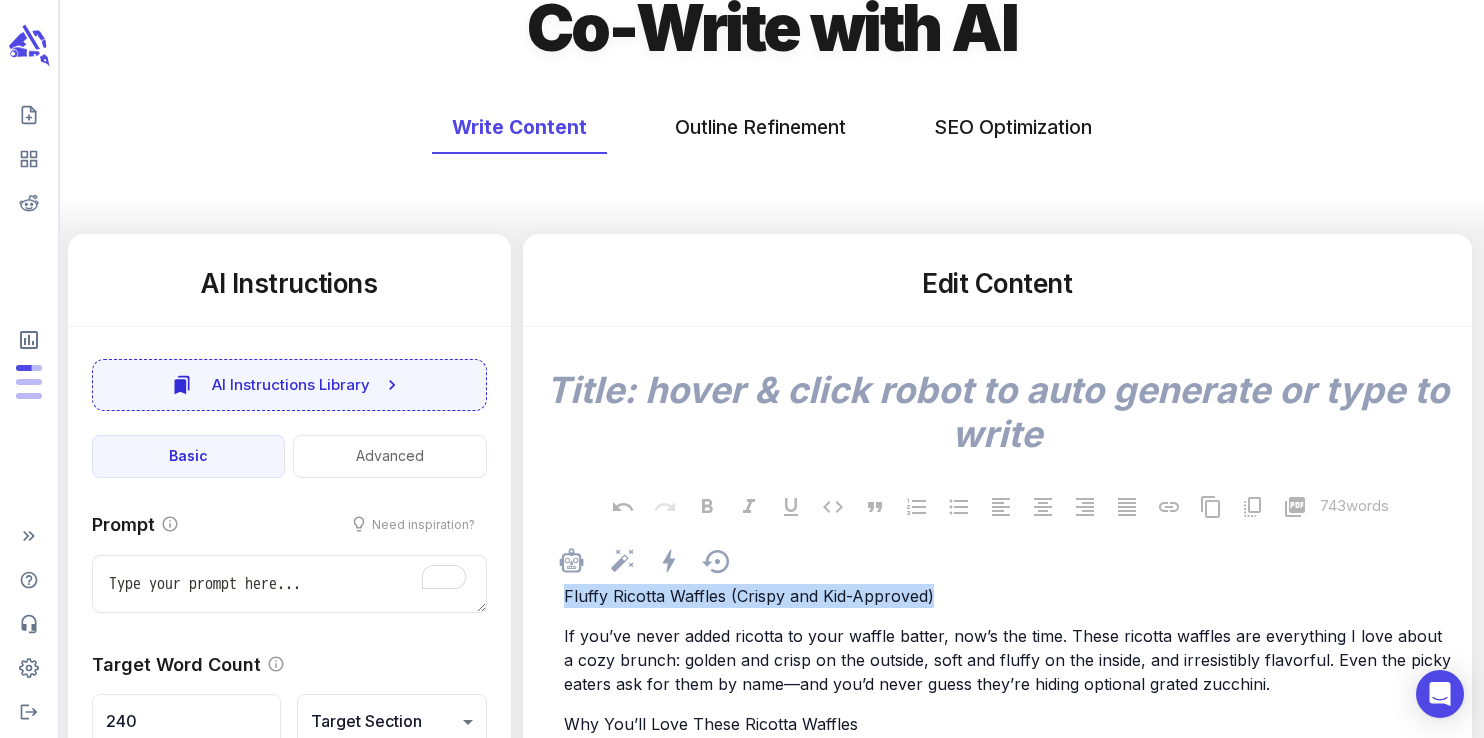 copy on "Fluffy Ricotta Waffles (Crispy and Kid-Approved)" 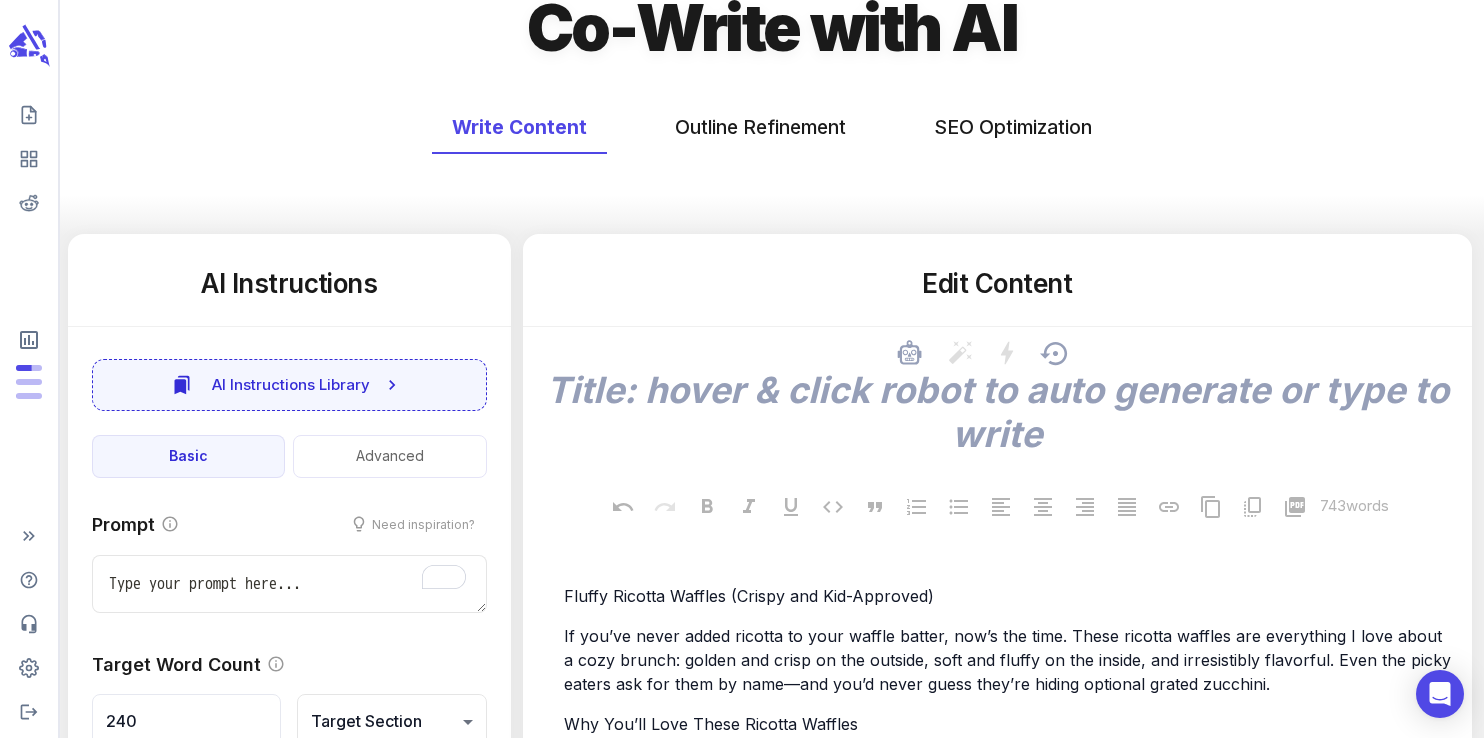 click at bounding box center [997, 412] 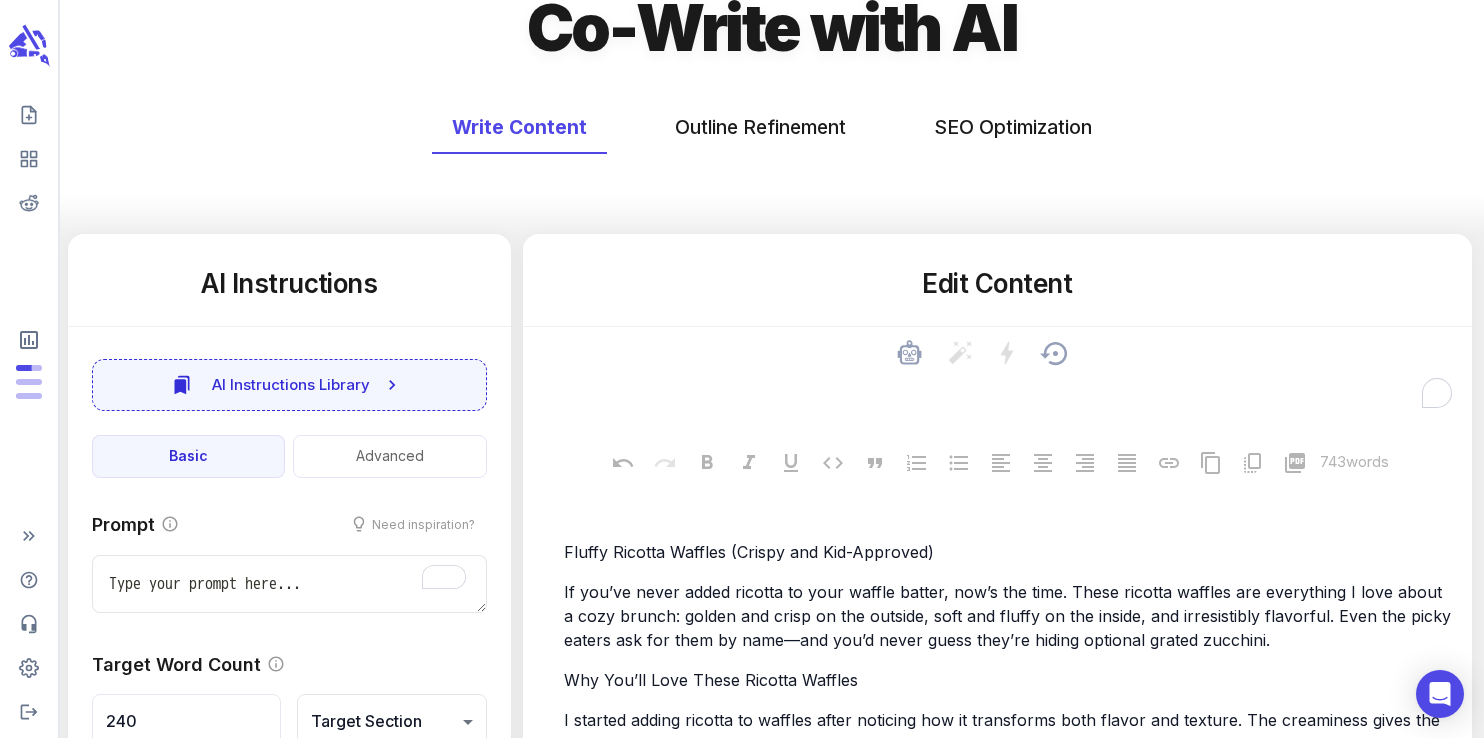 paste on "Fluffy Ricotta Waffles (Crispy and Kid-Approved)" 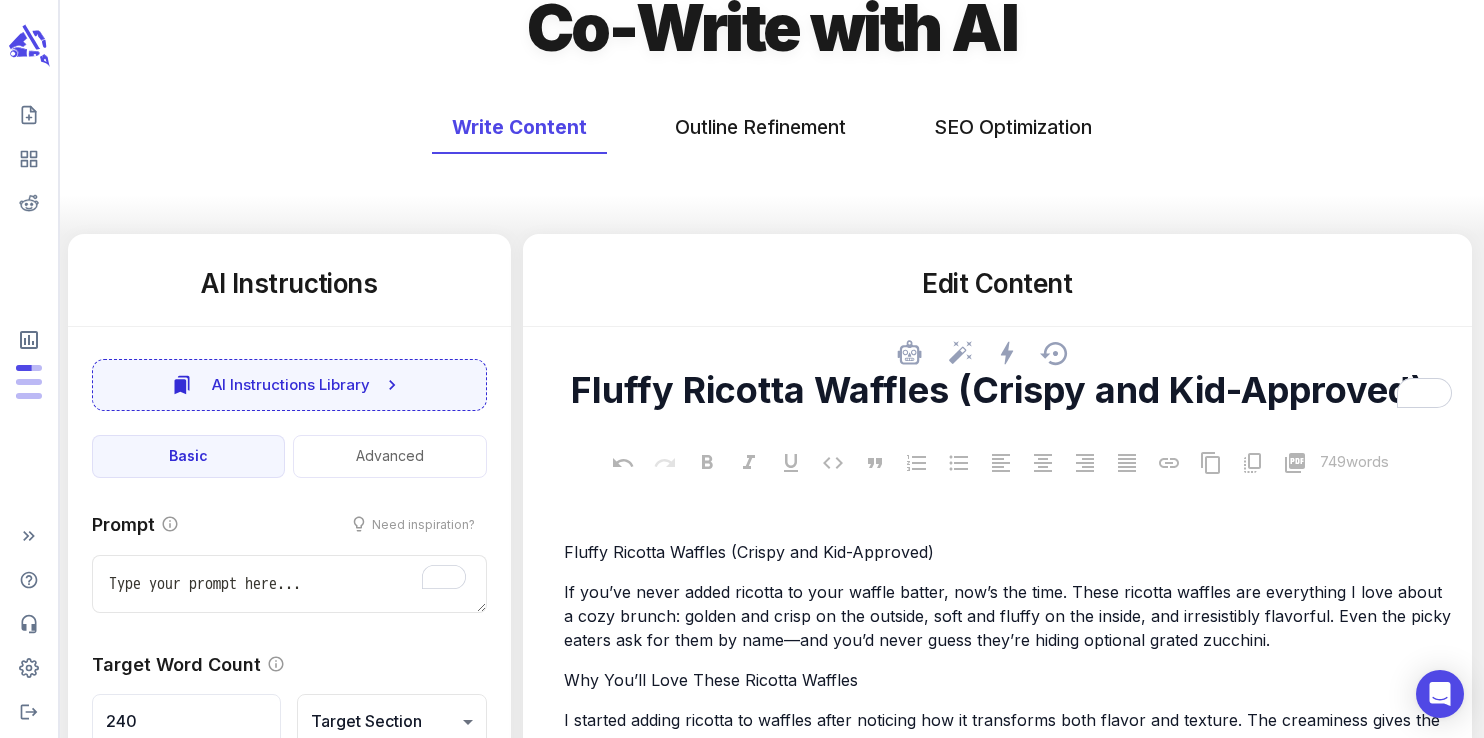 type on "x" 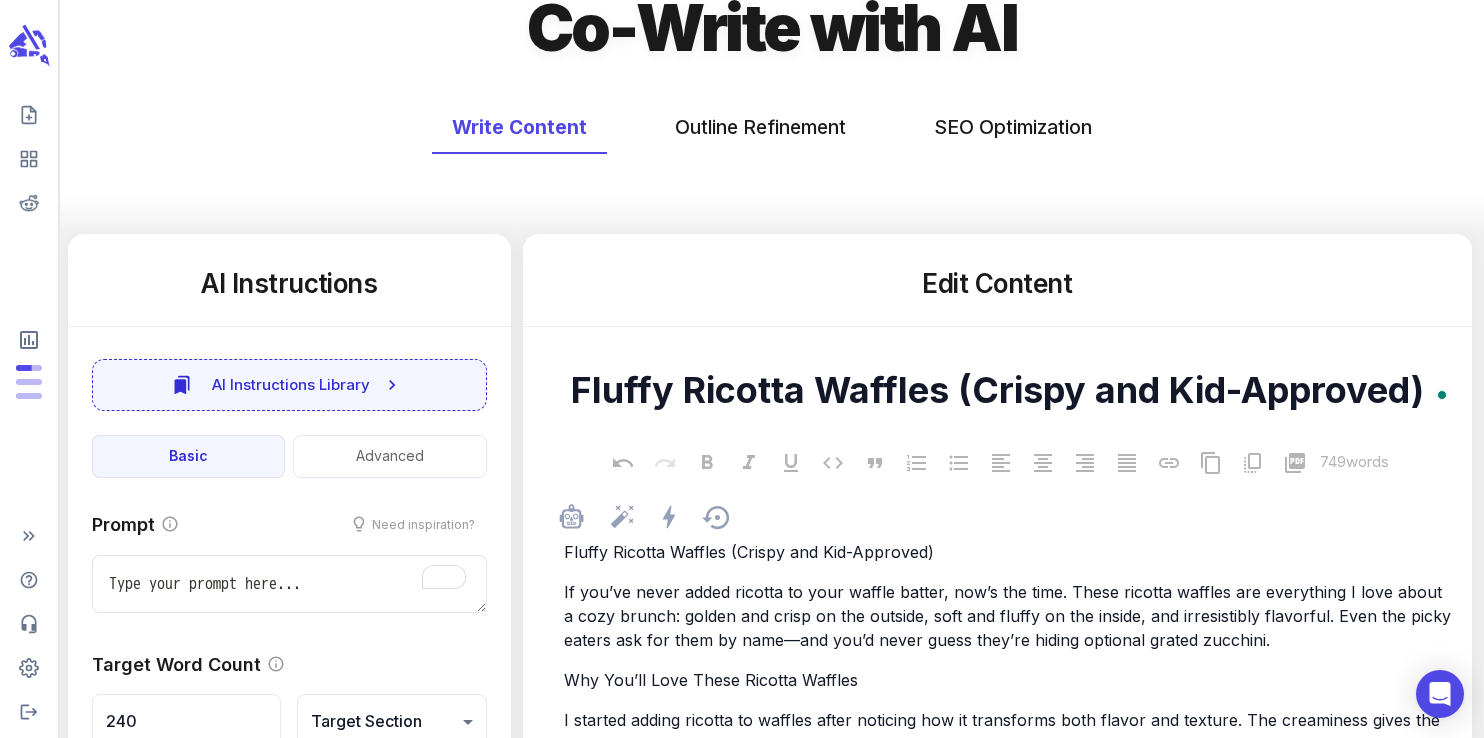 type on "Fluffy Ricotta Waffles (Crispy and Kid-Approved)" 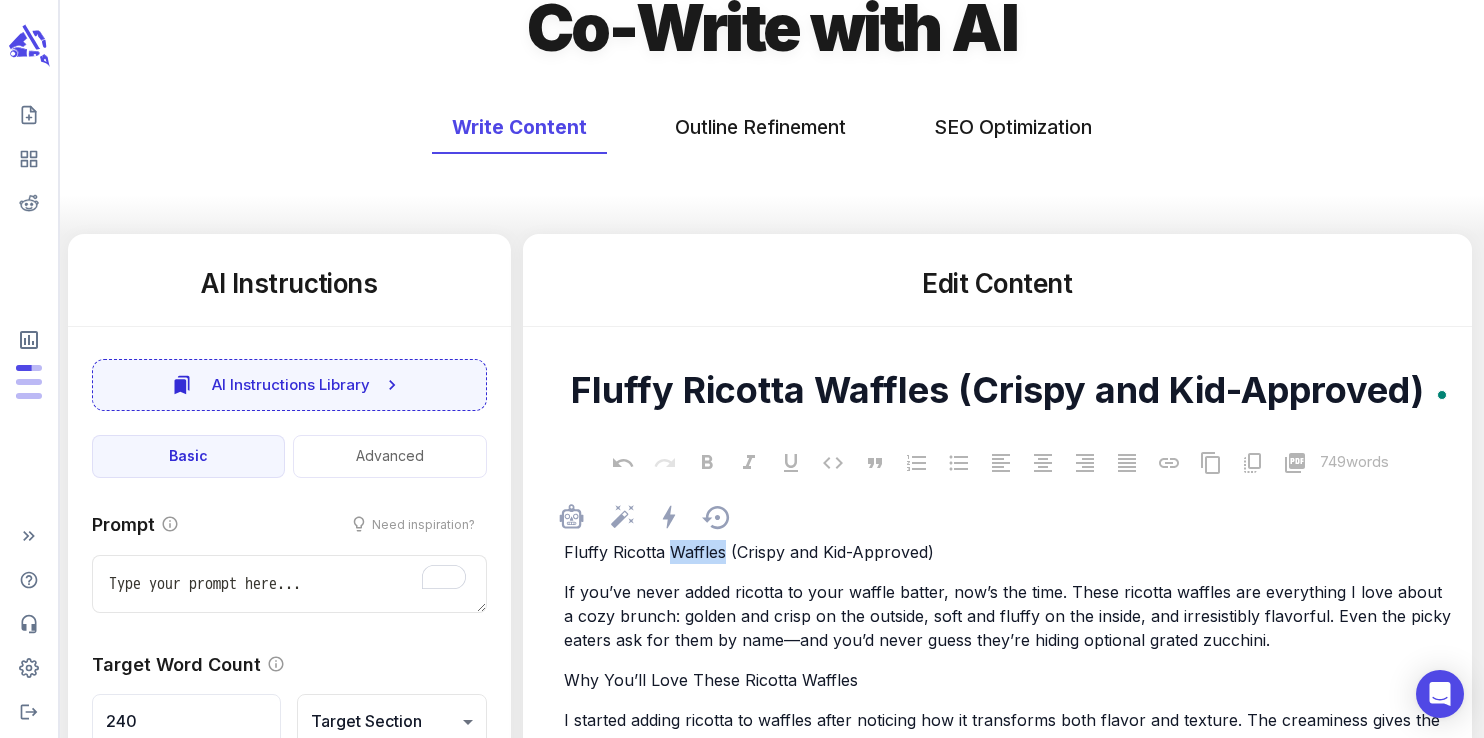 click on "Fluffy Ricotta Waffles (Crispy and Kid-Approved)" at bounding box center (749, 552) 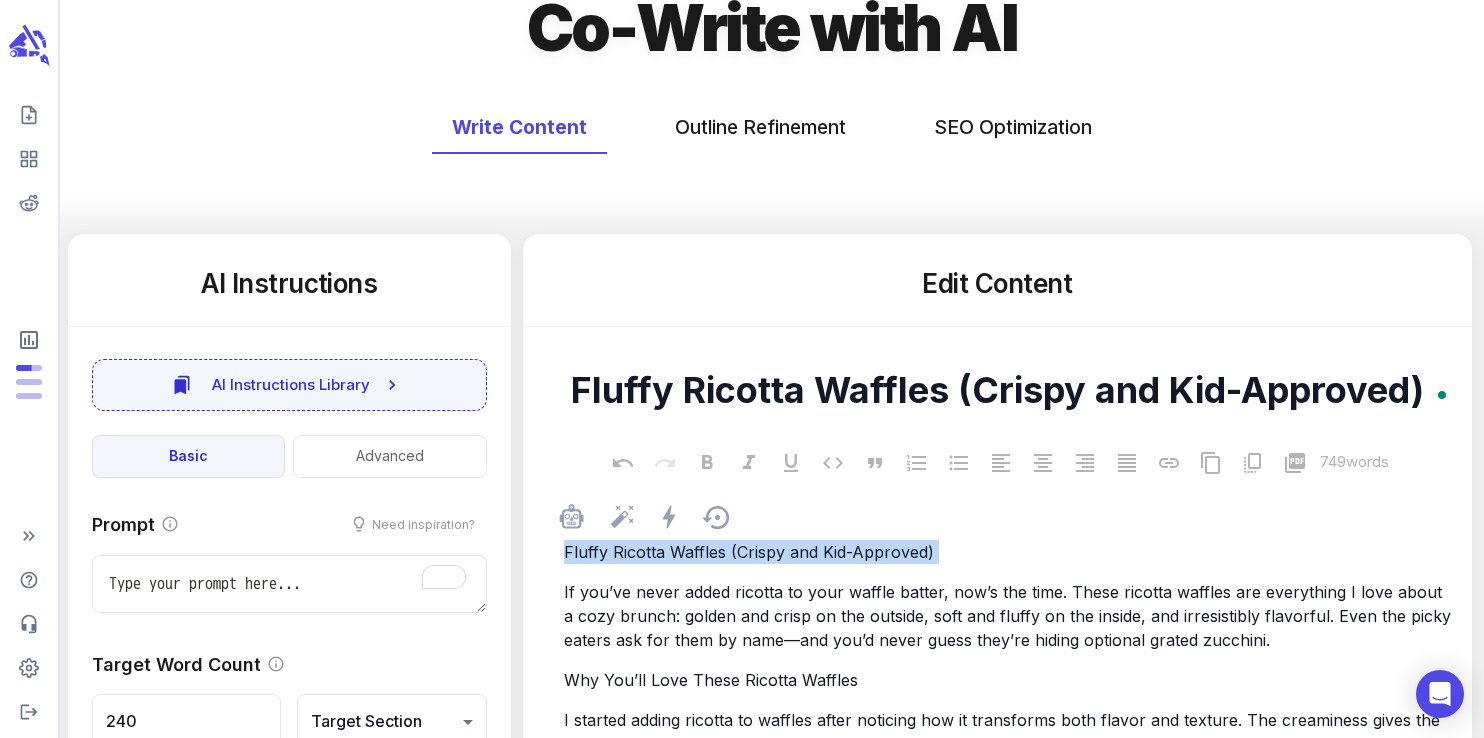 click on "Fluffy Ricotta Waffles (Crispy and Kid-Approved)" at bounding box center [749, 552] 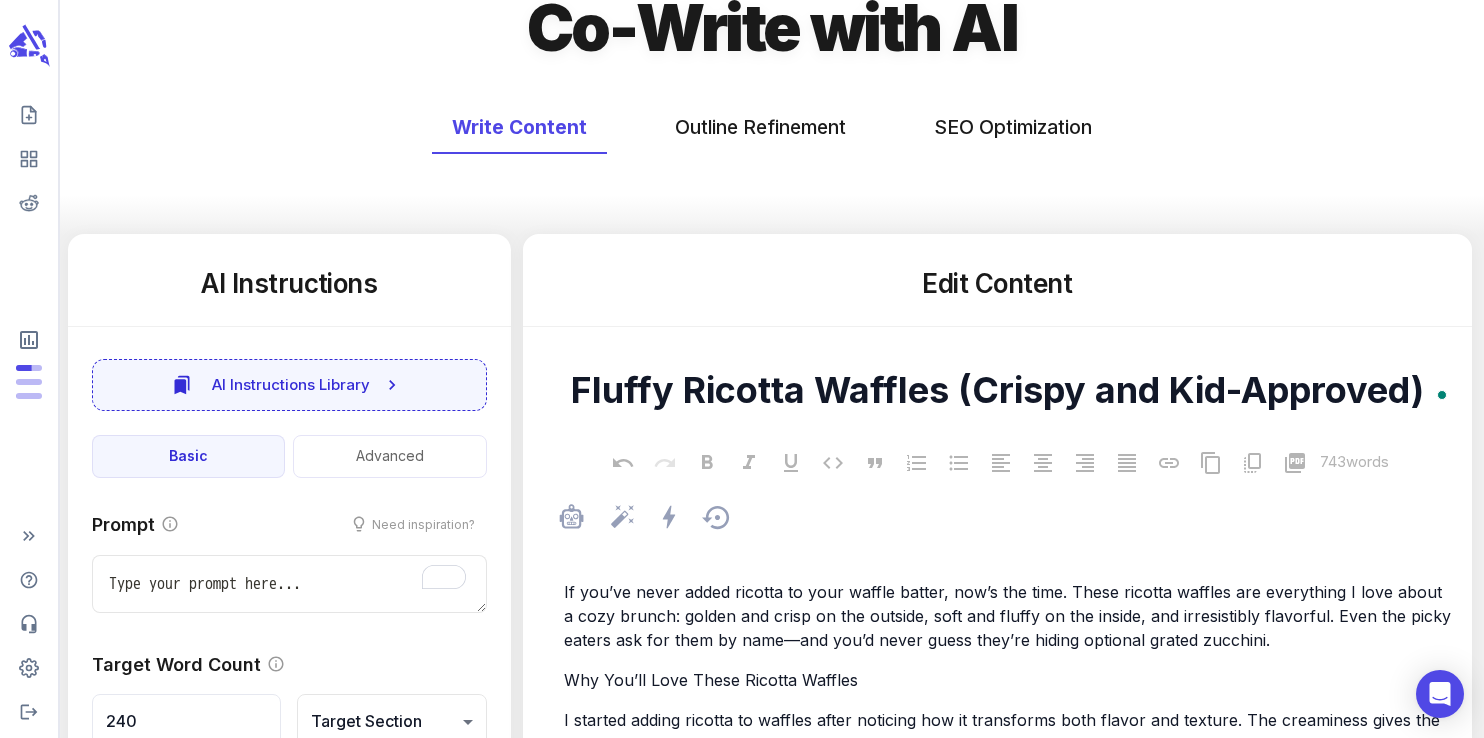 type on "x" 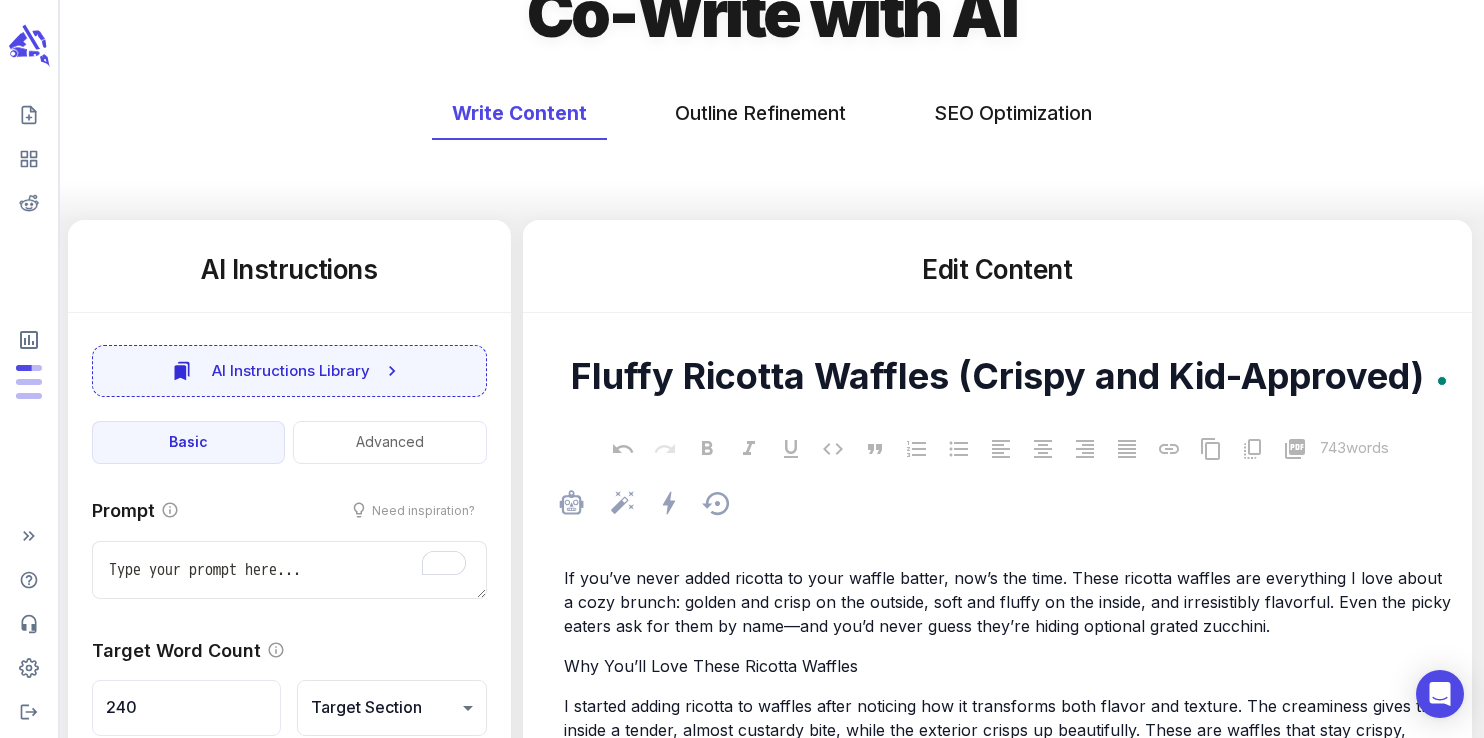 scroll, scrollTop: 0, scrollLeft: 0, axis: both 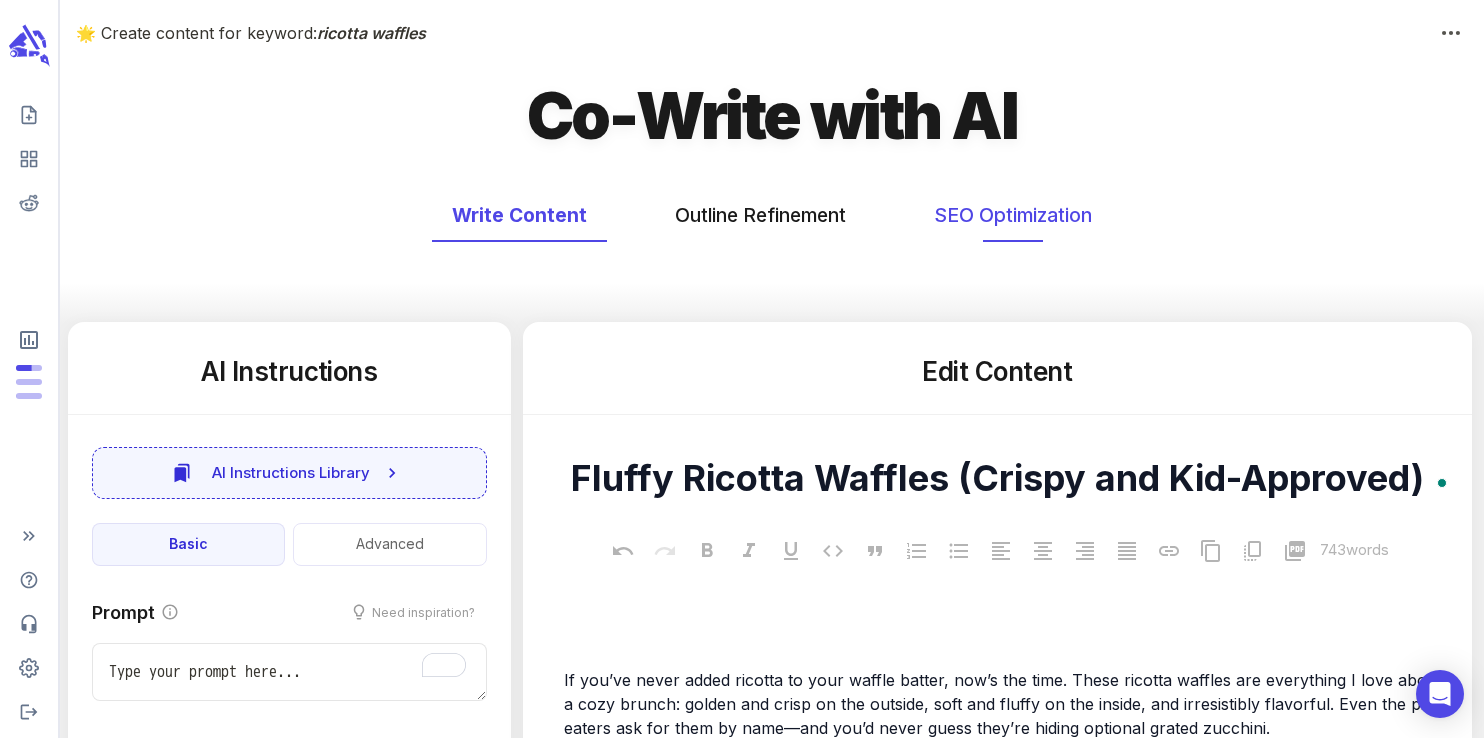 click on "SEO Optimization" at bounding box center (1013, 215) 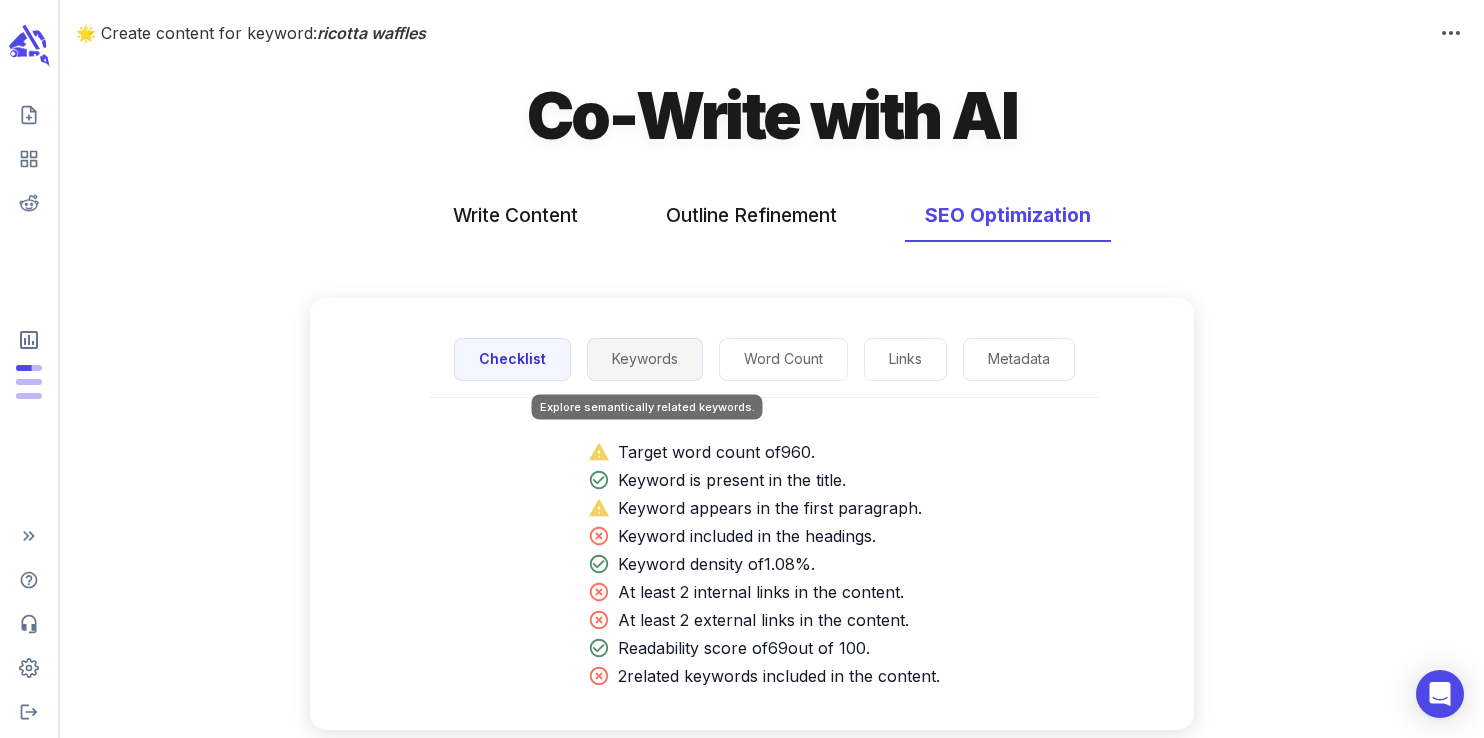 click on "Keywords" at bounding box center (645, 359) 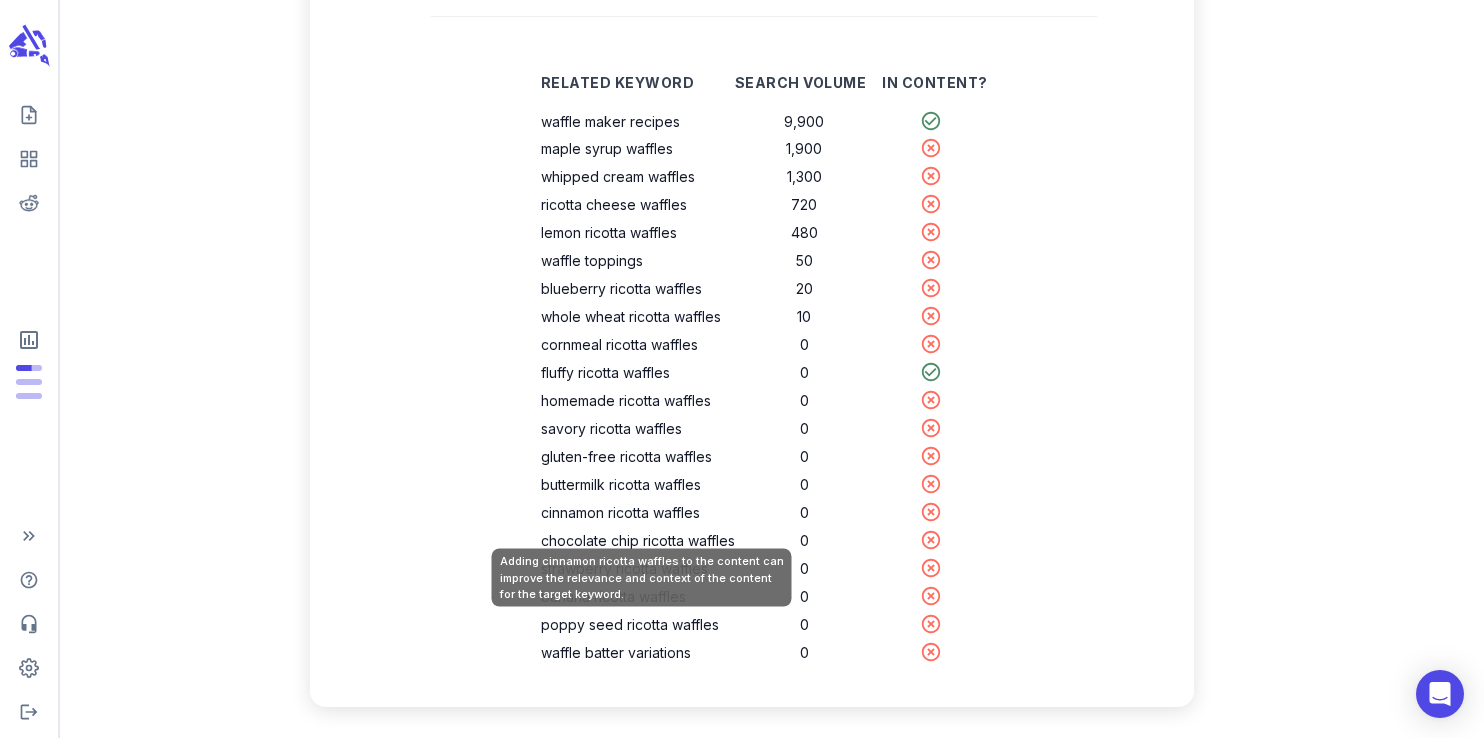scroll, scrollTop: 0, scrollLeft: 0, axis: both 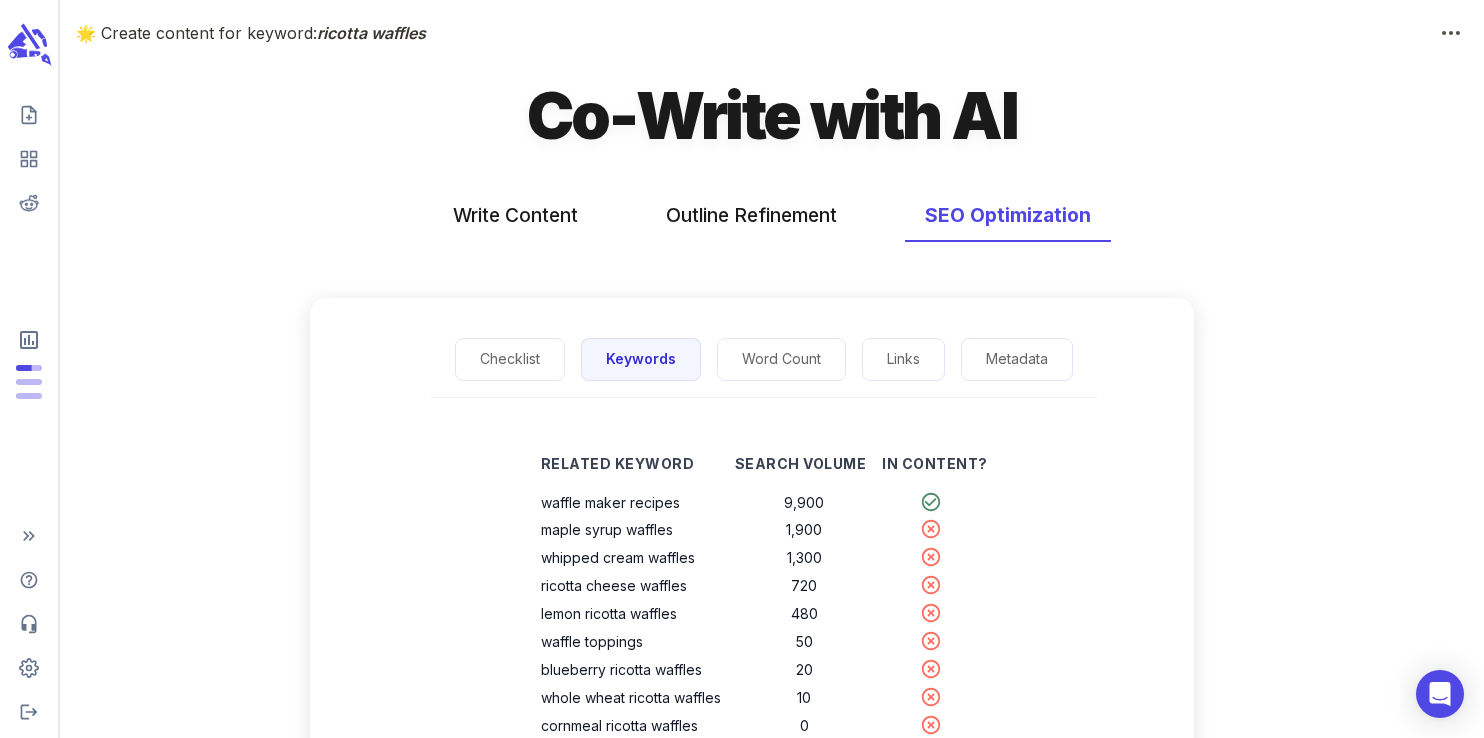 click 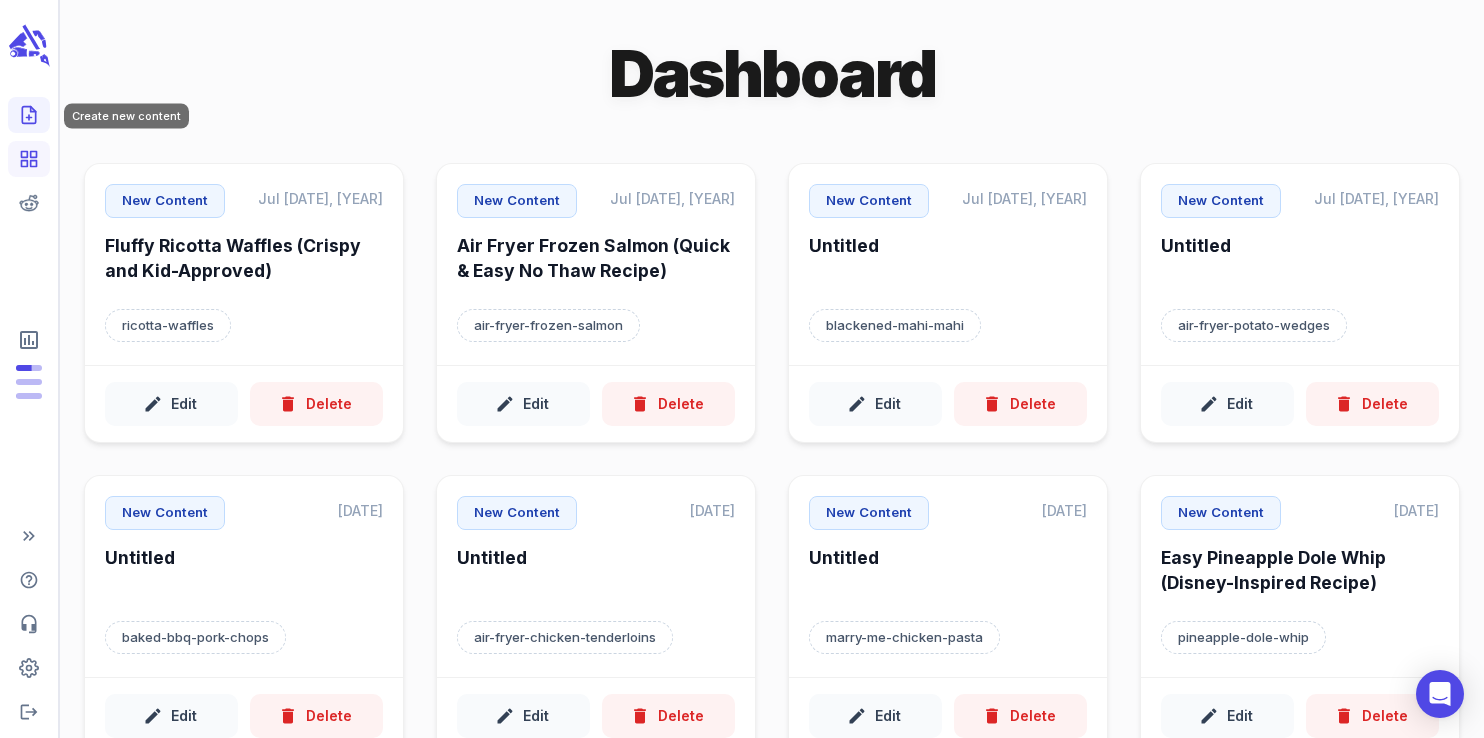 click 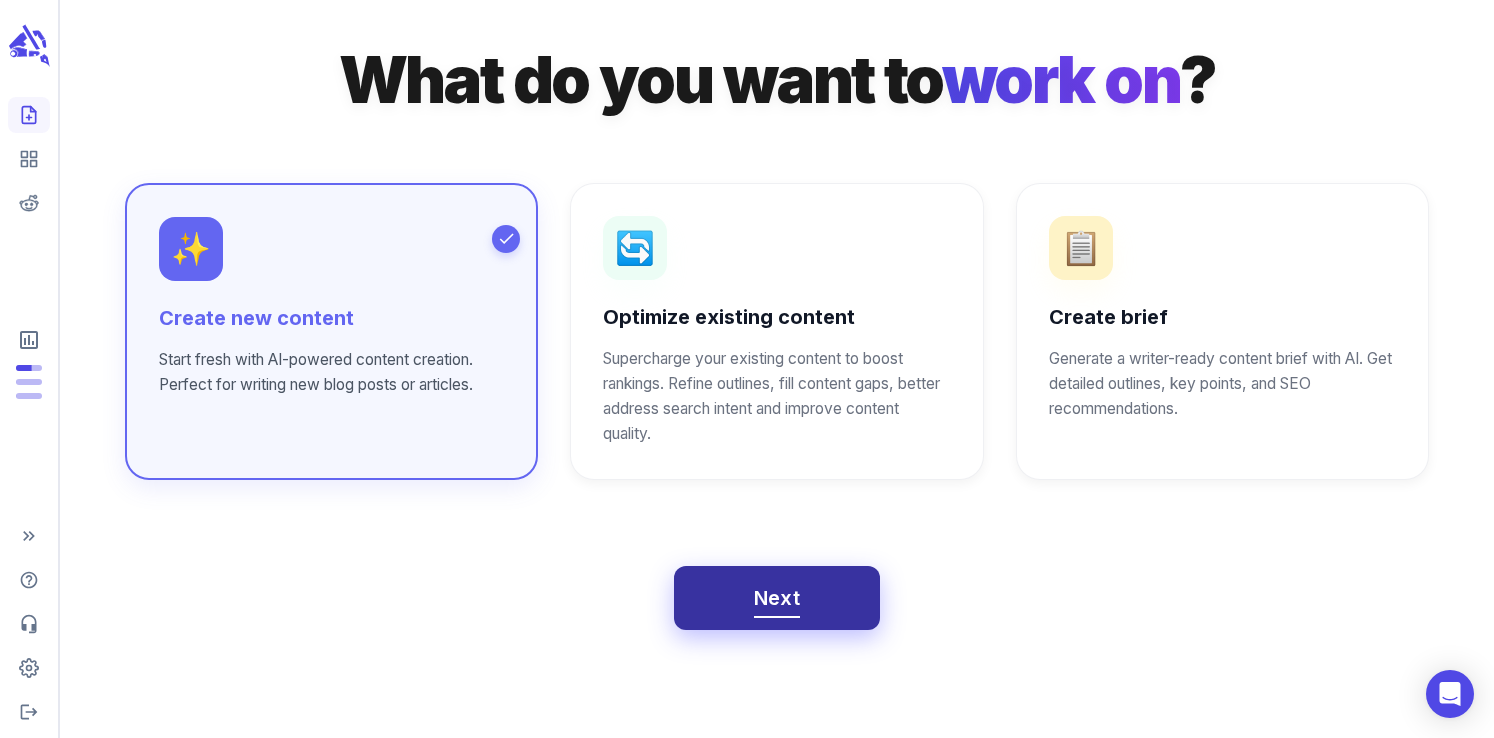 click on "Next" at bounding box center (777, 598) 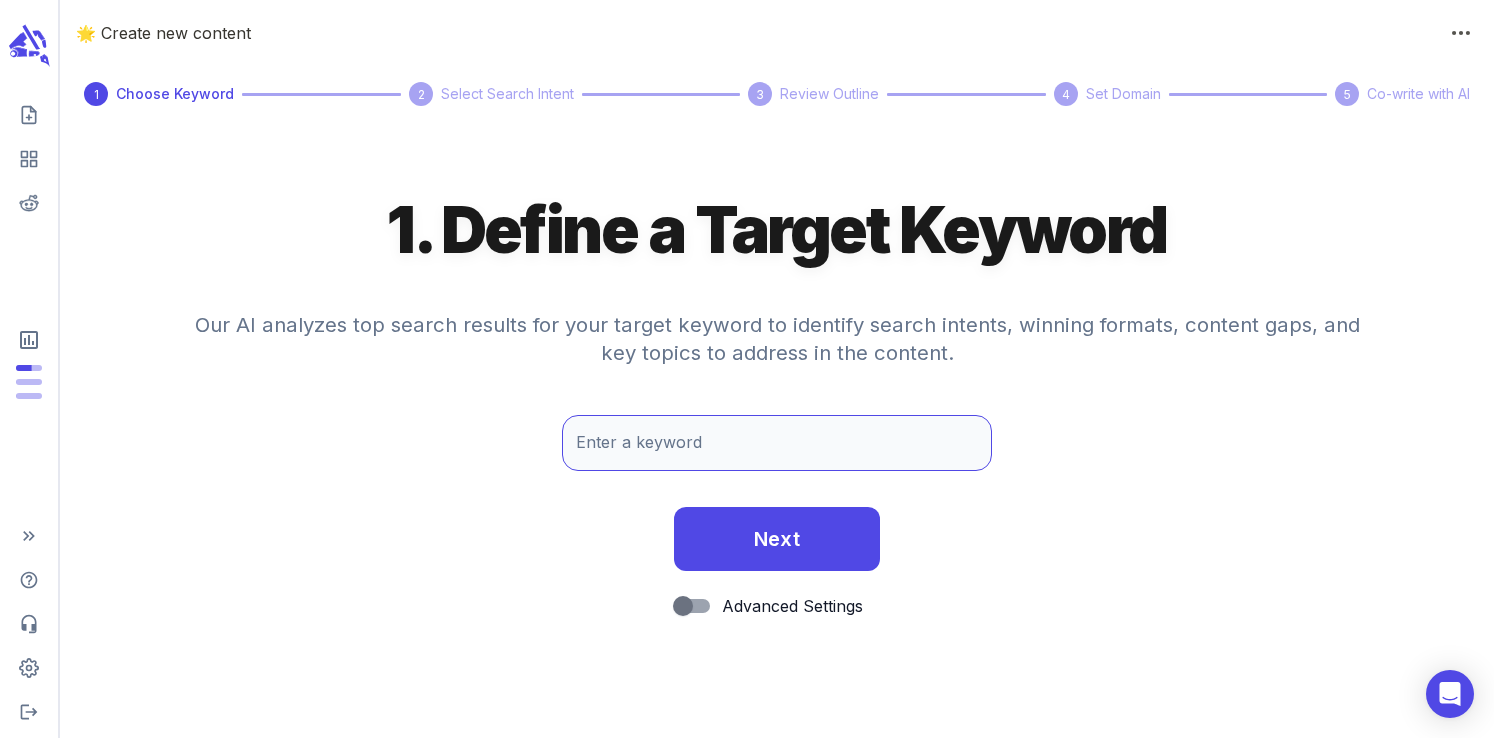 click on "Enter a keyword" at bounding box center [777, 443] 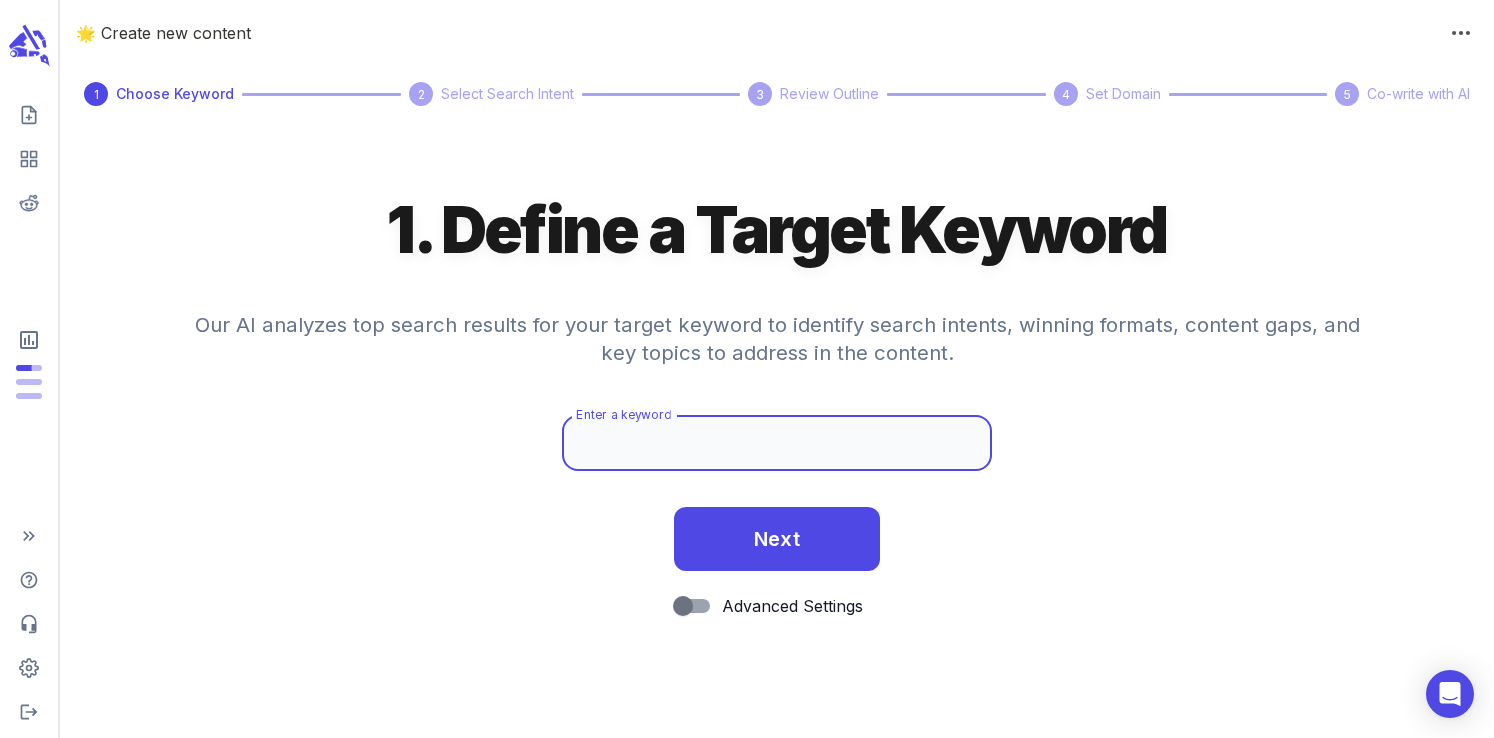 paste on "korean vegetable pancake" 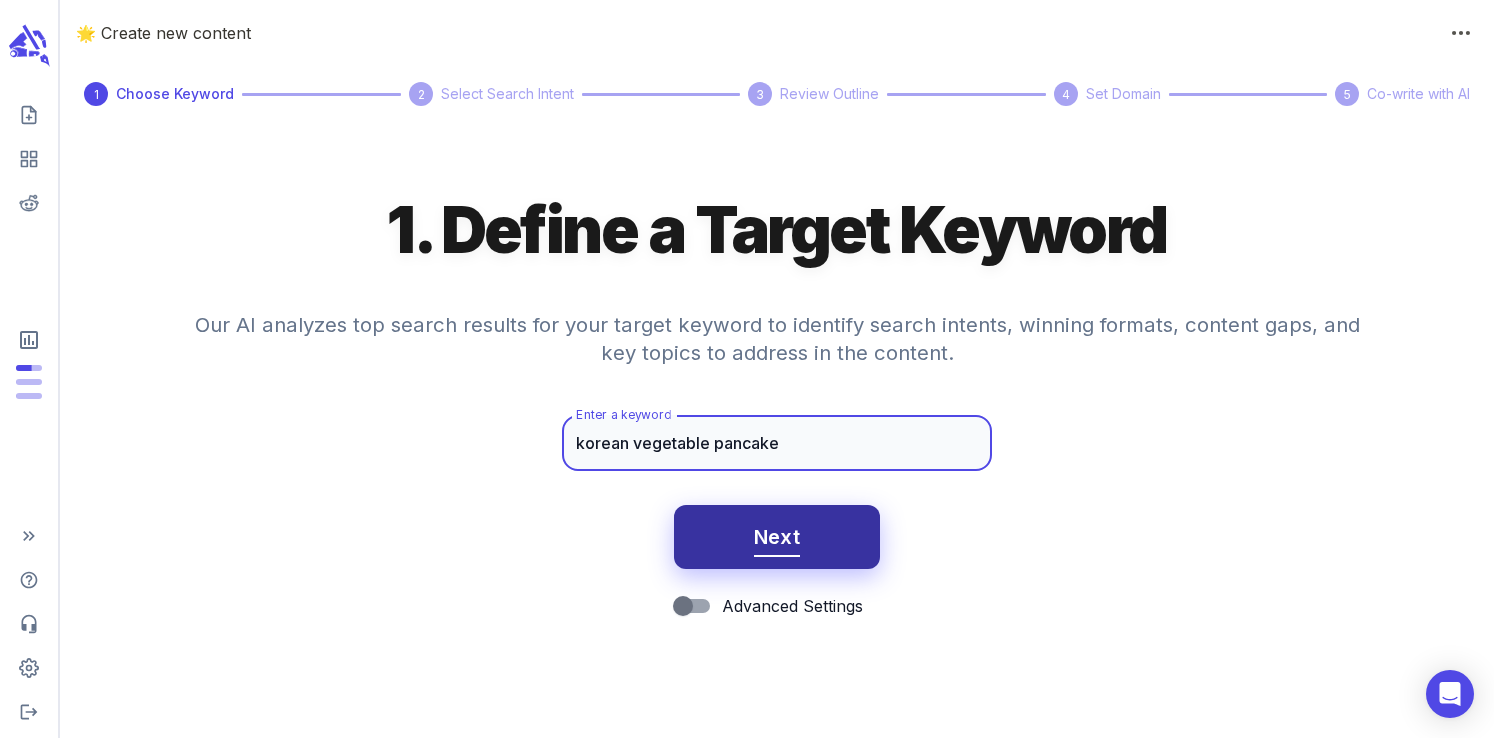 type on "korean vegetable pancake" 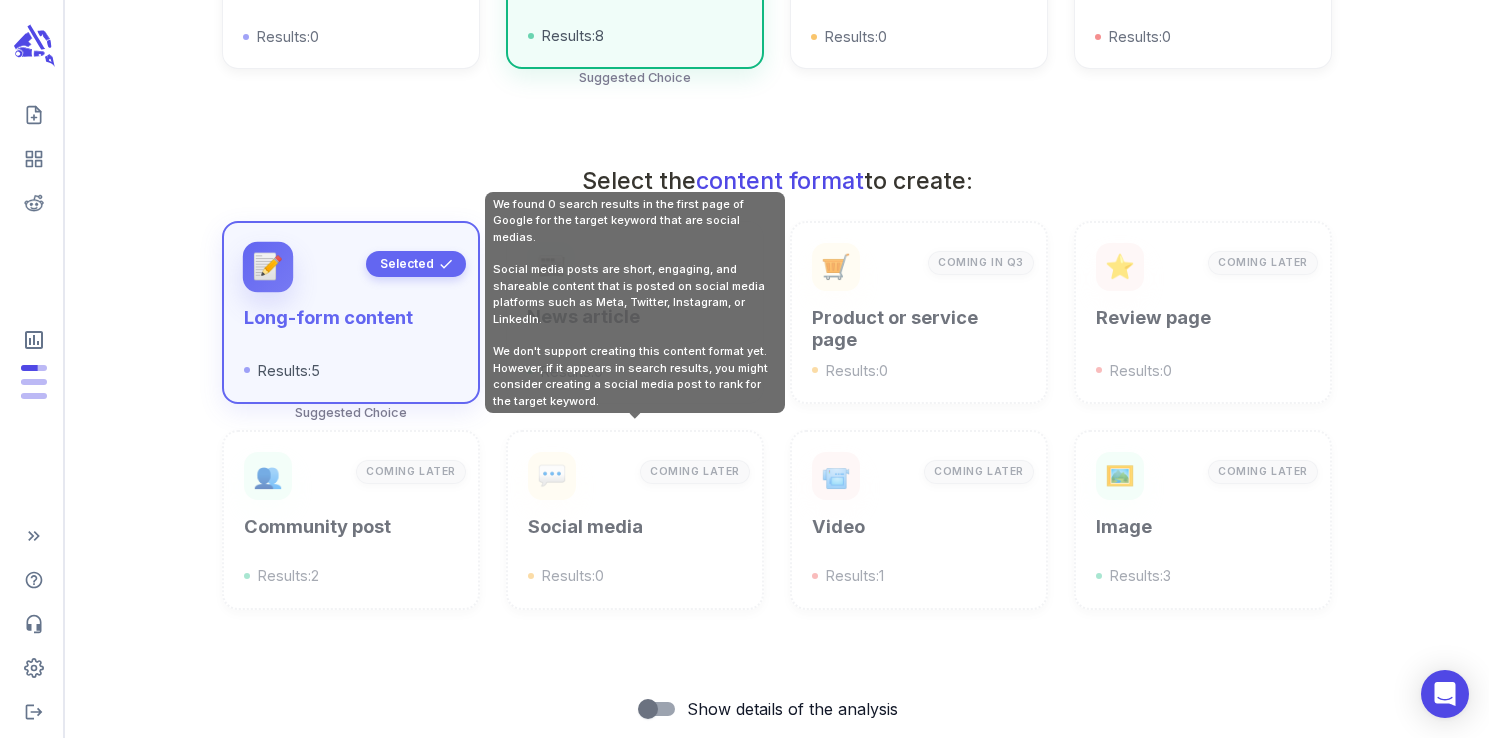 scroll, scrollTop: 718, scrollLeft: 0, axis: vertical 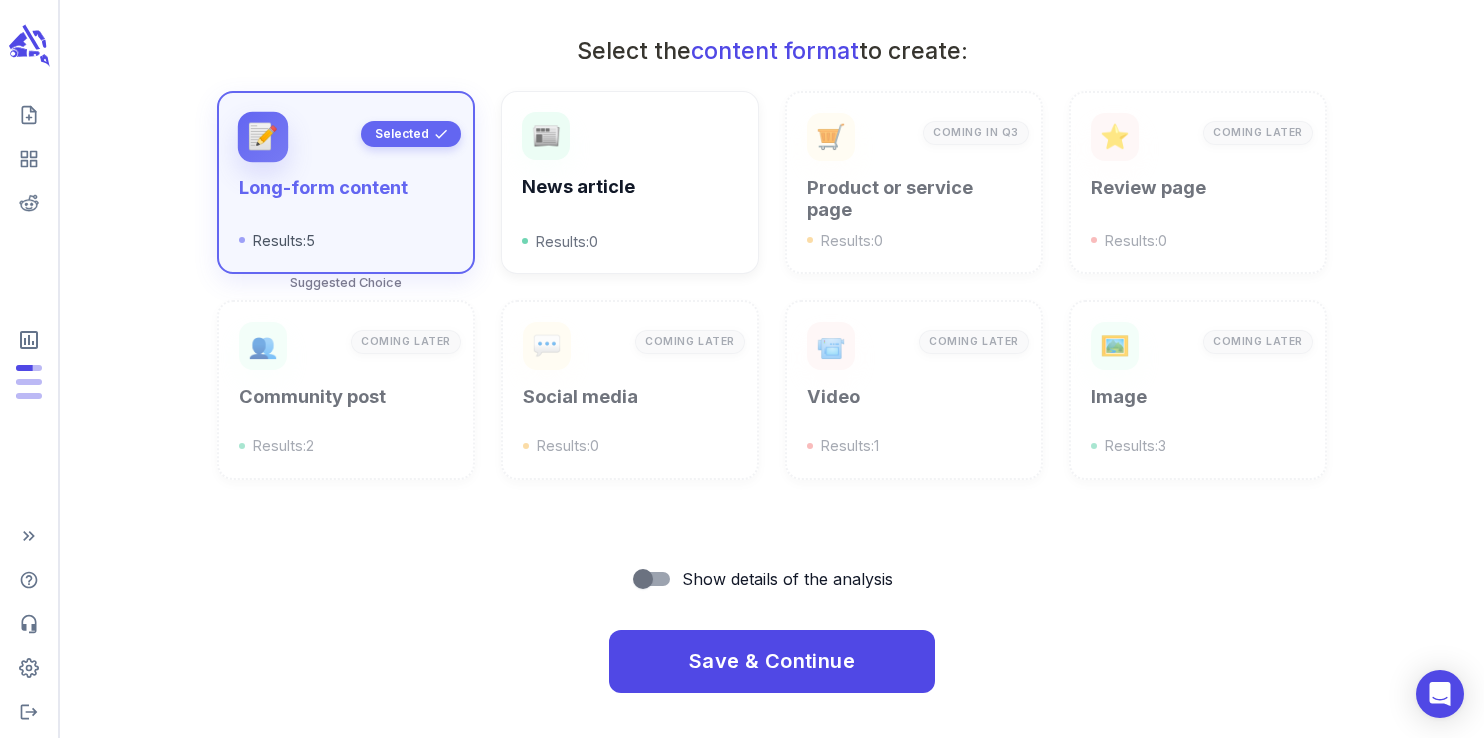 click on "Save & Continue" at bounding box center [772, 654] 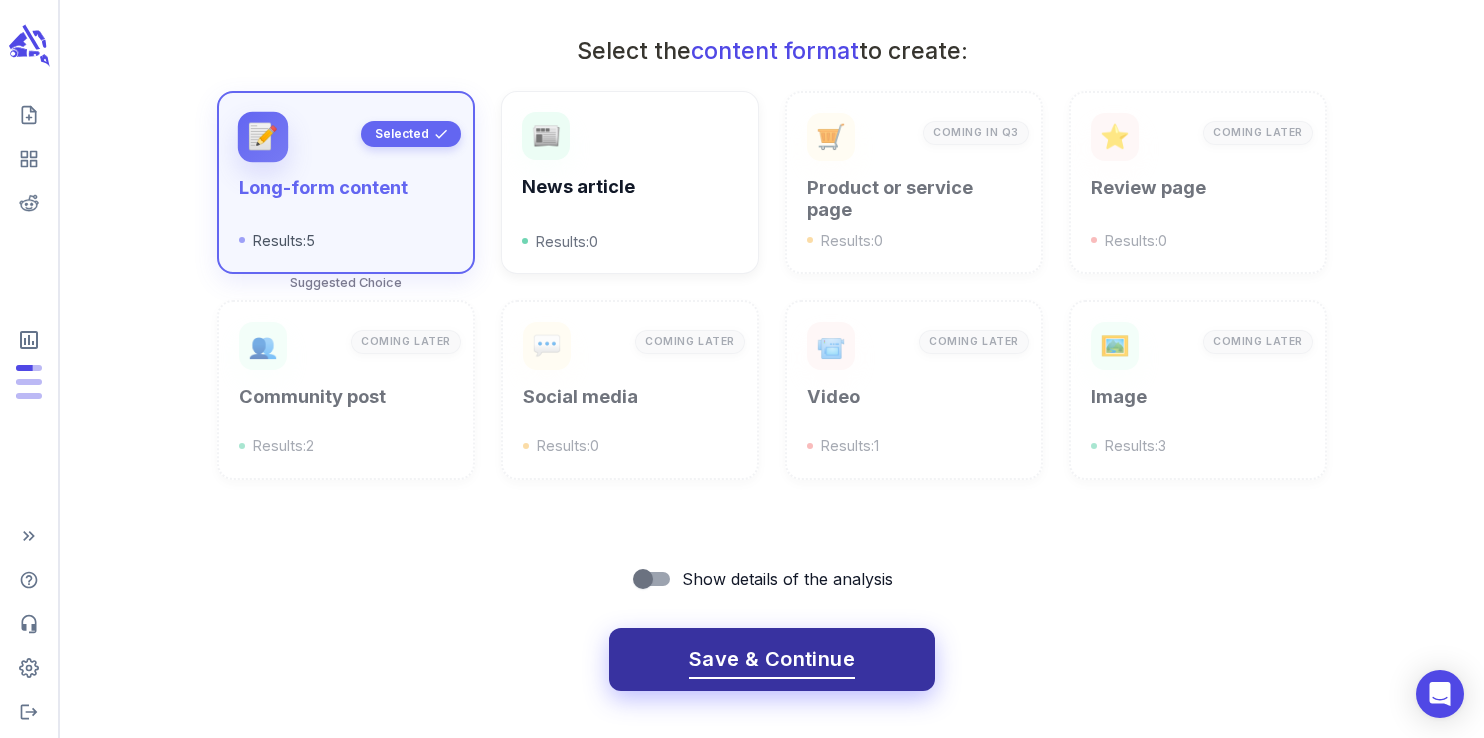 click on "Save & Continue" at bounding box center (772, 659) 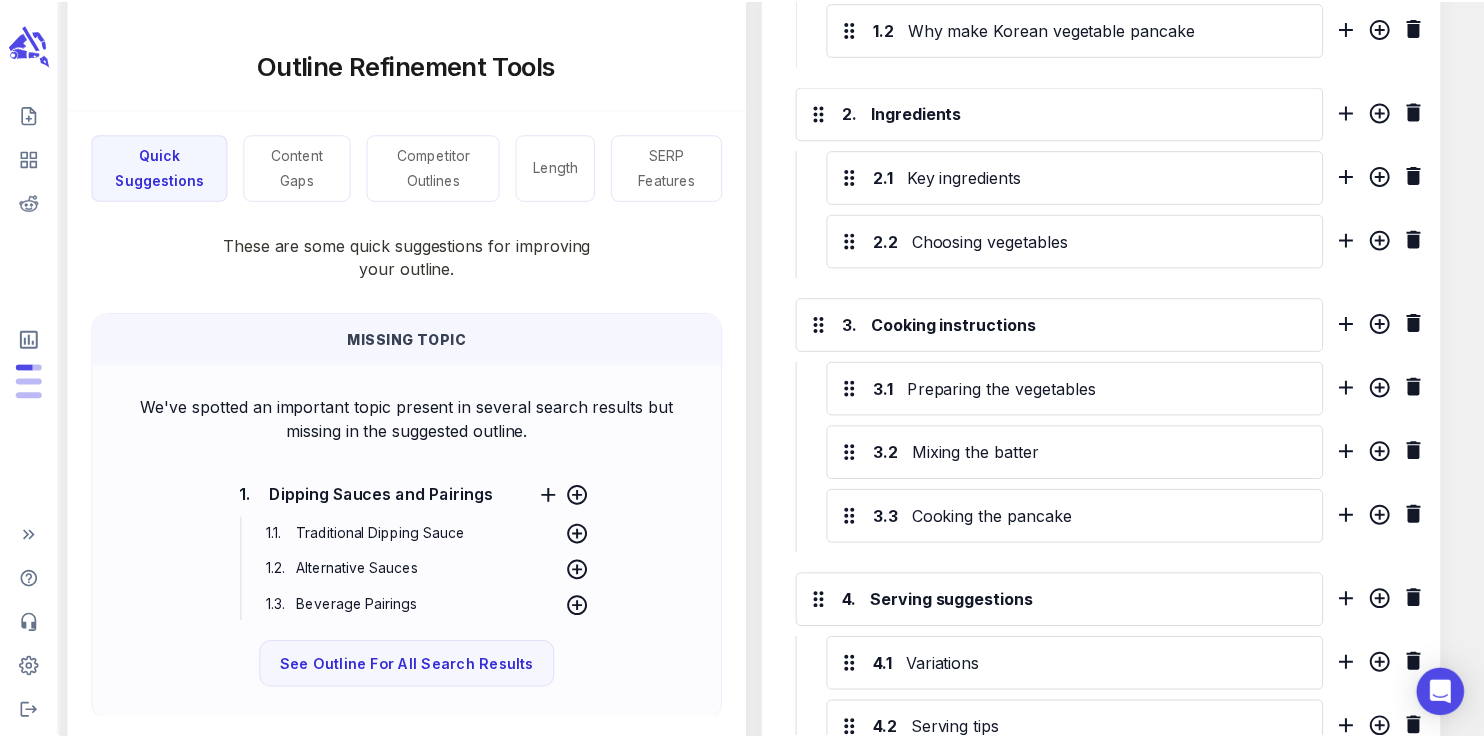 scroll, scrollTop: 0, scrollLeft: 0, axis: both 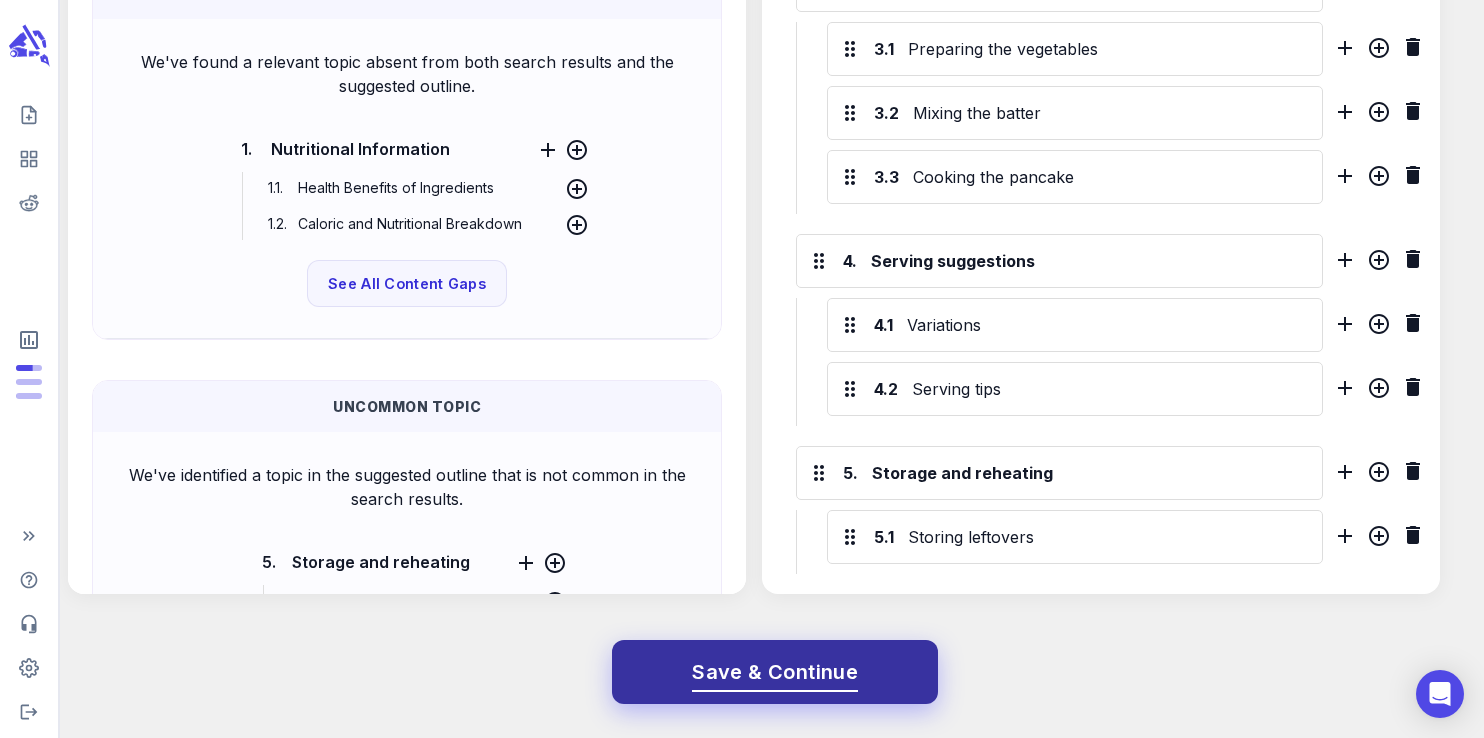 click on "Save & Continue" at bounding box center (775, 672) 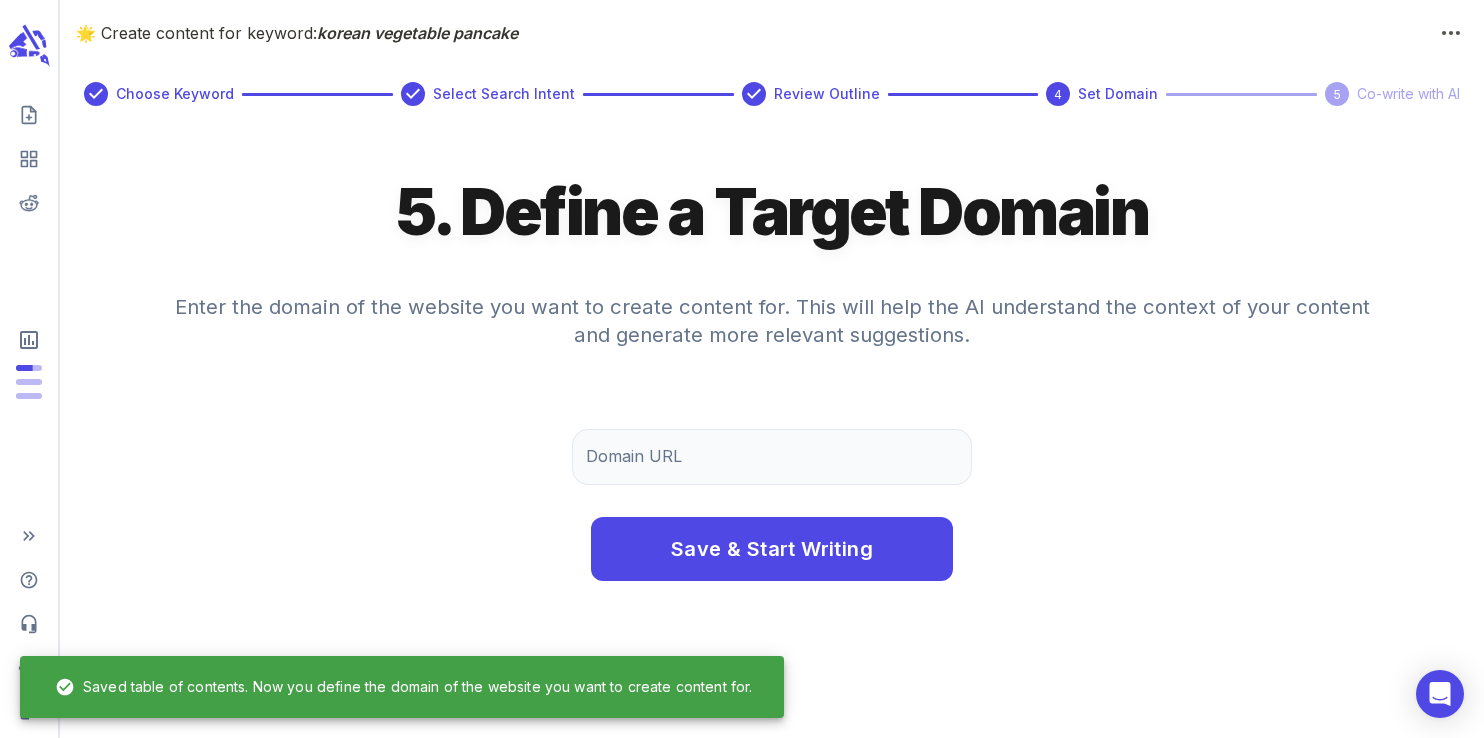 scroll, scrollTop: 0, scrollLeft: 0, axis: both 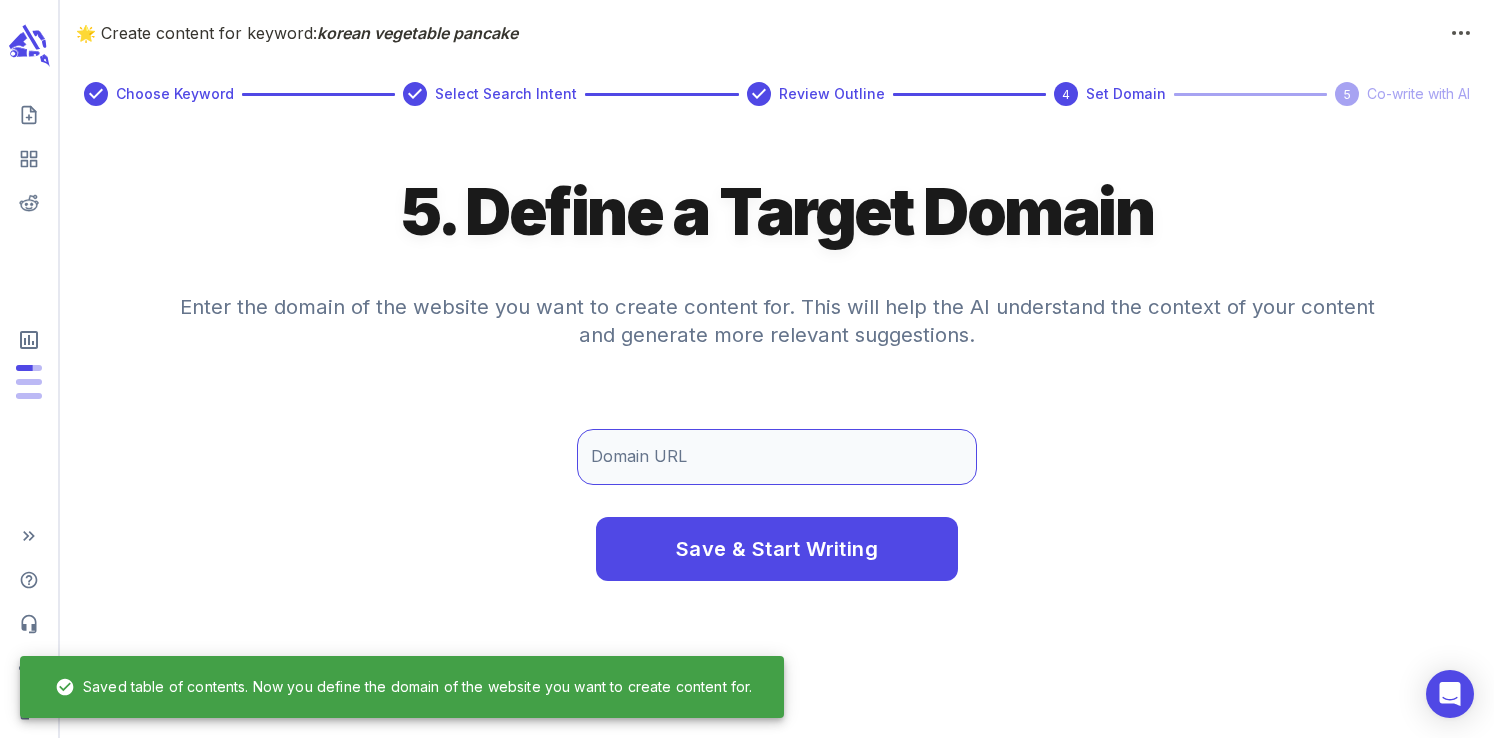 click on "Domain URL" at bounding box center [777, 457] 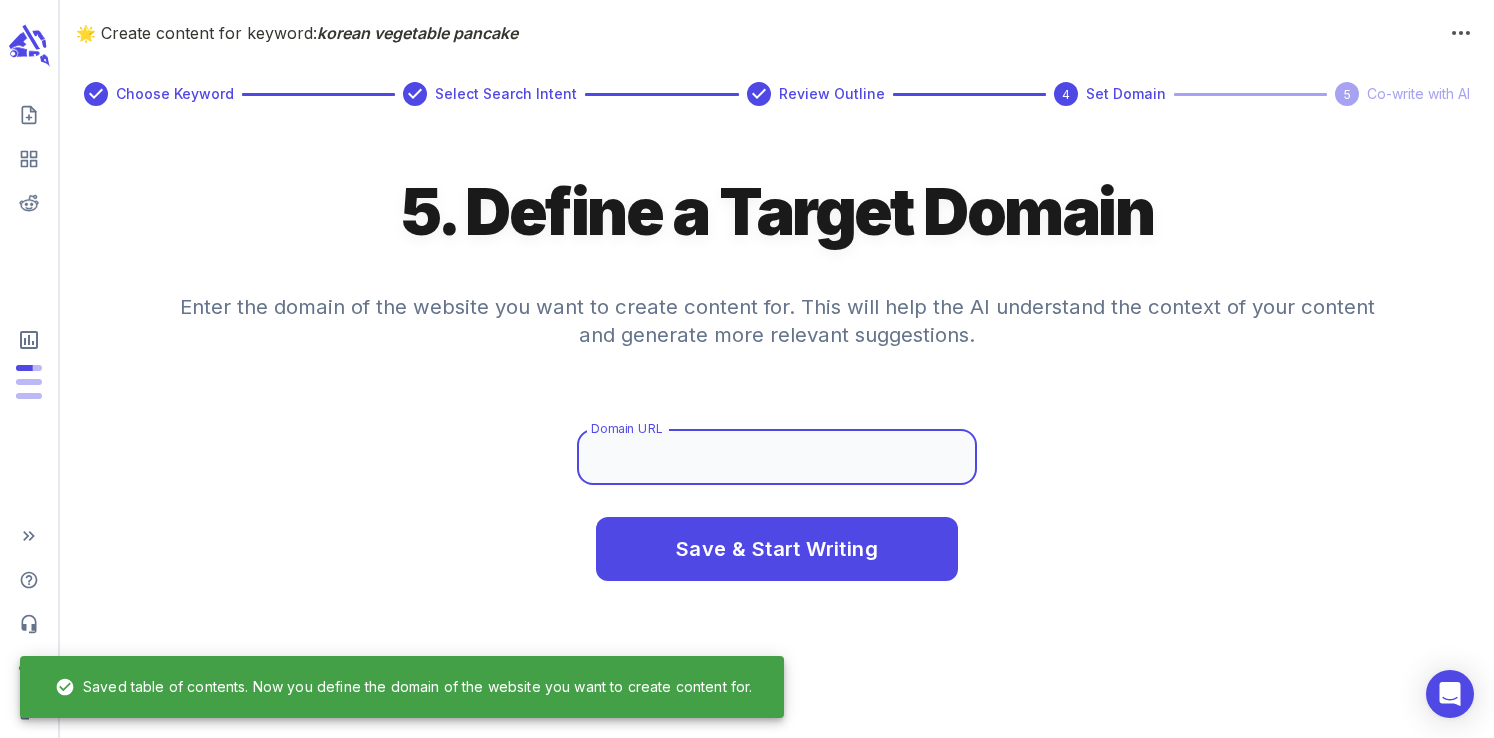 type on "www.example.com" 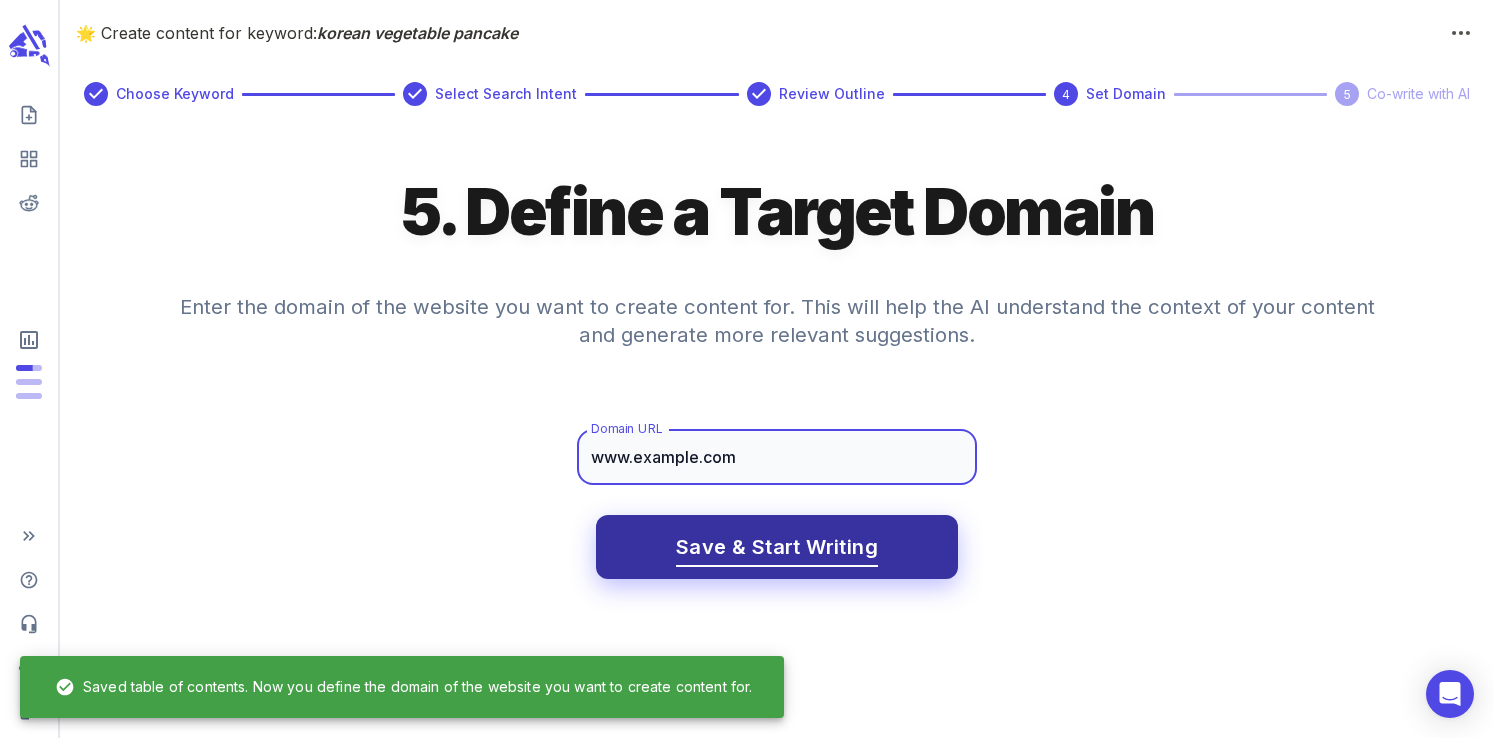 click on "Save & Start Writing" at bounding box center [777, 547] 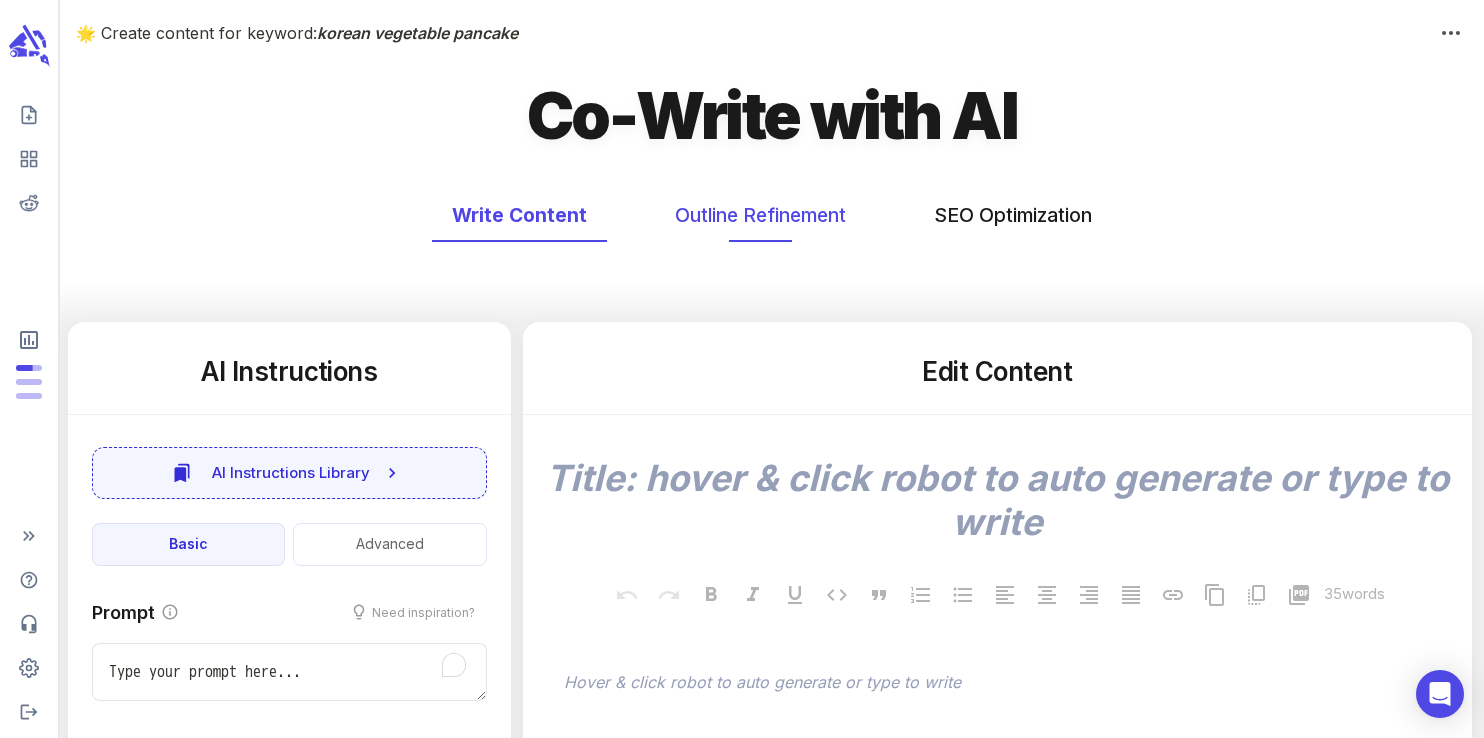 type on "x" 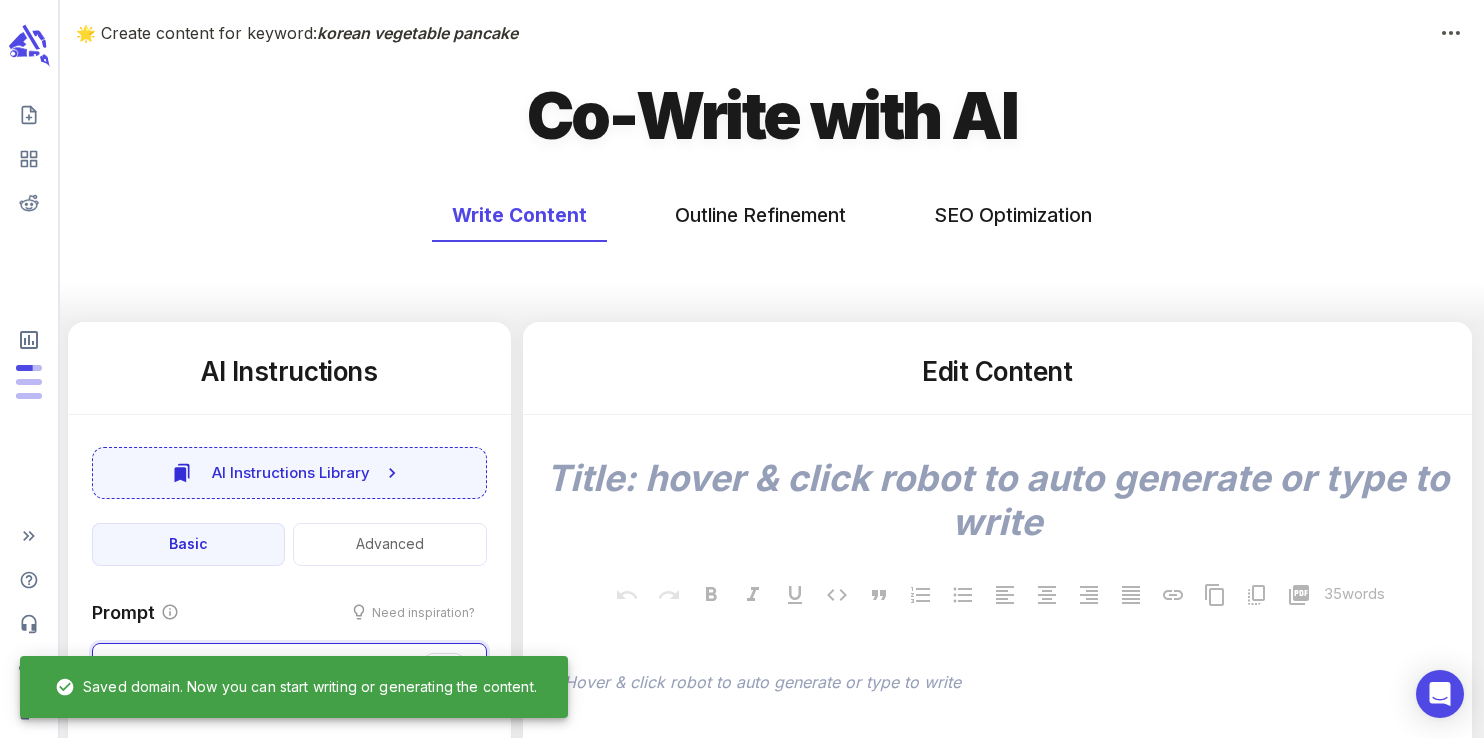 type on "x" 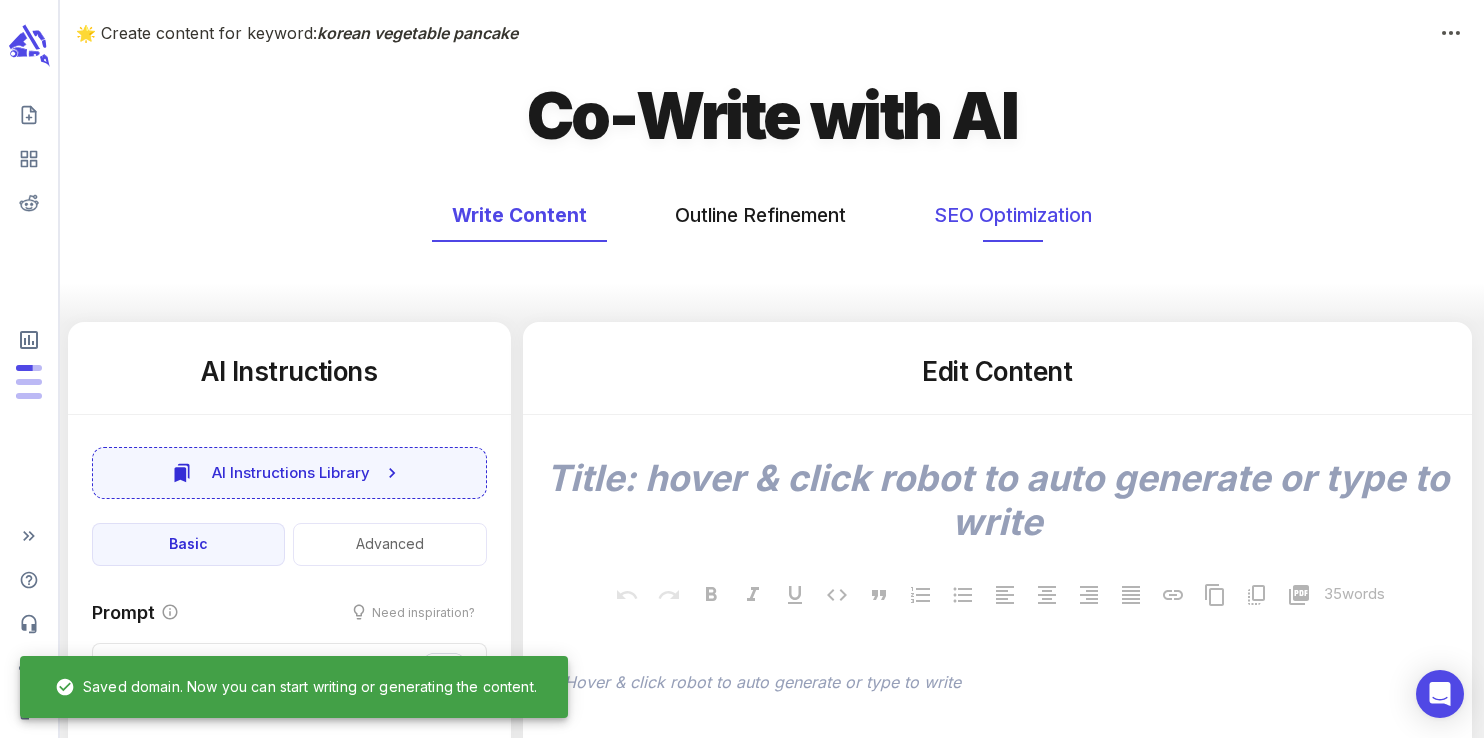 click on "SEO Optimization" at bounding box center [1013, 215] 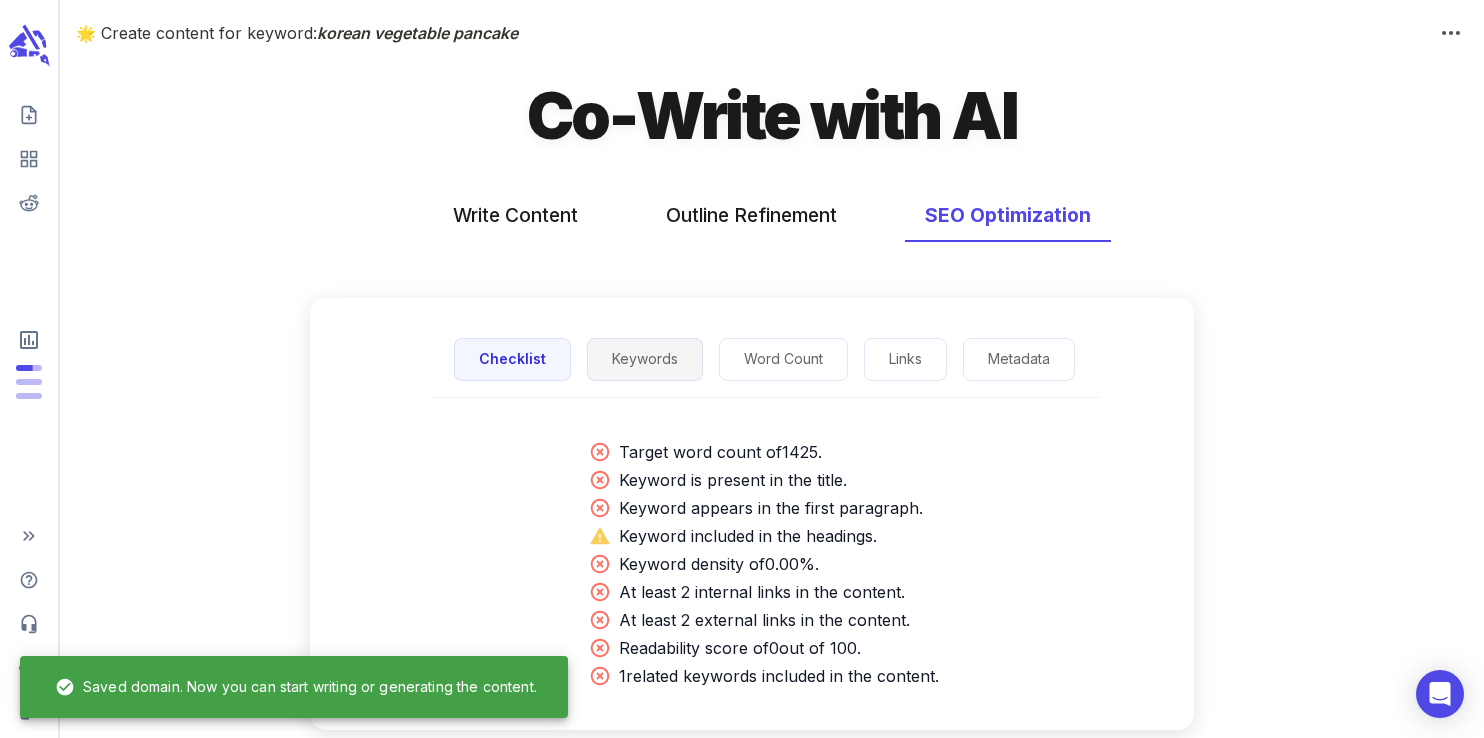 click on "Keywords" at bounding box center [645, 359] 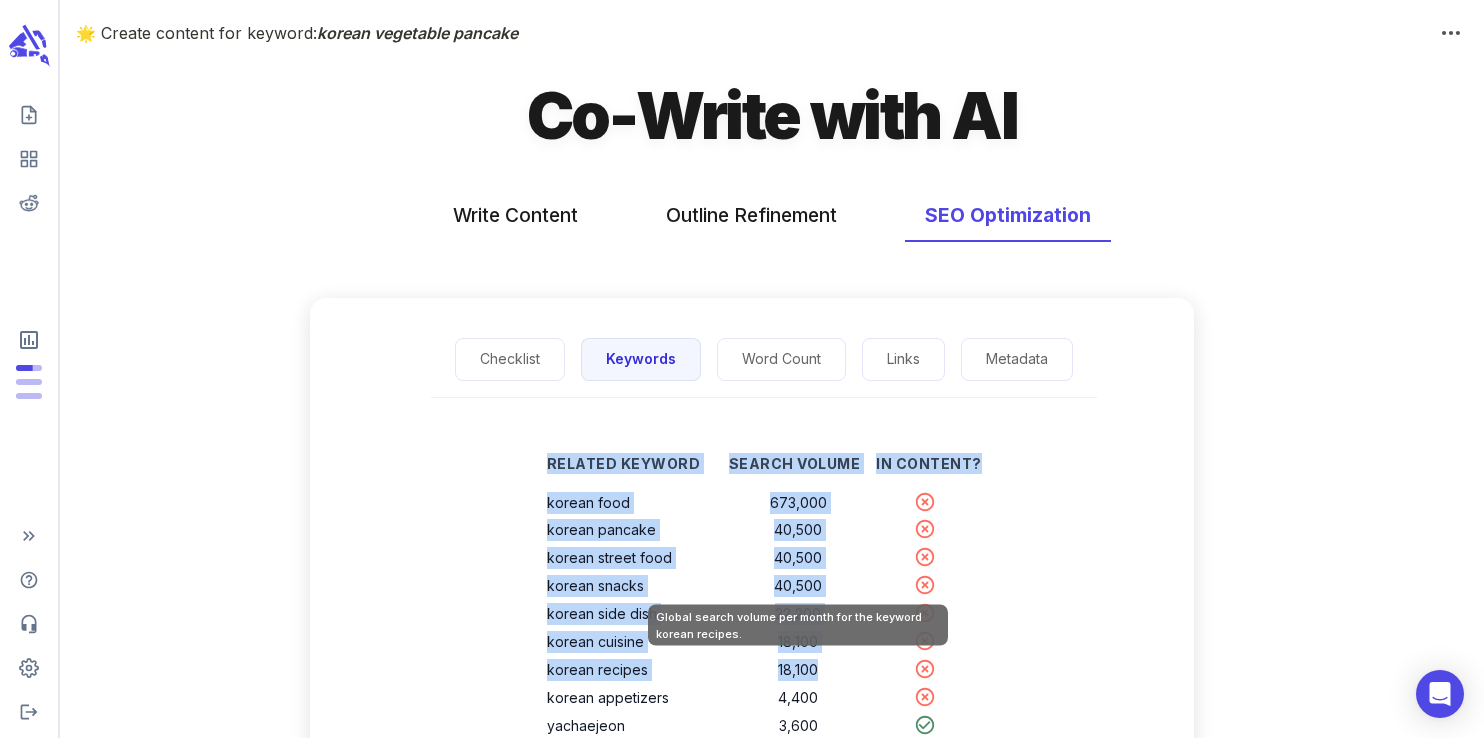 drag, startPoint x: 550, startPoint y: 500, endPoint x: 820, endPoint y: 664, distance: 315.90506 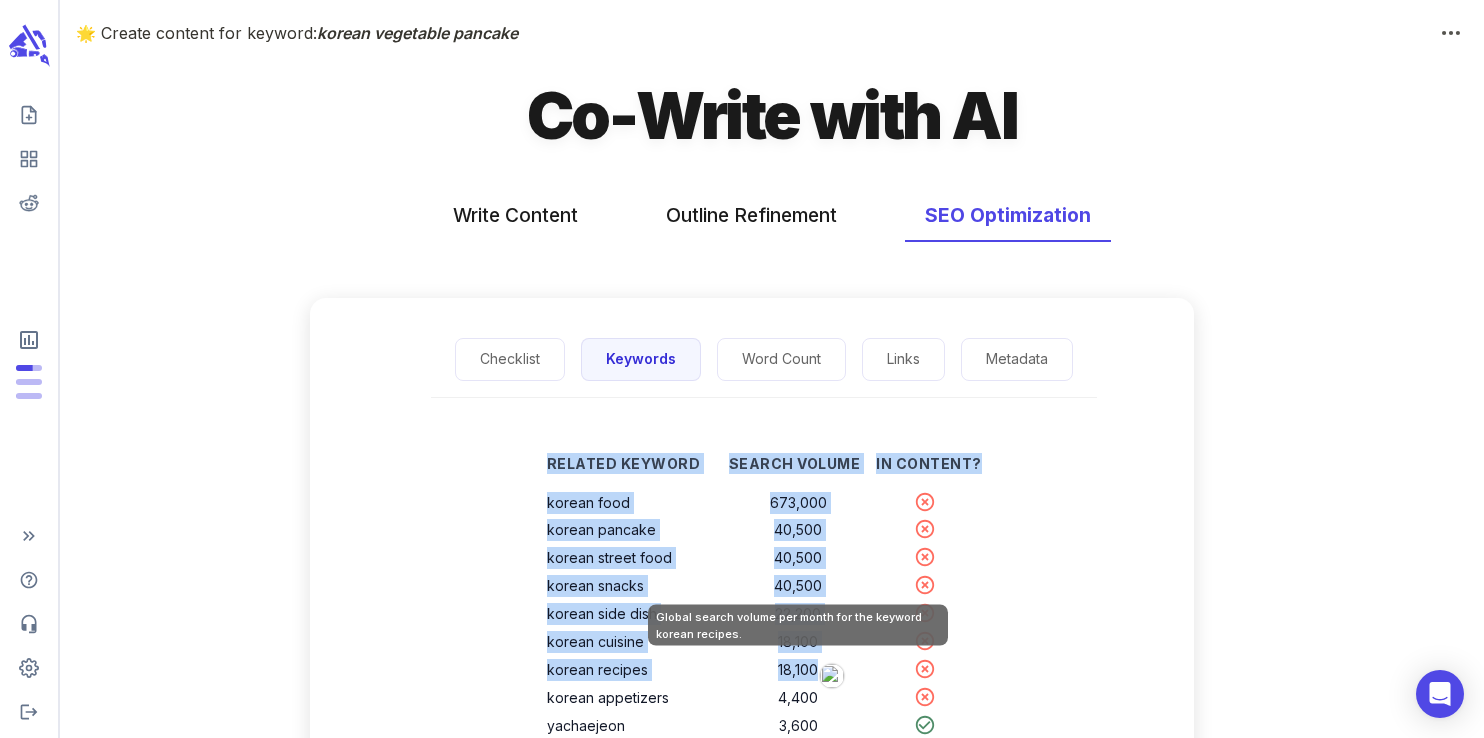 copy on "Related Keyword Search Volume In Content? korean food 673,000 korean pancake 40,500 korean street food 40,500 korean snacks 40,500 korean side dish 22,200 korean cuisine 18,100 korean recipes 18,100" 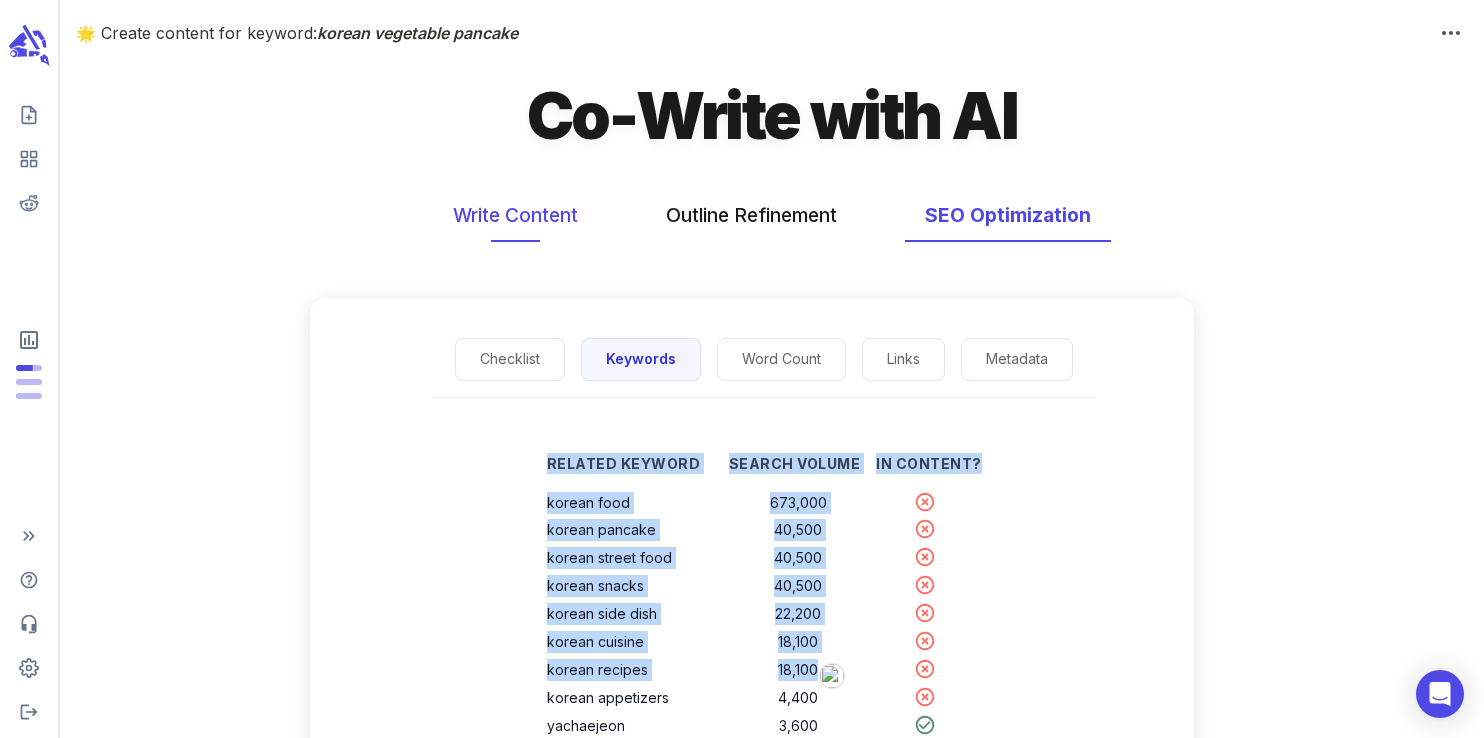 click on "Write Content" at bounding box center (515, 215) 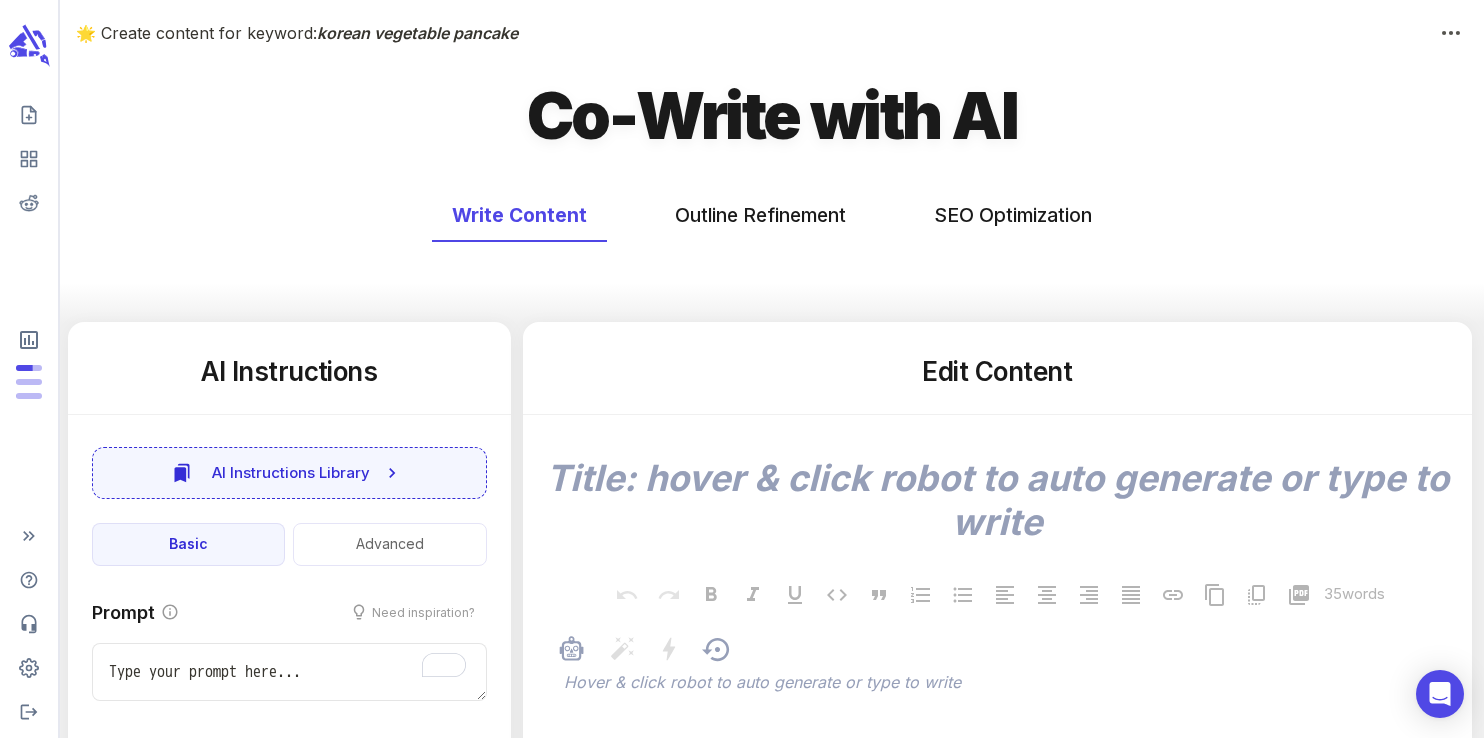 click on "﻿" at bounding box center (1007, 684) 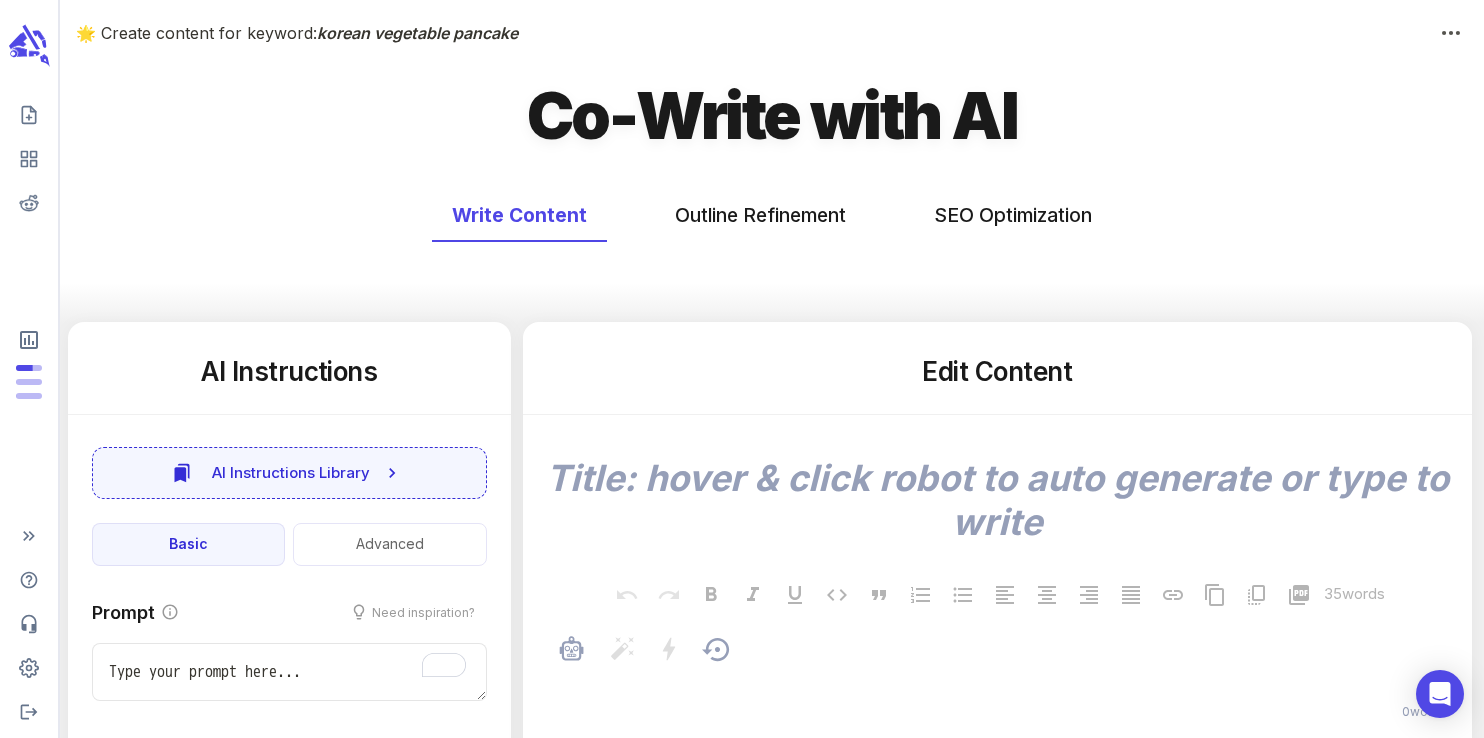 click on "﻿" at bounding box center [1007, 684] 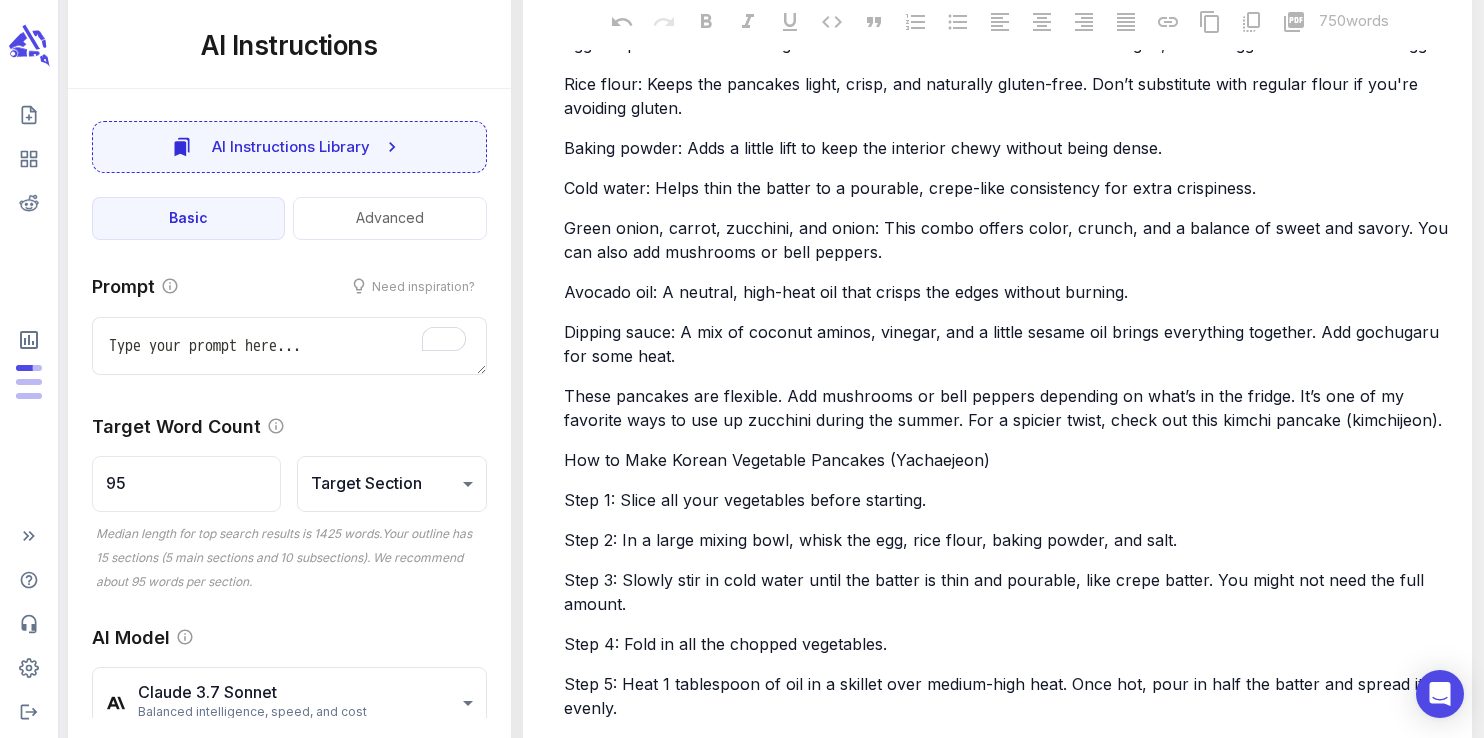 type on "x" 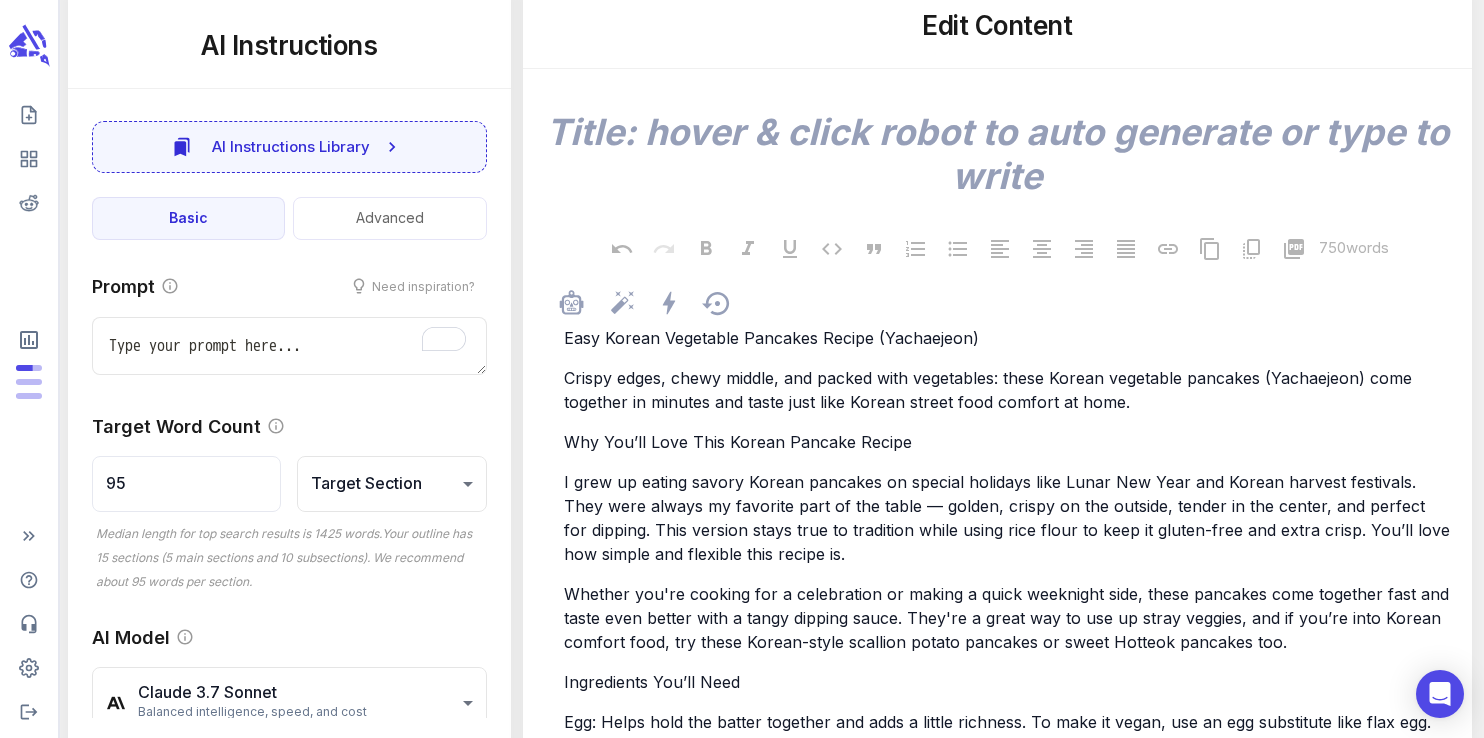 scroll, scrollTop: 0, scrollLeft: 0, axis: both 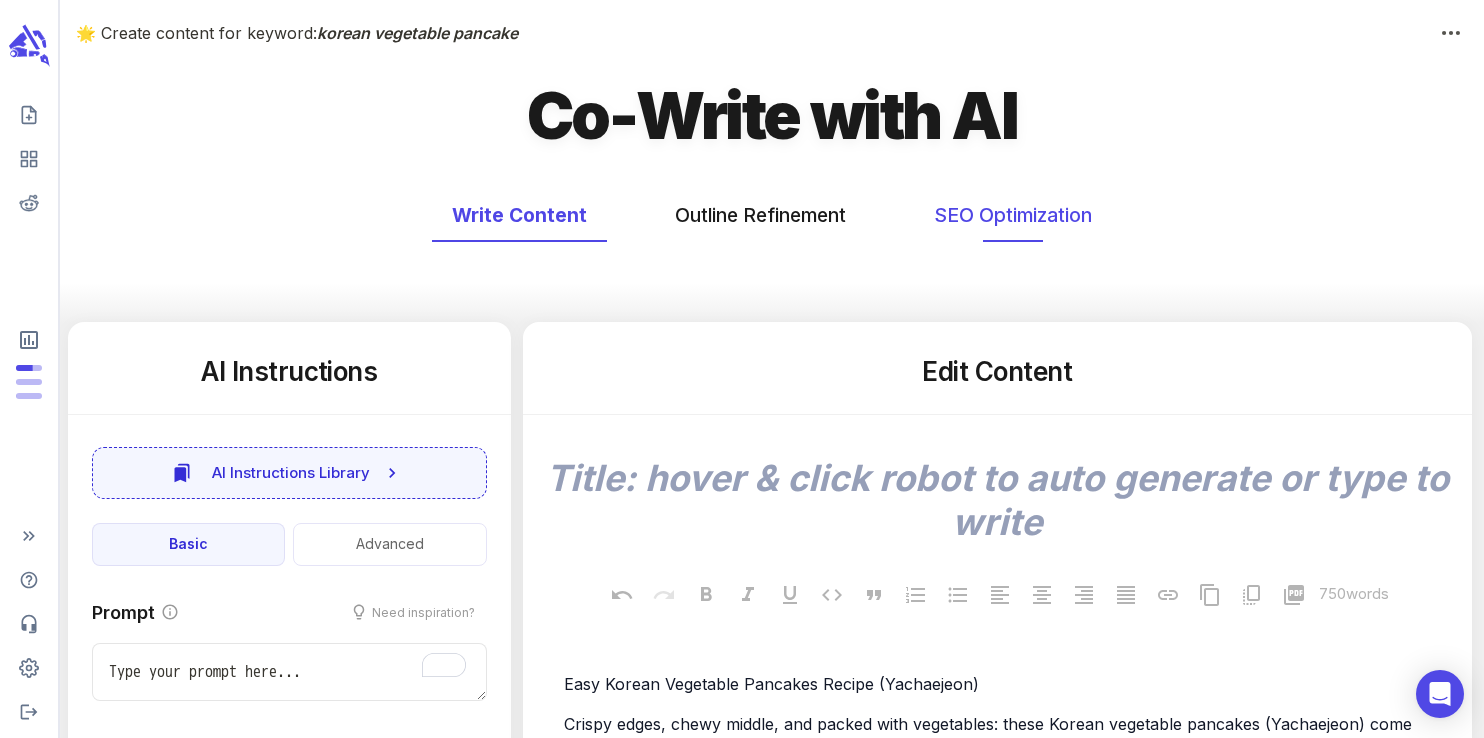 click on "SEO Optimization" at bounding box center [1013, 215] 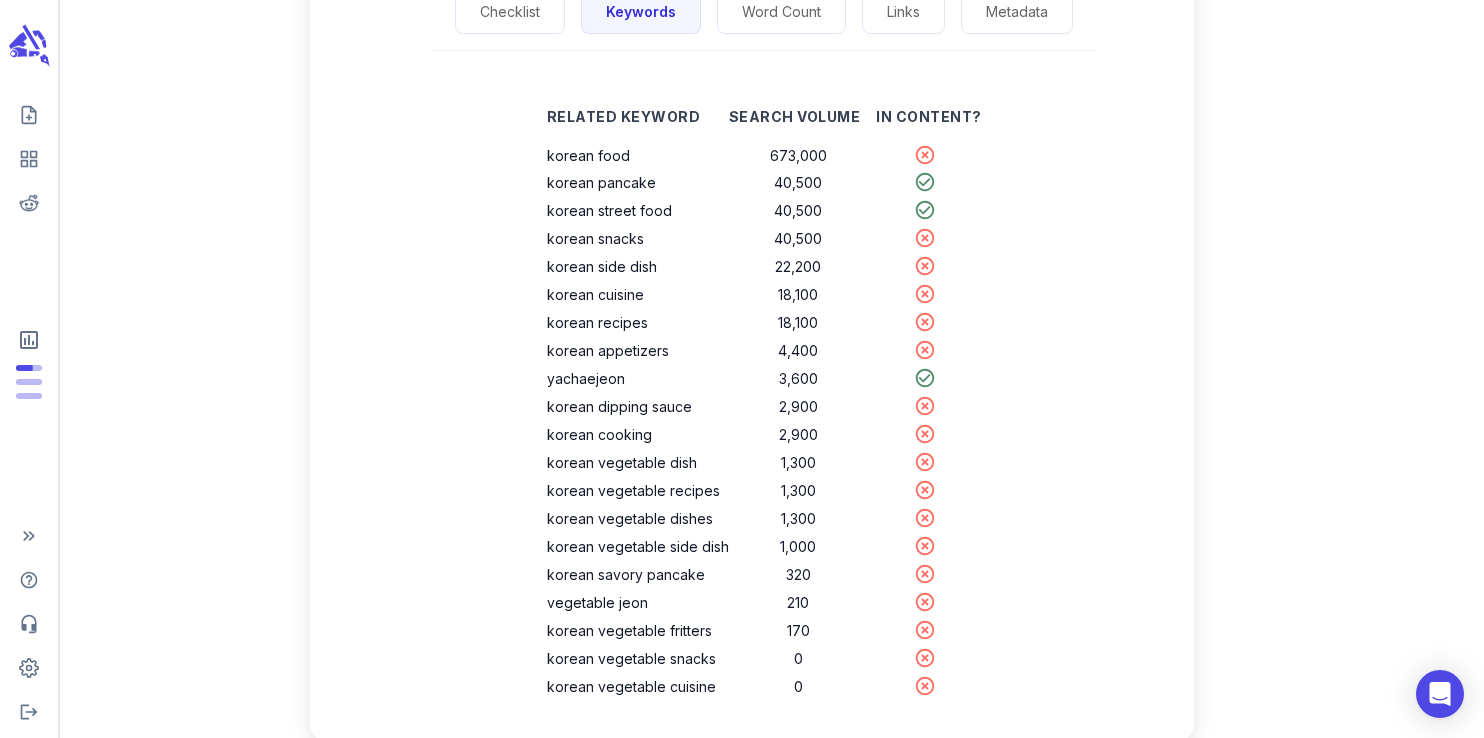 scroll, scrollTop: 344, scrollLeft: 0, axis: vertical 